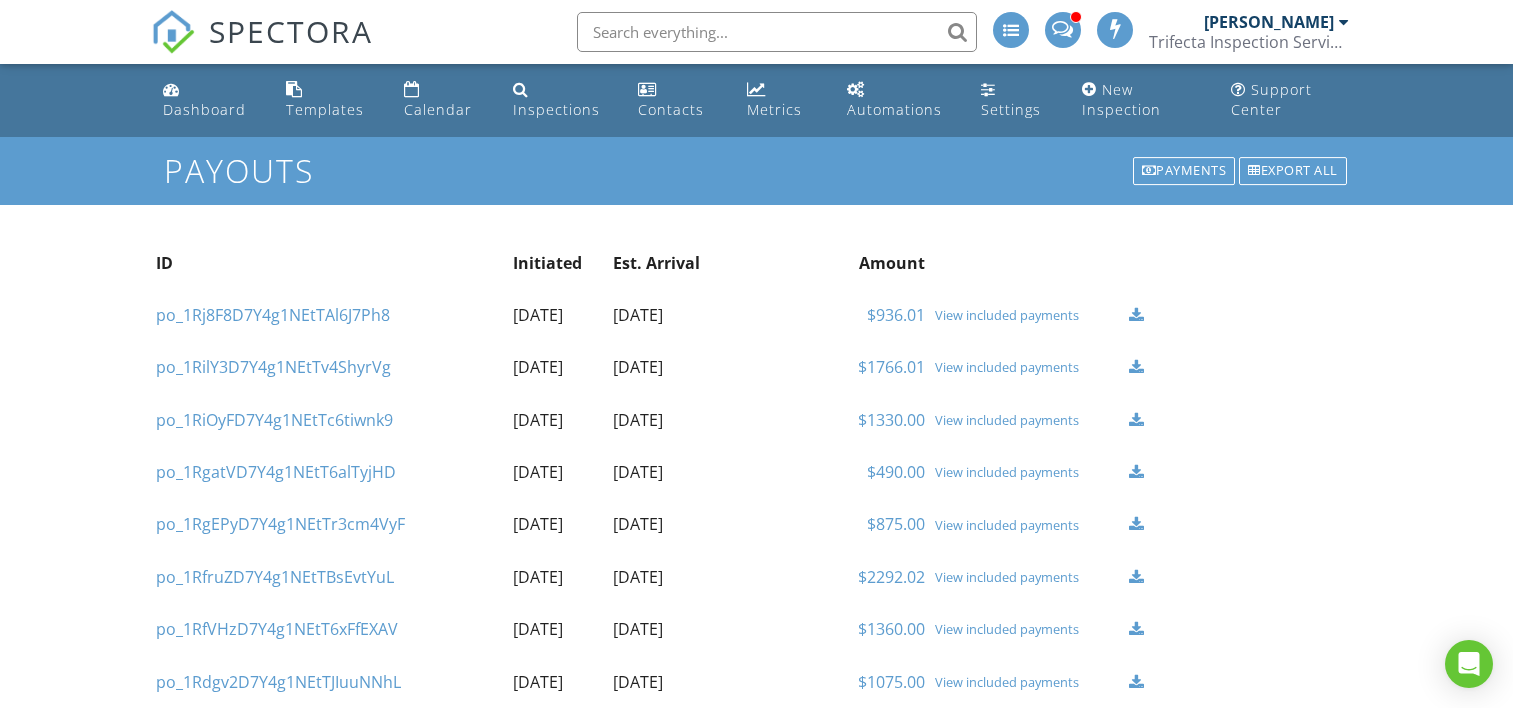 scroll, scrollTop: 0, scrollLeft: 0, axis: both 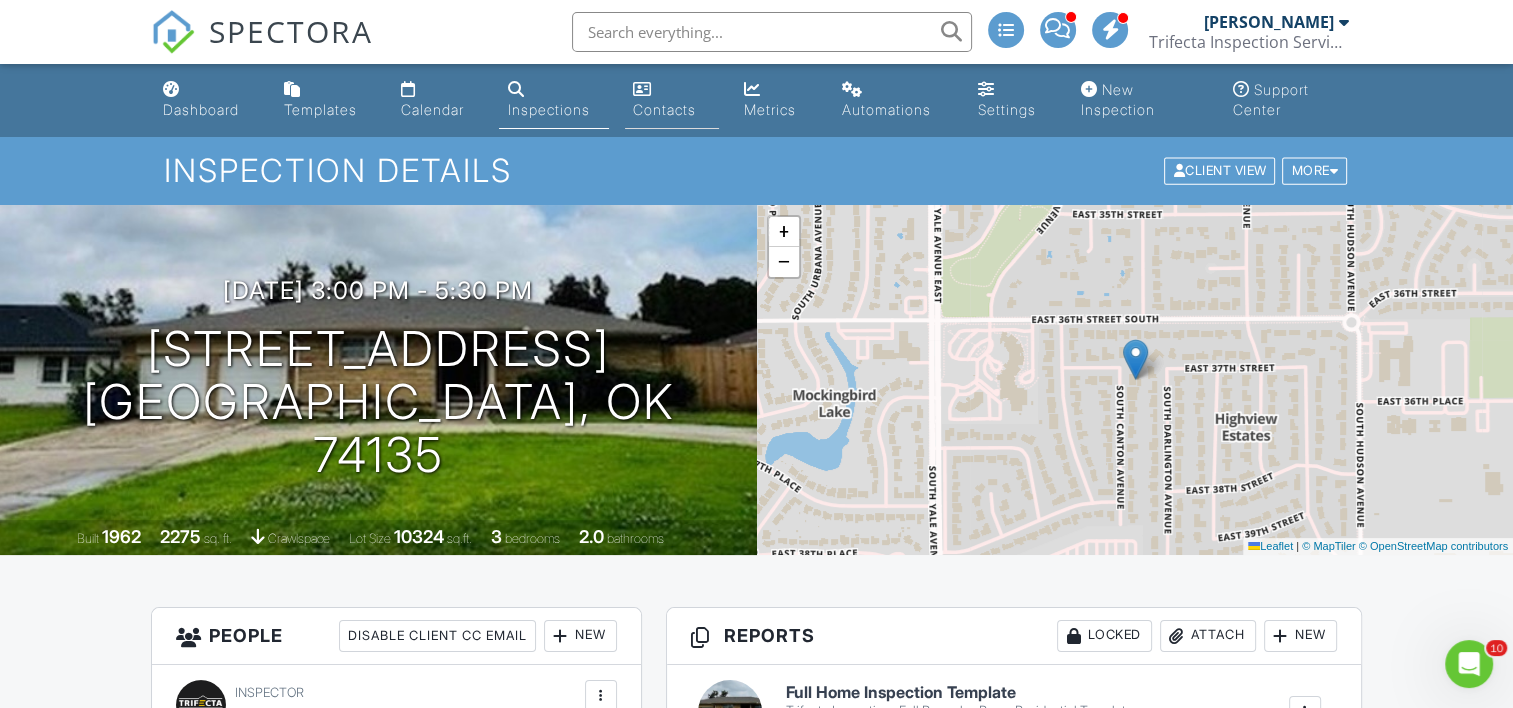 click on "Contacts" at bounding box center (664, 109) 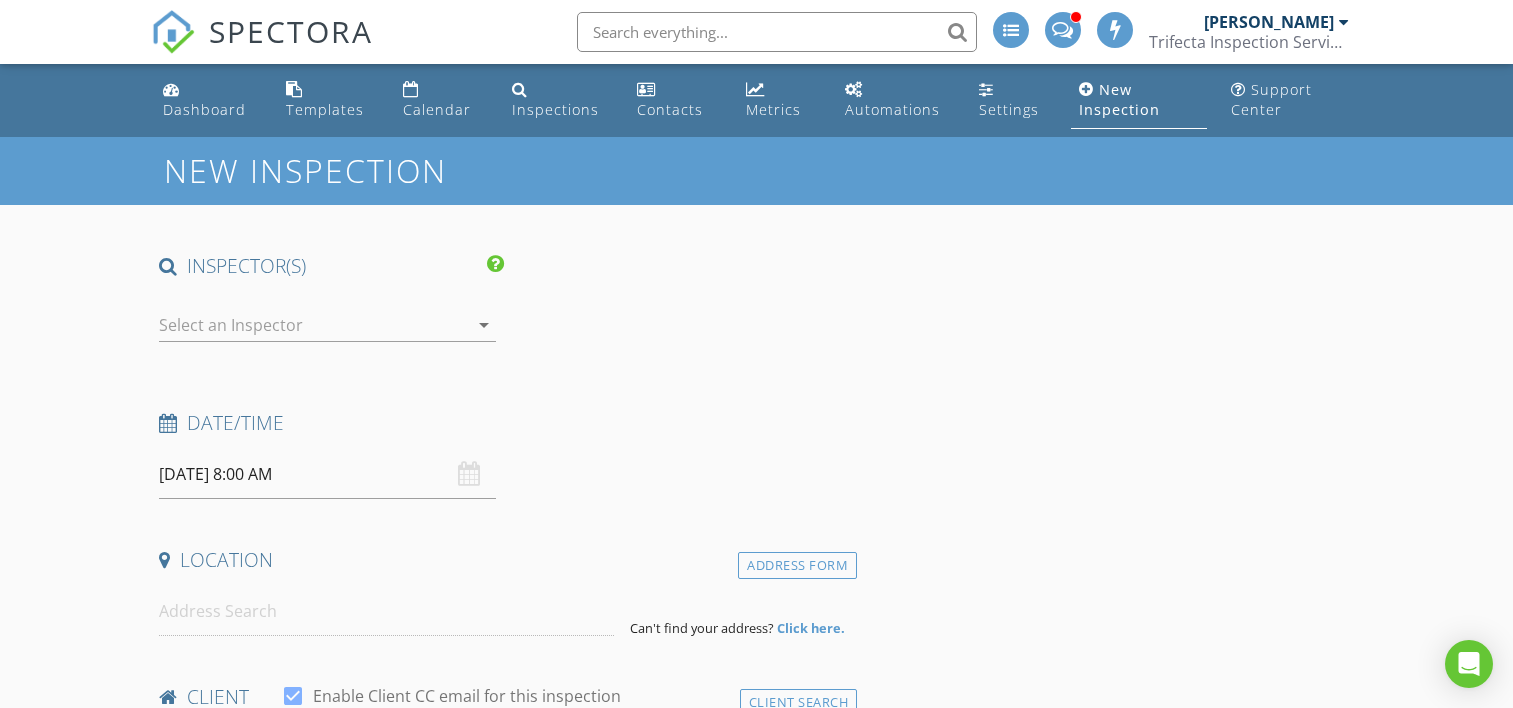 select on "6" 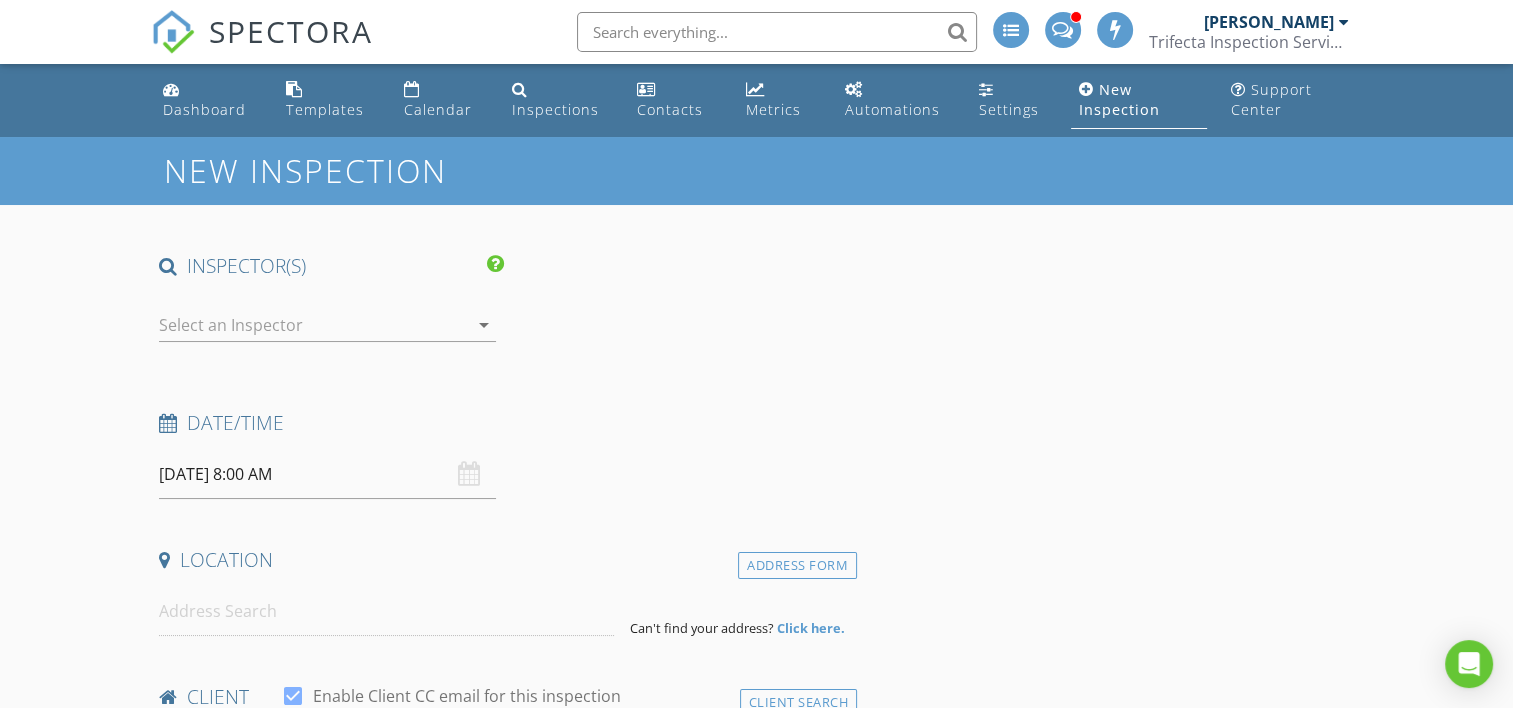scroll, scrollTop: 0, scrollLeft: 0, axis: both 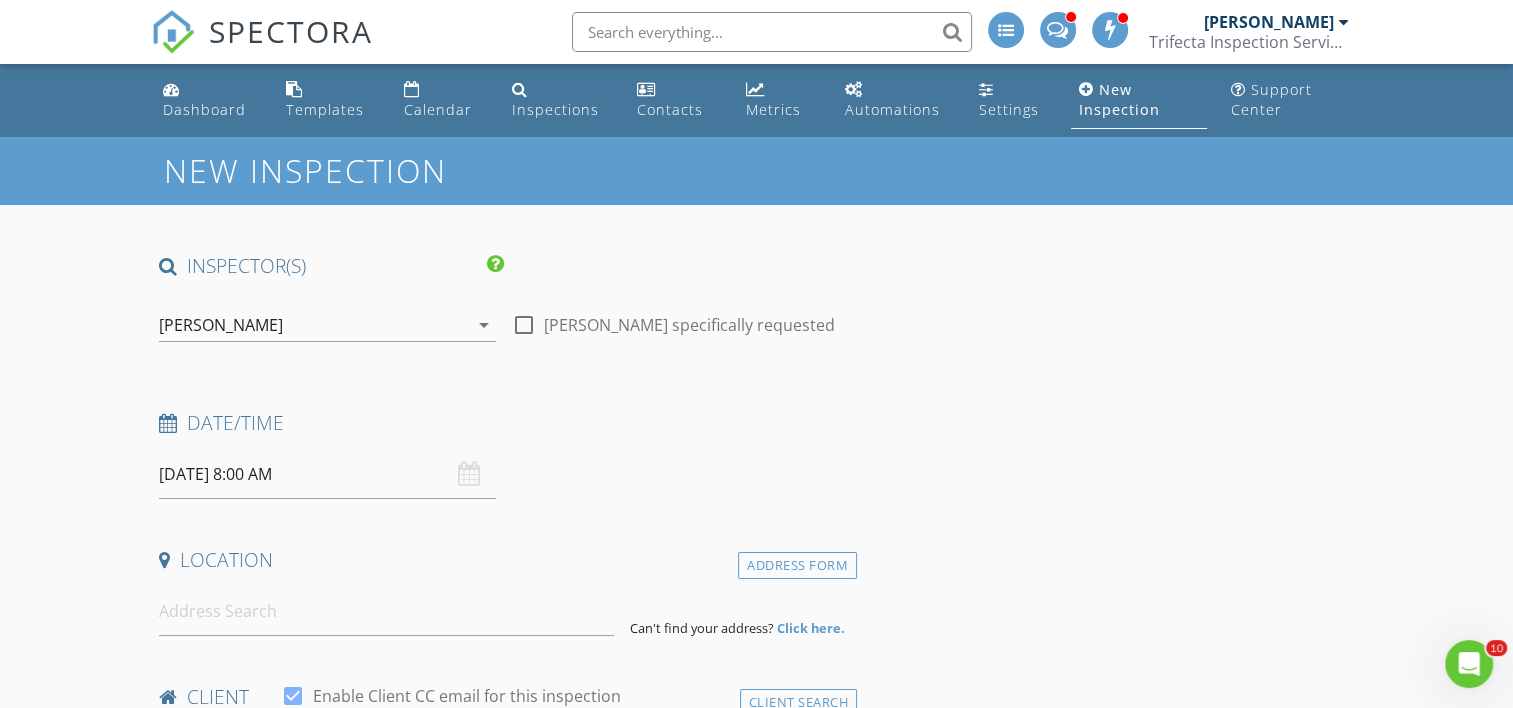 click on "07/10/2025 8:00 AM" at bounding box center [327, 474] 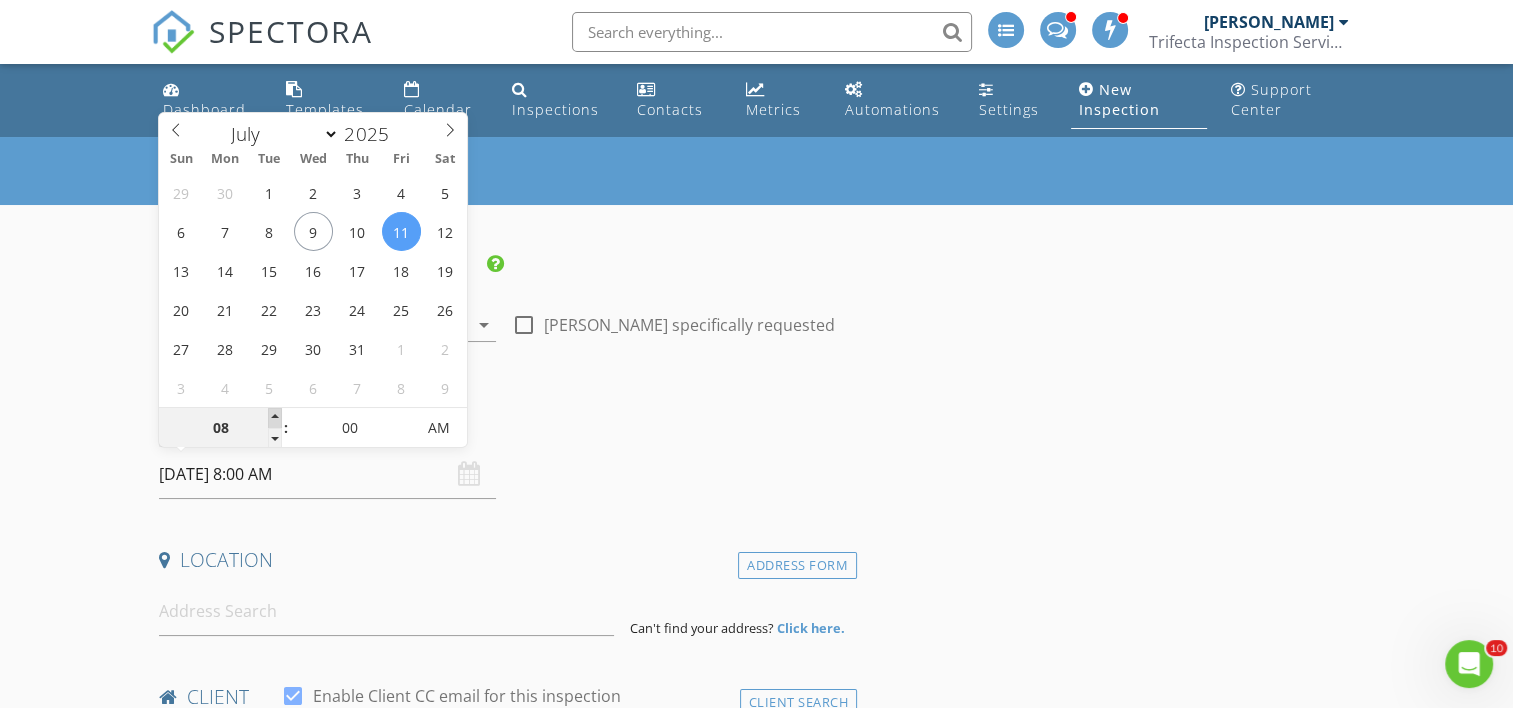 type on "07/11/2025 9:00 AM" 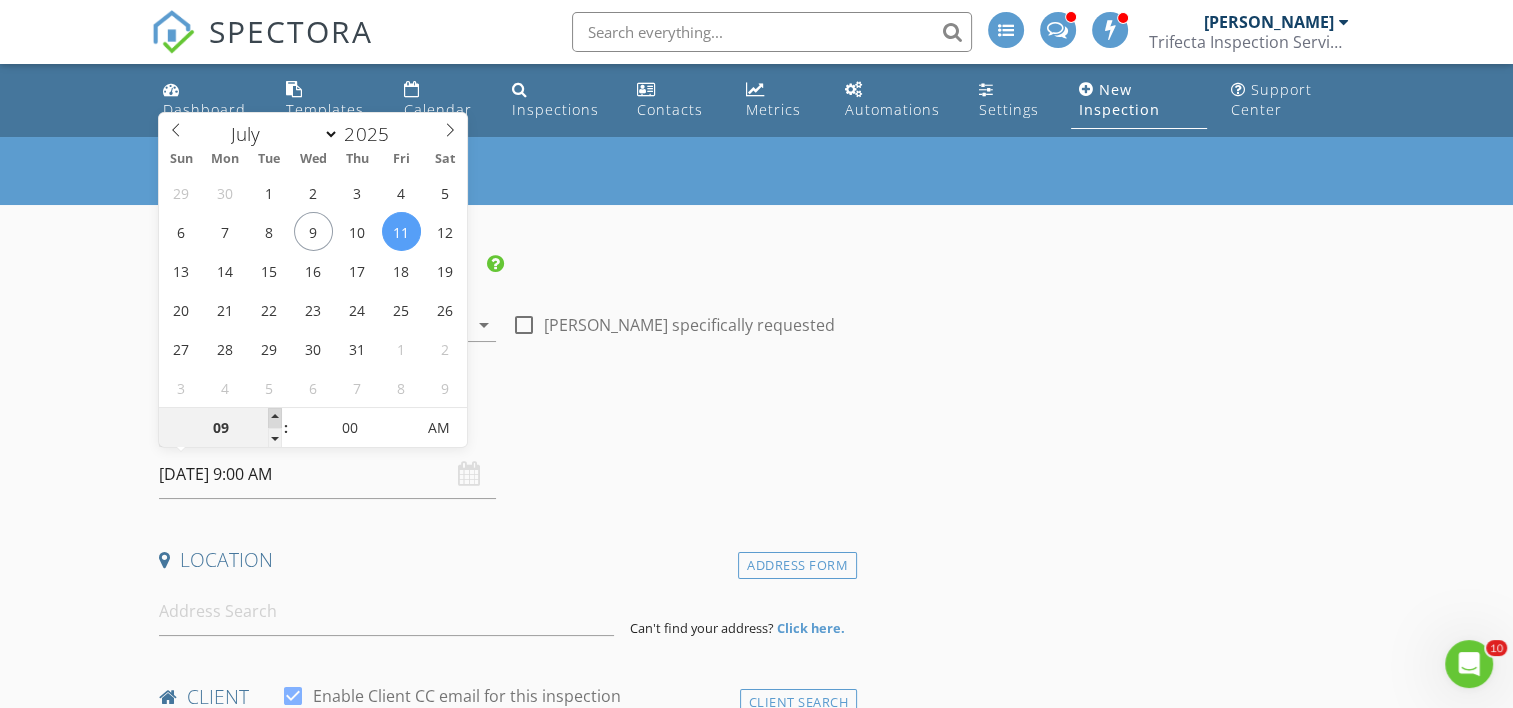 click at bounding box center [275, 418] 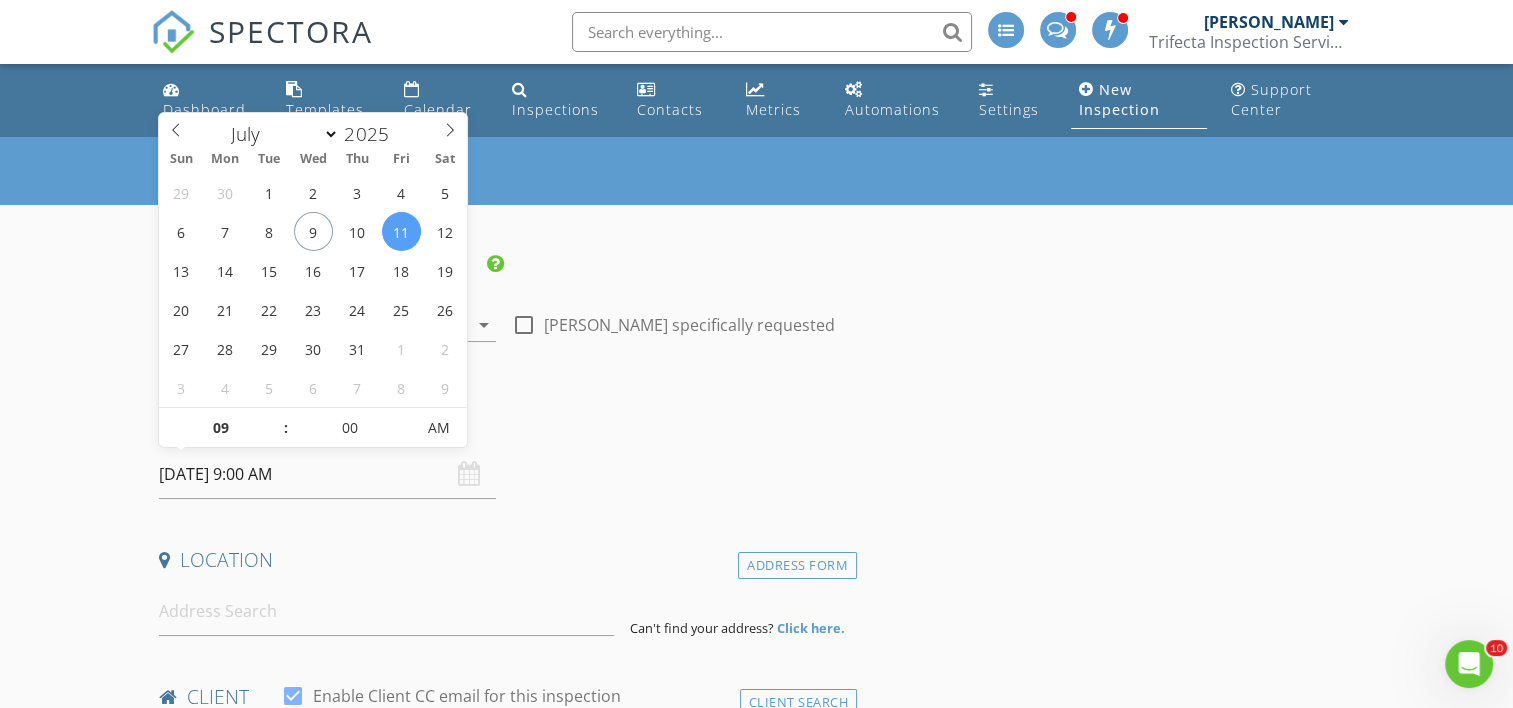 click on "Date/Time" at bounding box center [504, 430] 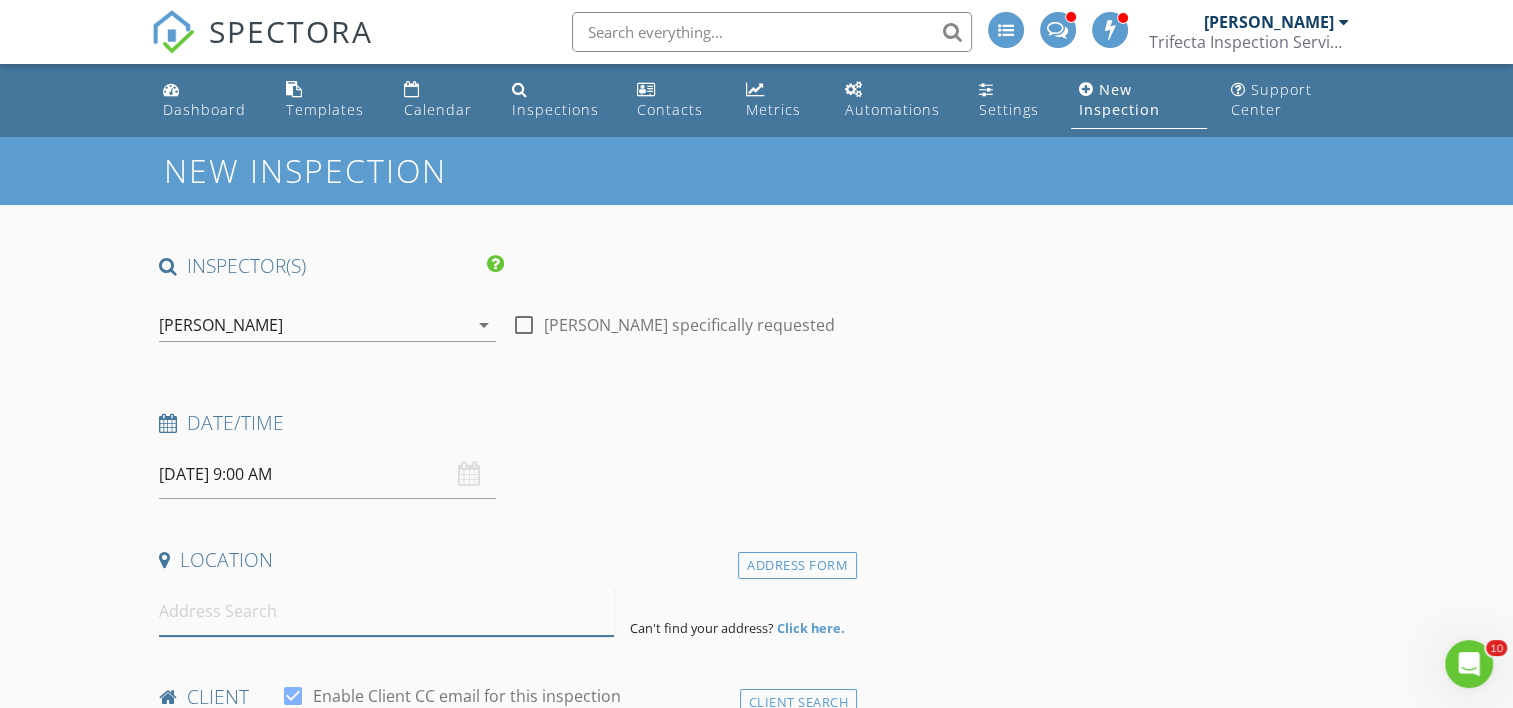 click at bounding box center [386, 611] 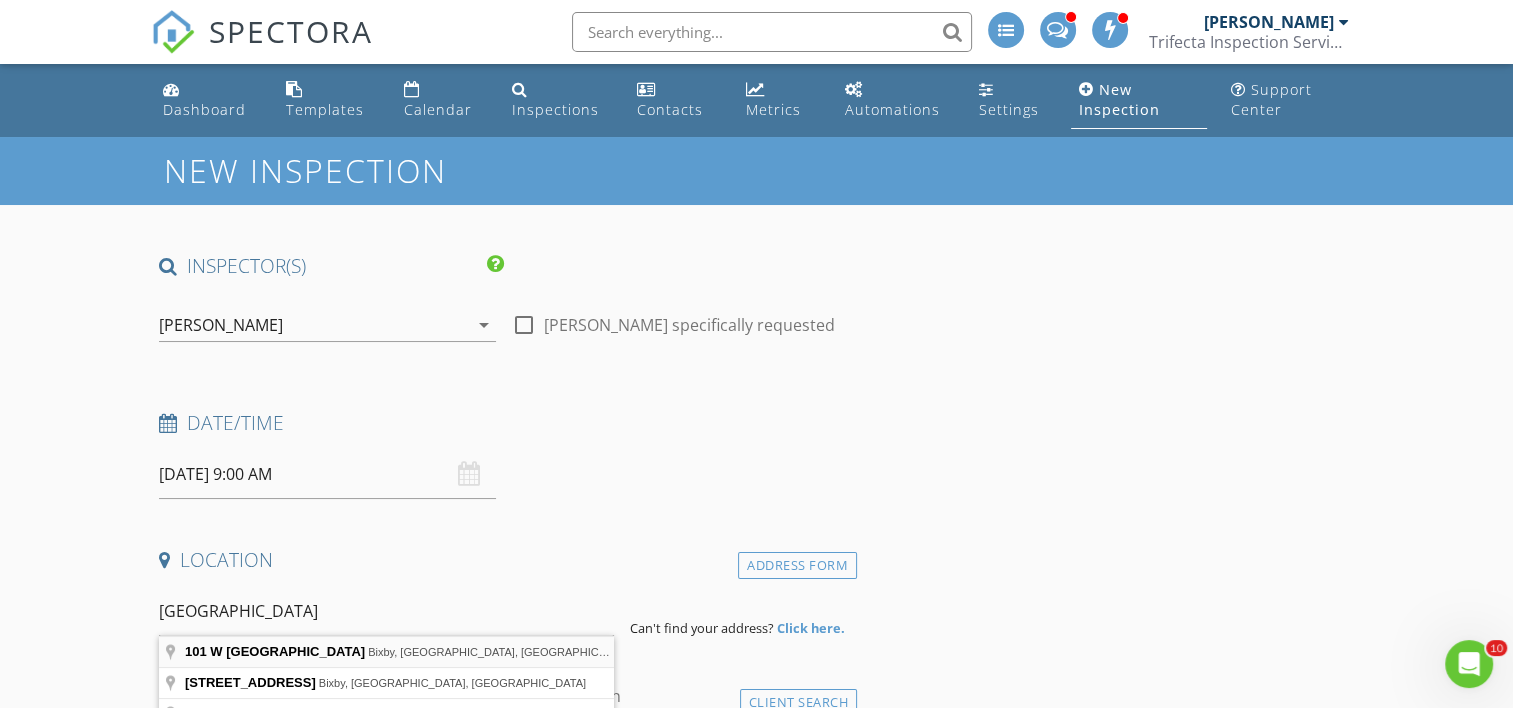 type on "101 W Stadium Rd, Bixby, OK, USA" 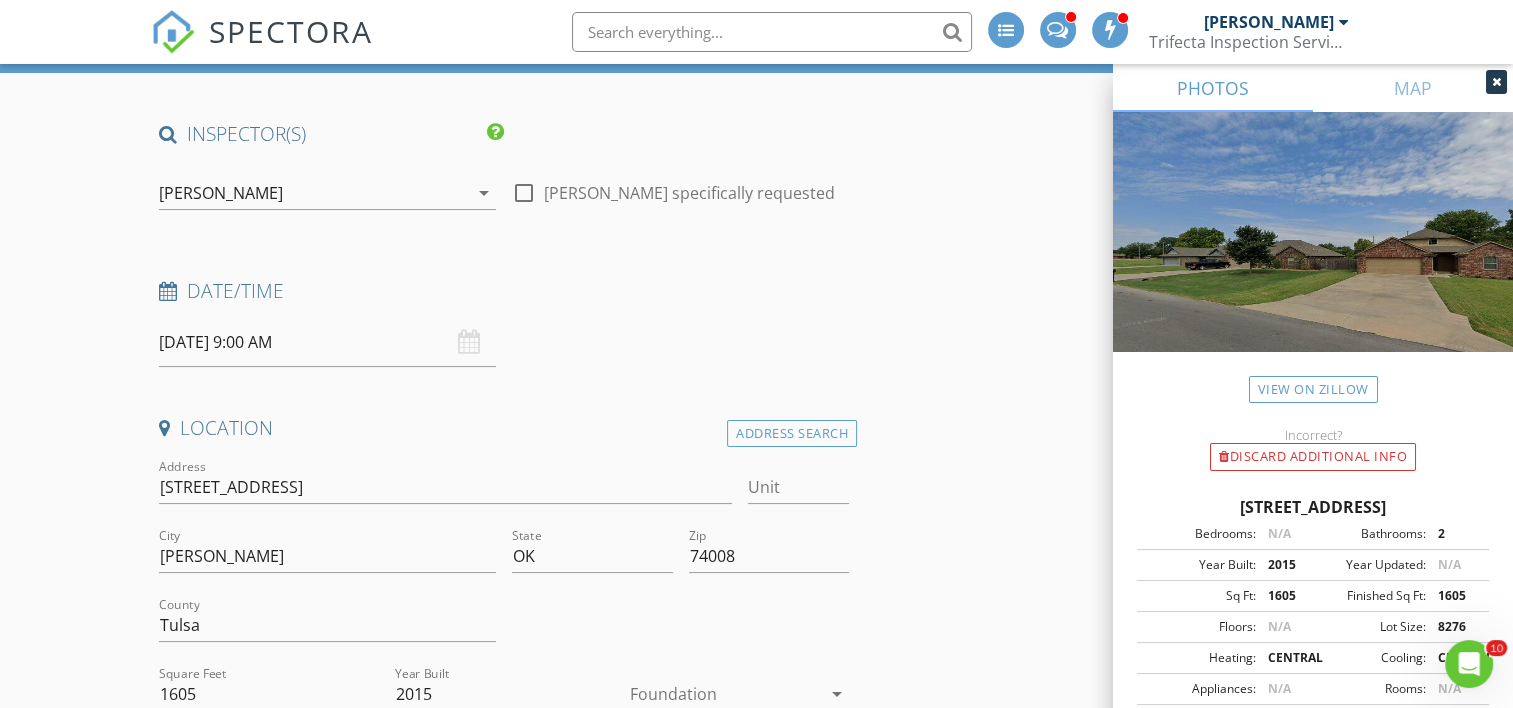 scroll, scrollTop: 160, scrollLeft: 0, axis: vertical 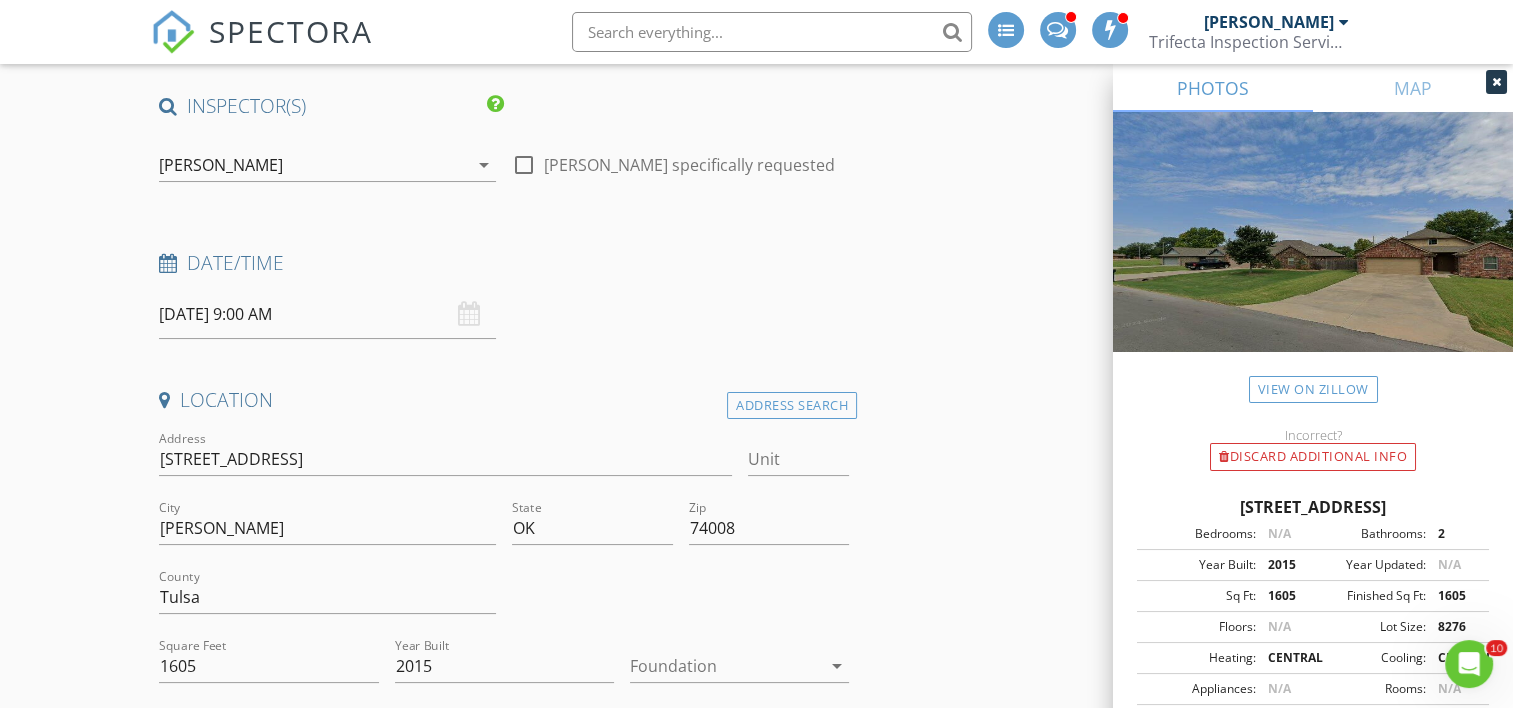 click on "arrow_drop_down" at bounding box center [837, 666] 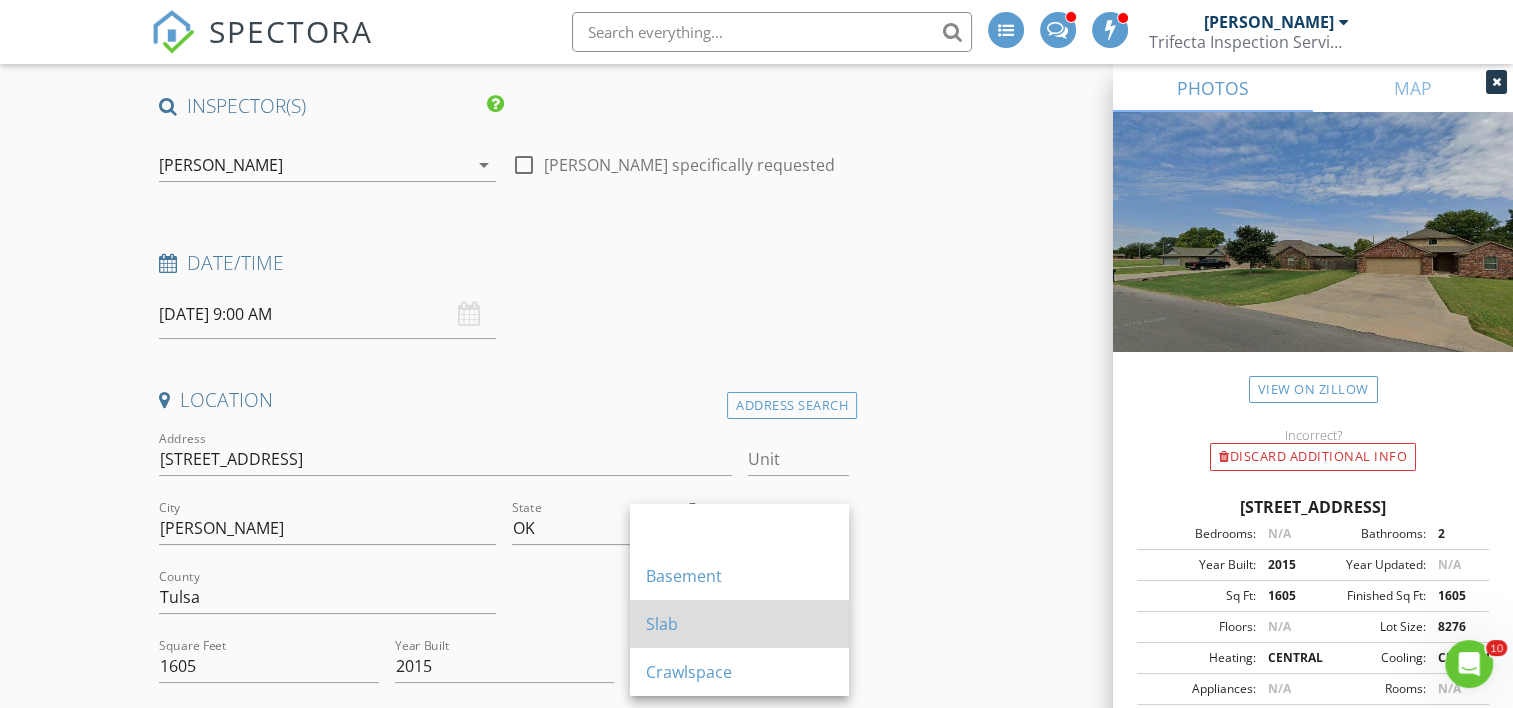 click on "Slab" at bounding box center [739, 624] 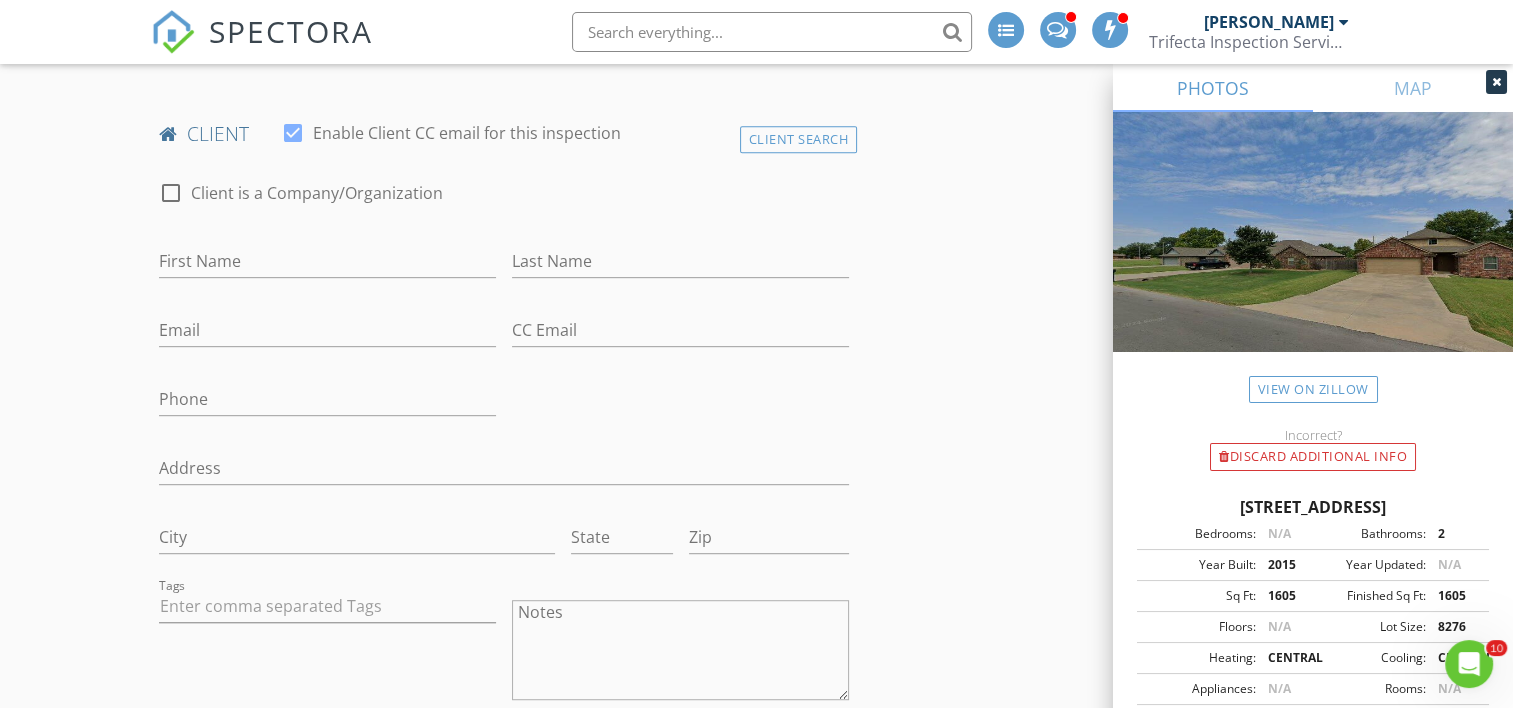 scroll, scrollTop: 1012, scrollLeft: 0, axis: vertical 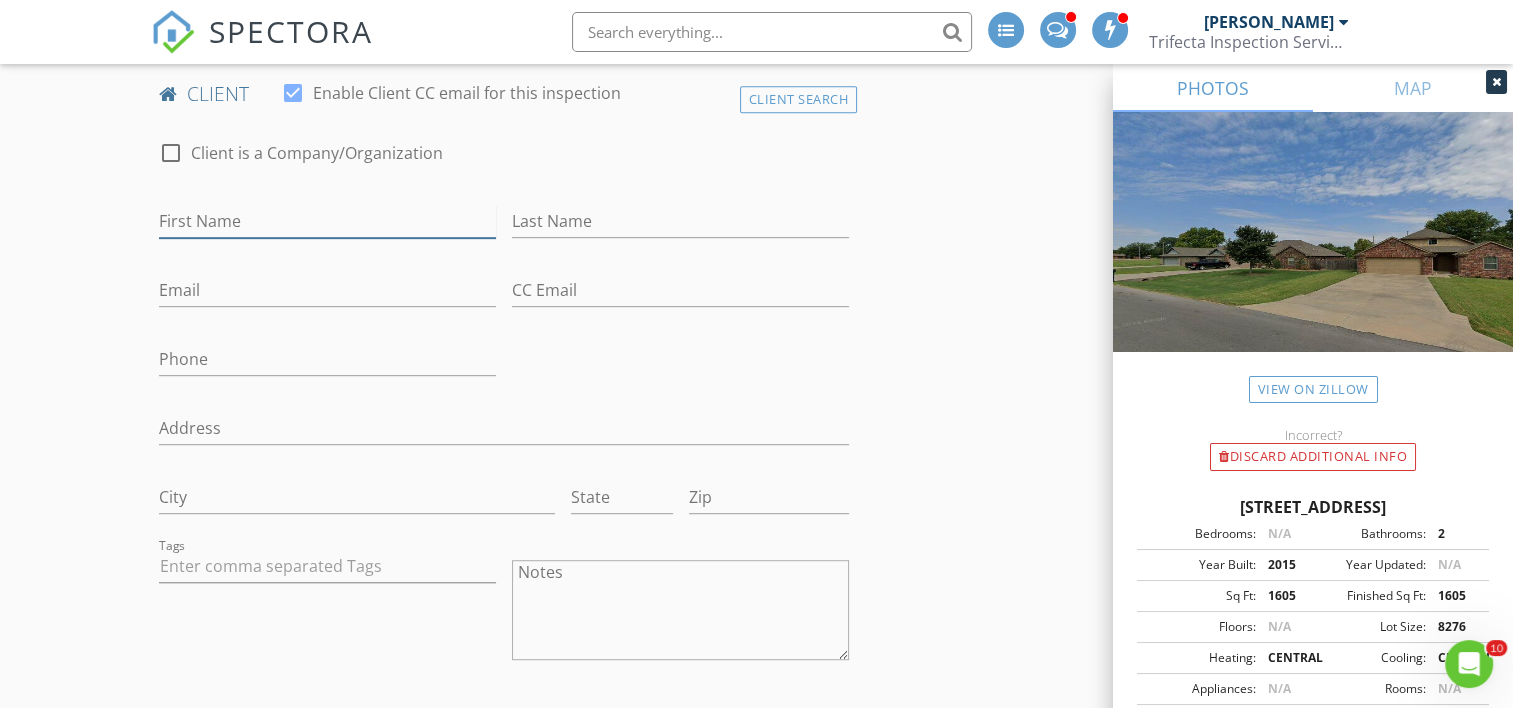 click on "First Name" at bounding box center (327, 221) 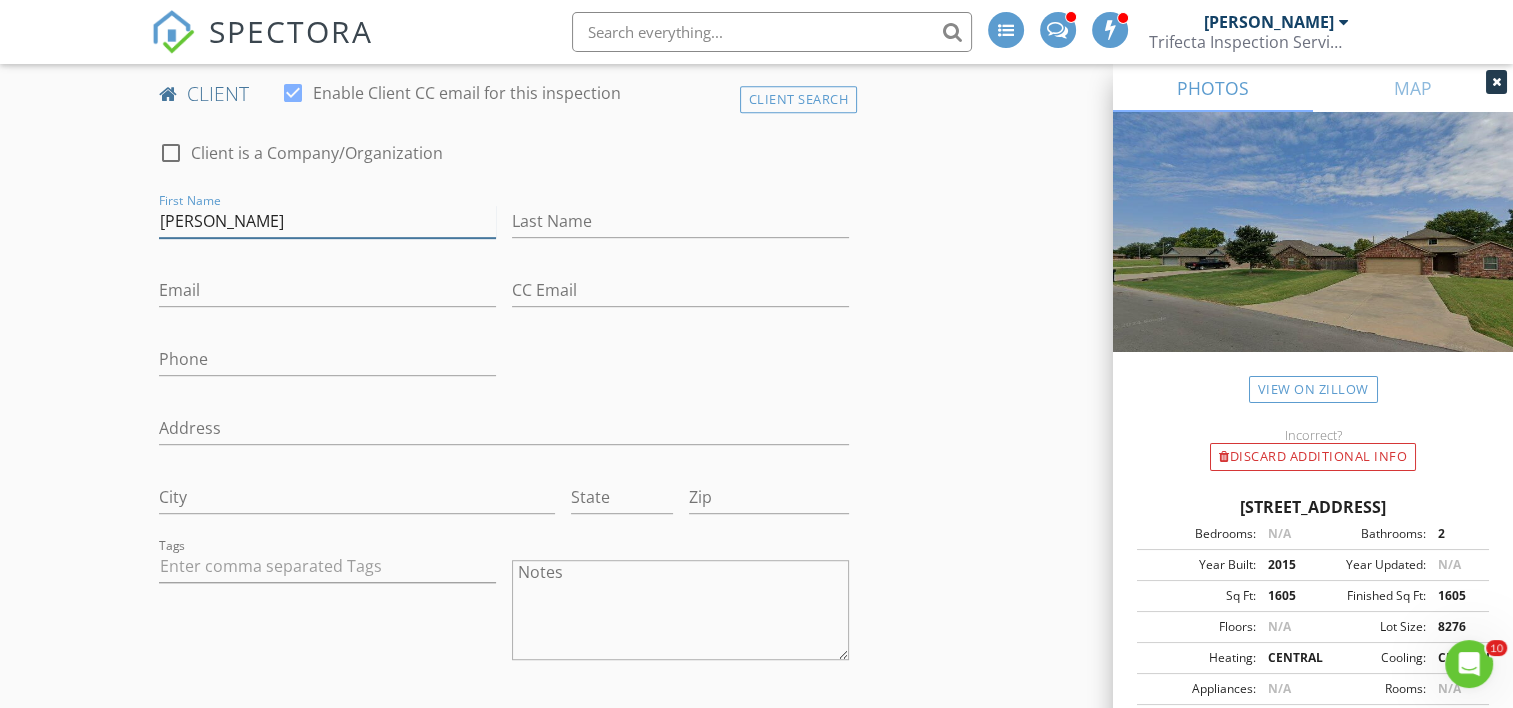 type on "[PERSON_NAME]" 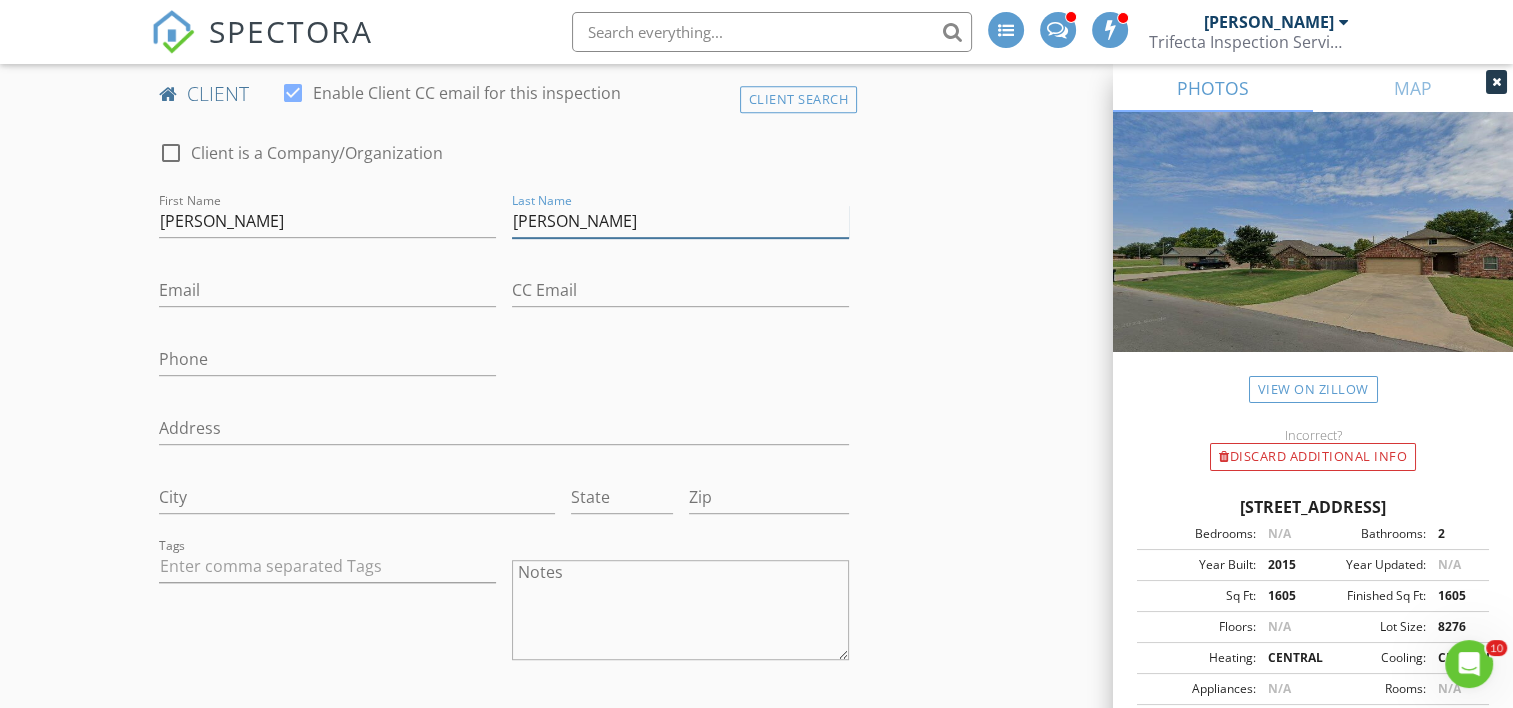 type on "[PERSON_NAME]" 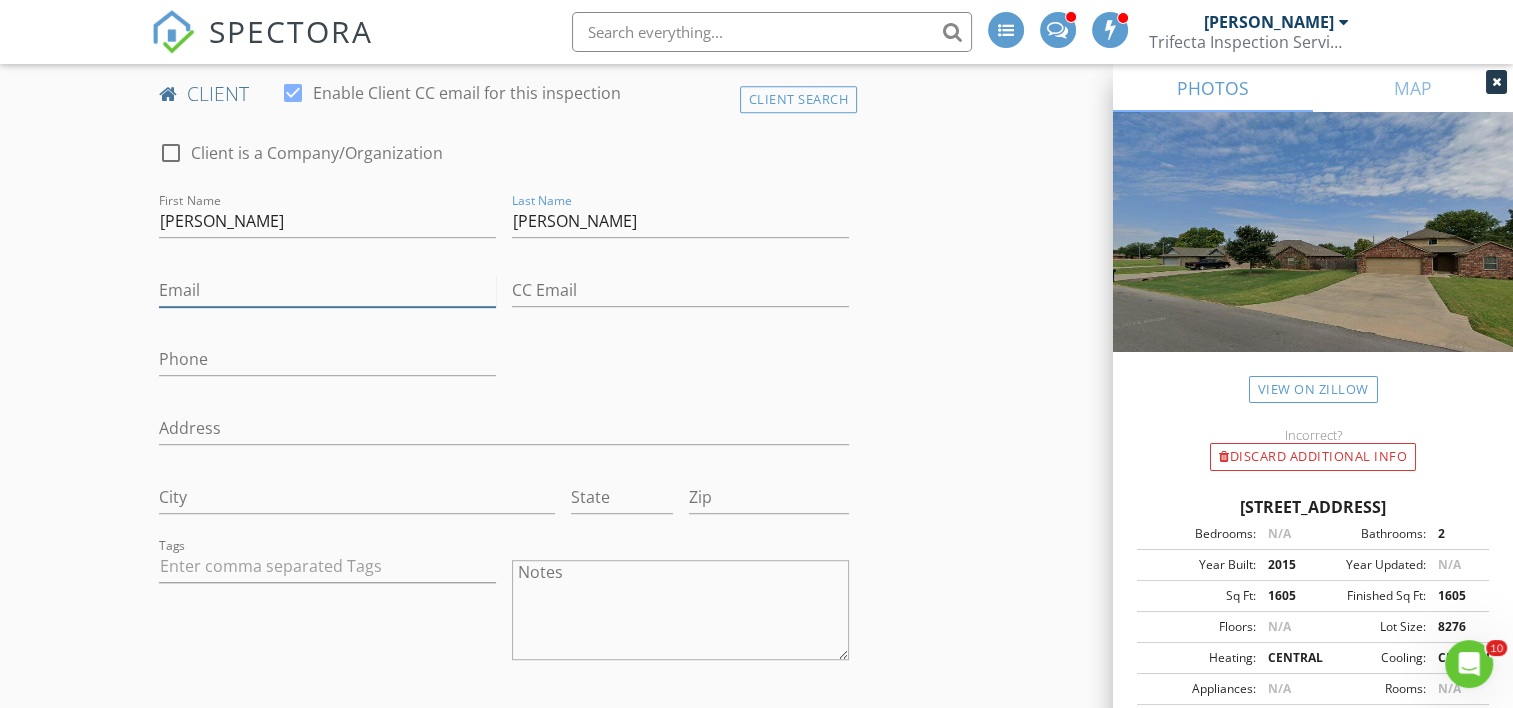 click on "Email" at bounding box center [327, 290] 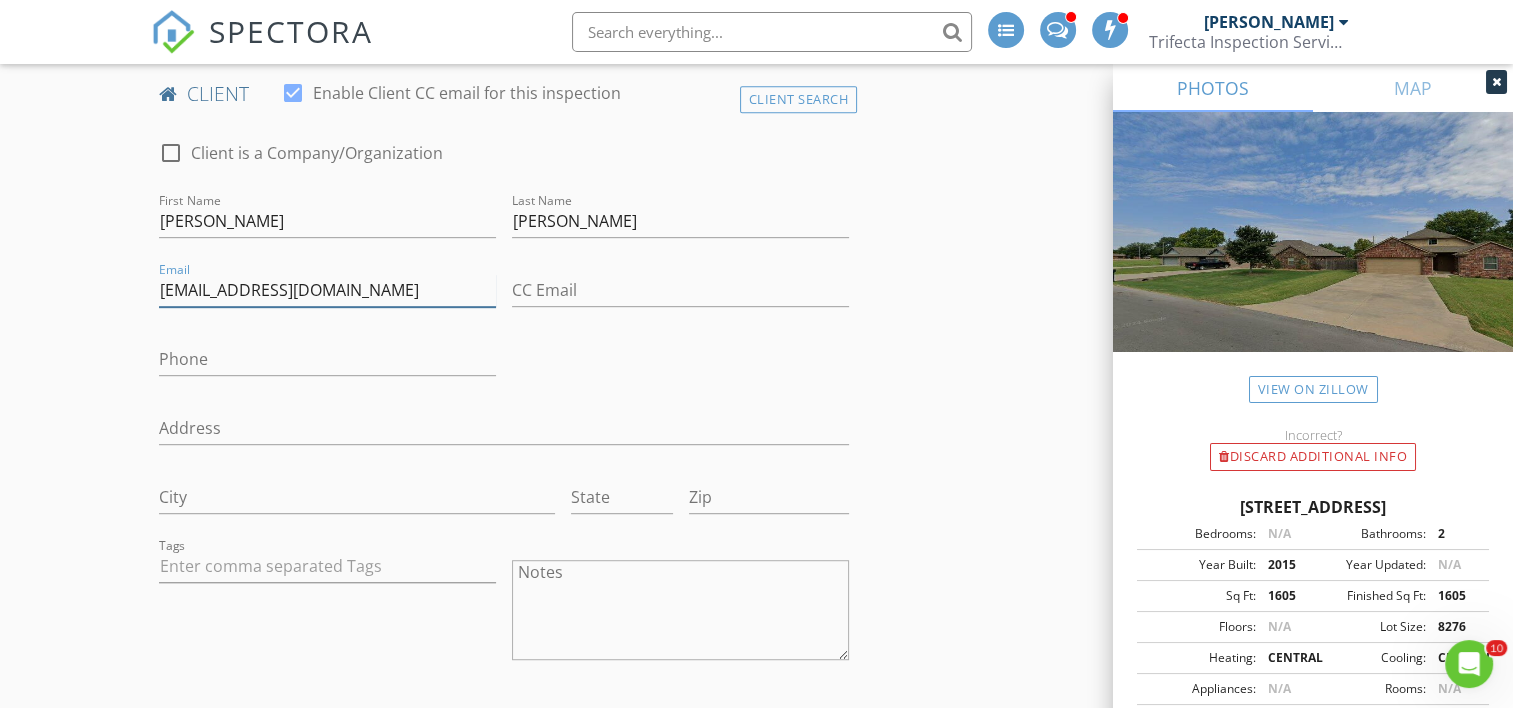 type on "[EMAIL_ADDRESS][DOMAIN_NAME]" 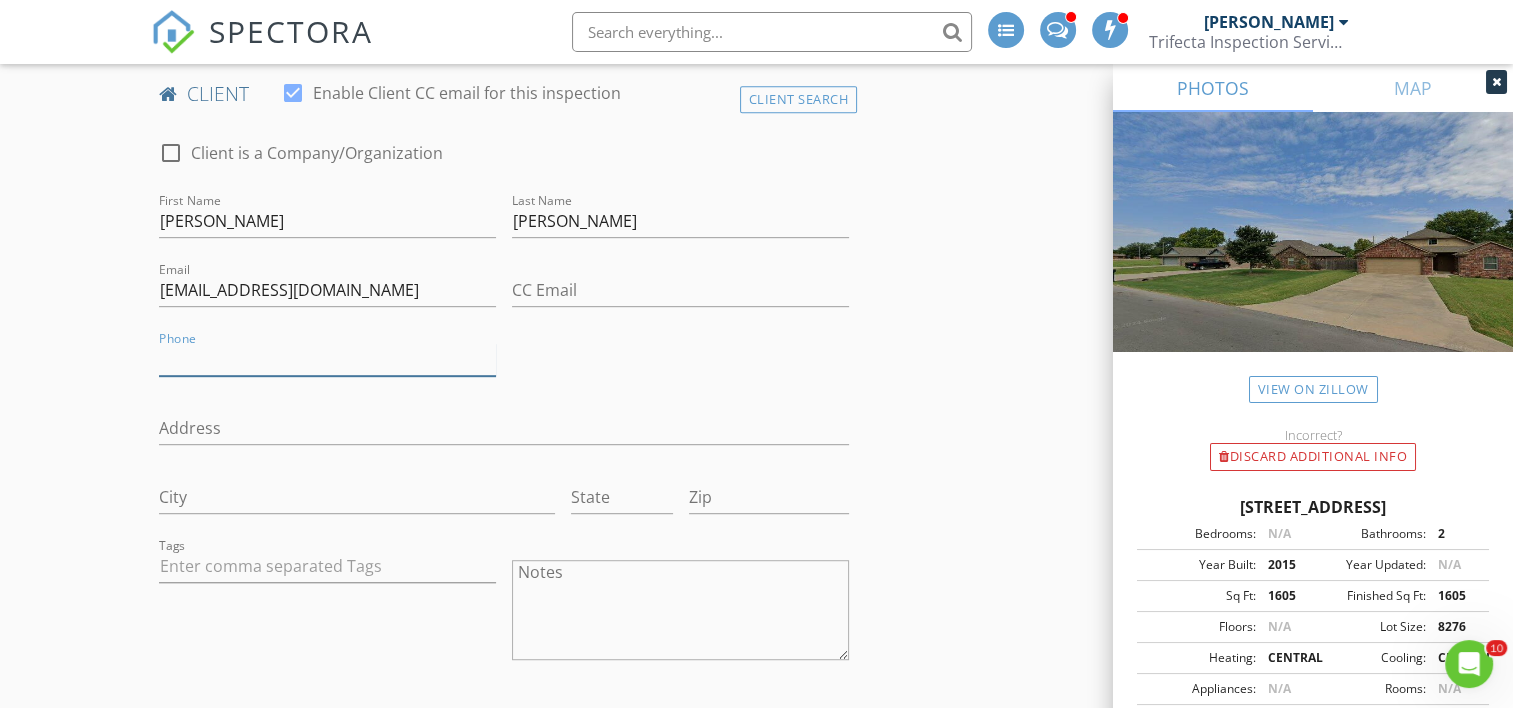 click on "Phone" at bounding box center [327, 359] 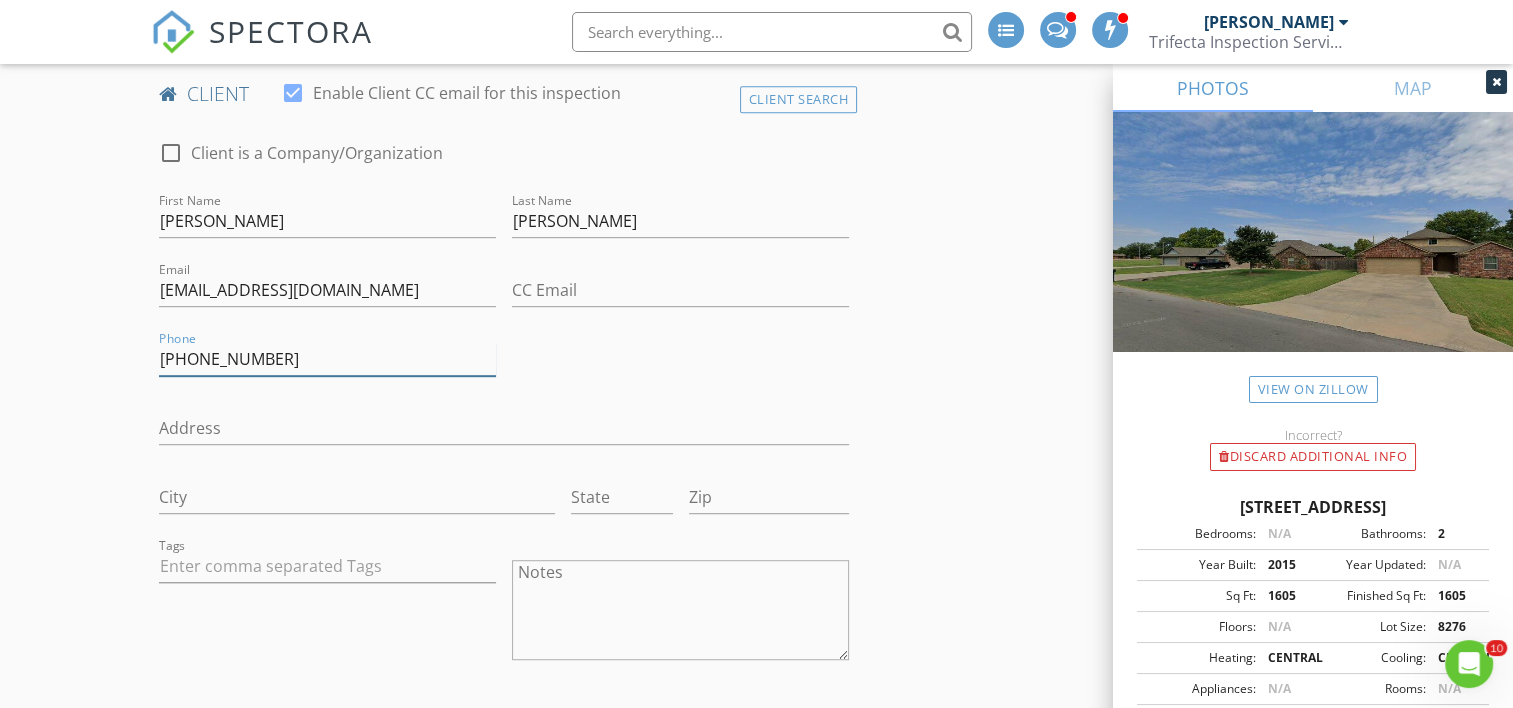type on "[PHONE_NUMBER]" 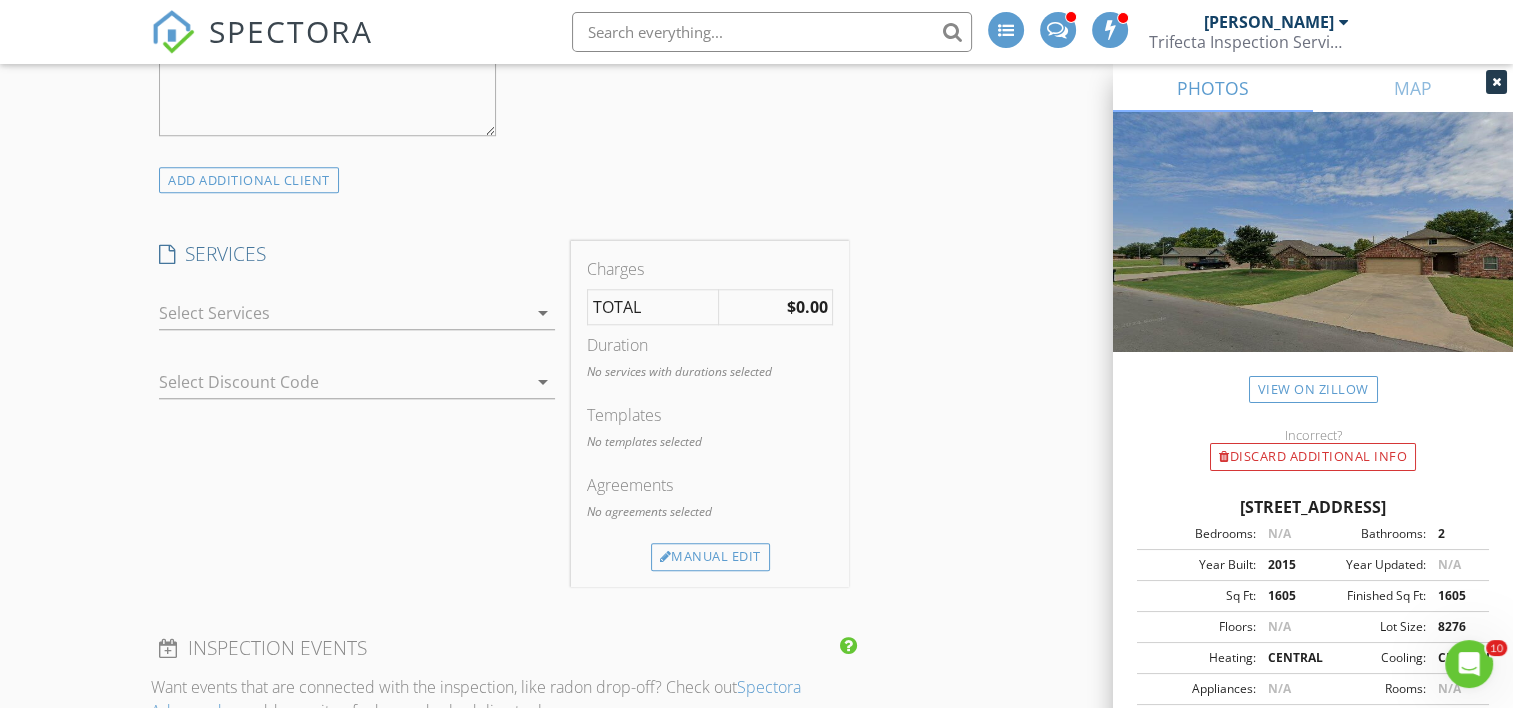 scroll, scrollTop: 1732, scrollLeft: 0, axis: vertical 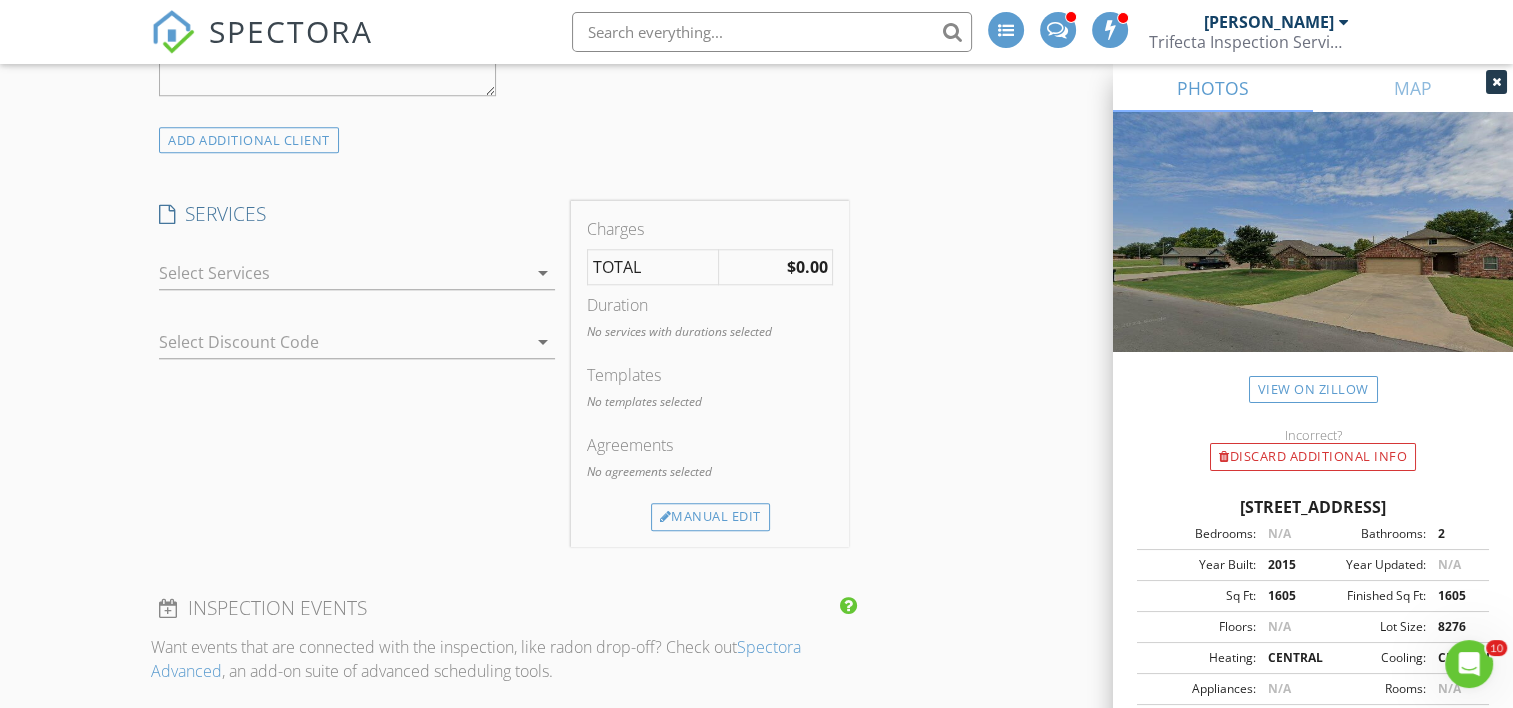 click on "arrow_drop_down" at bounding box center [543, 273] 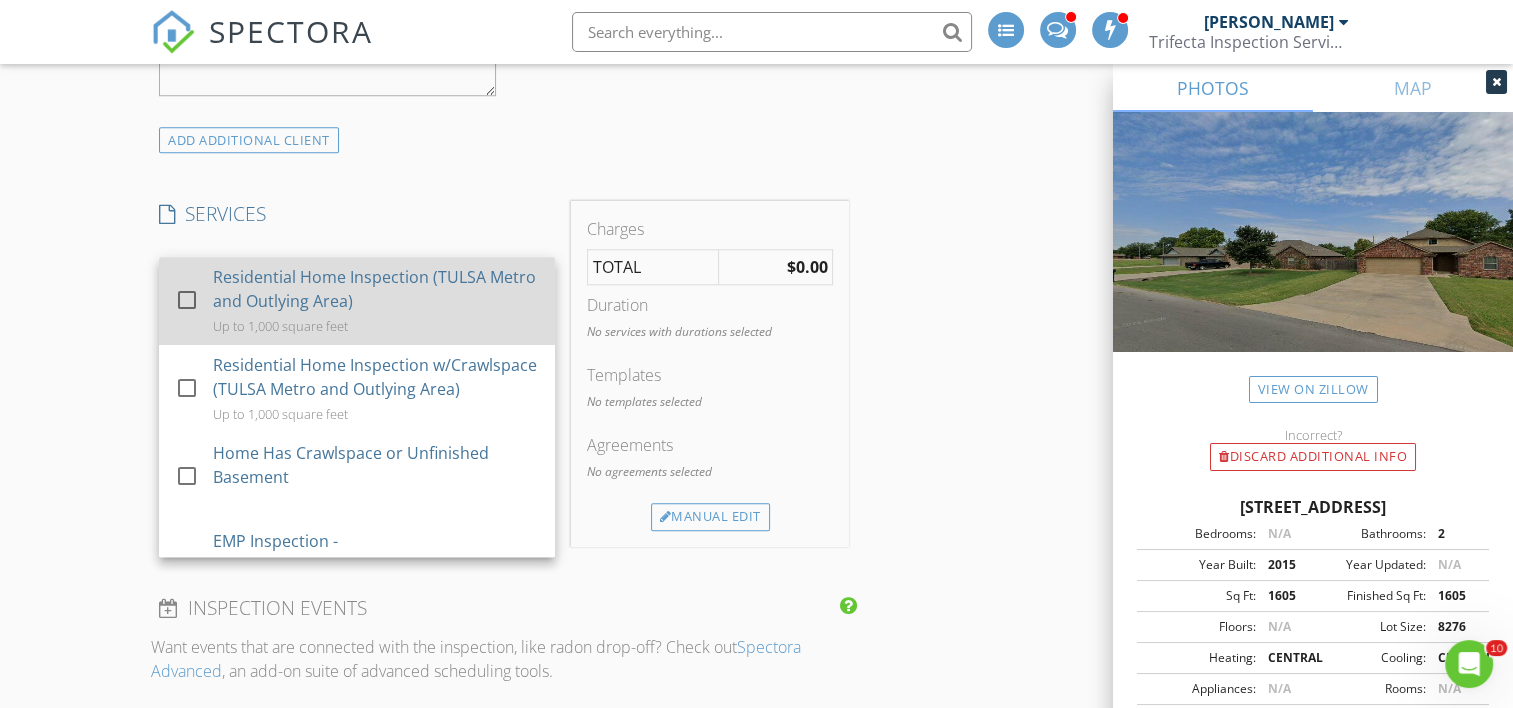 click on "Residential Home Inspection (TULSA Metro and Outlying Area)" at bounding box center (377, 289) 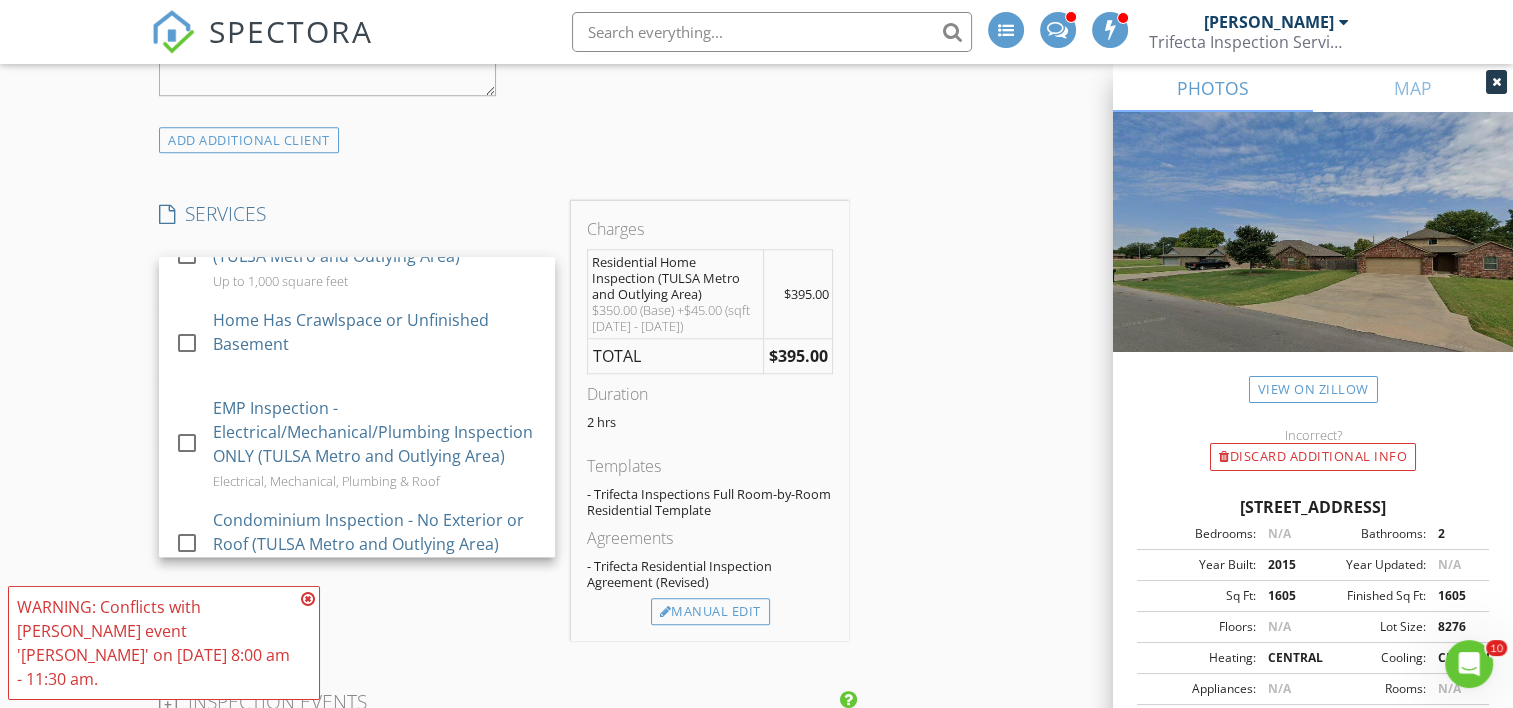 scroll, scrollTop: 227, scrollLeft: 0, axis: vertical 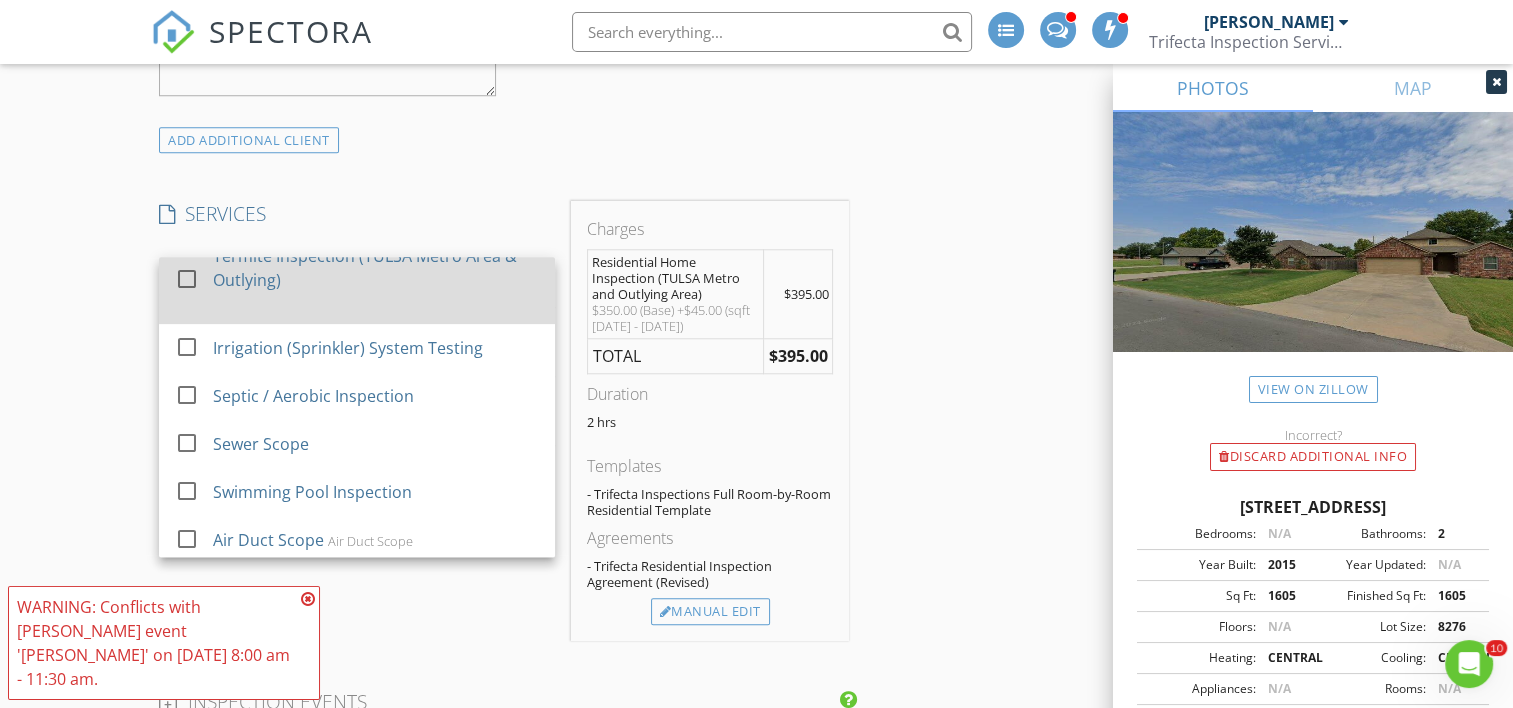 click on "Termite Inspection (TULSA Metro Area & Outlying)" at bounding box center [377, 268] 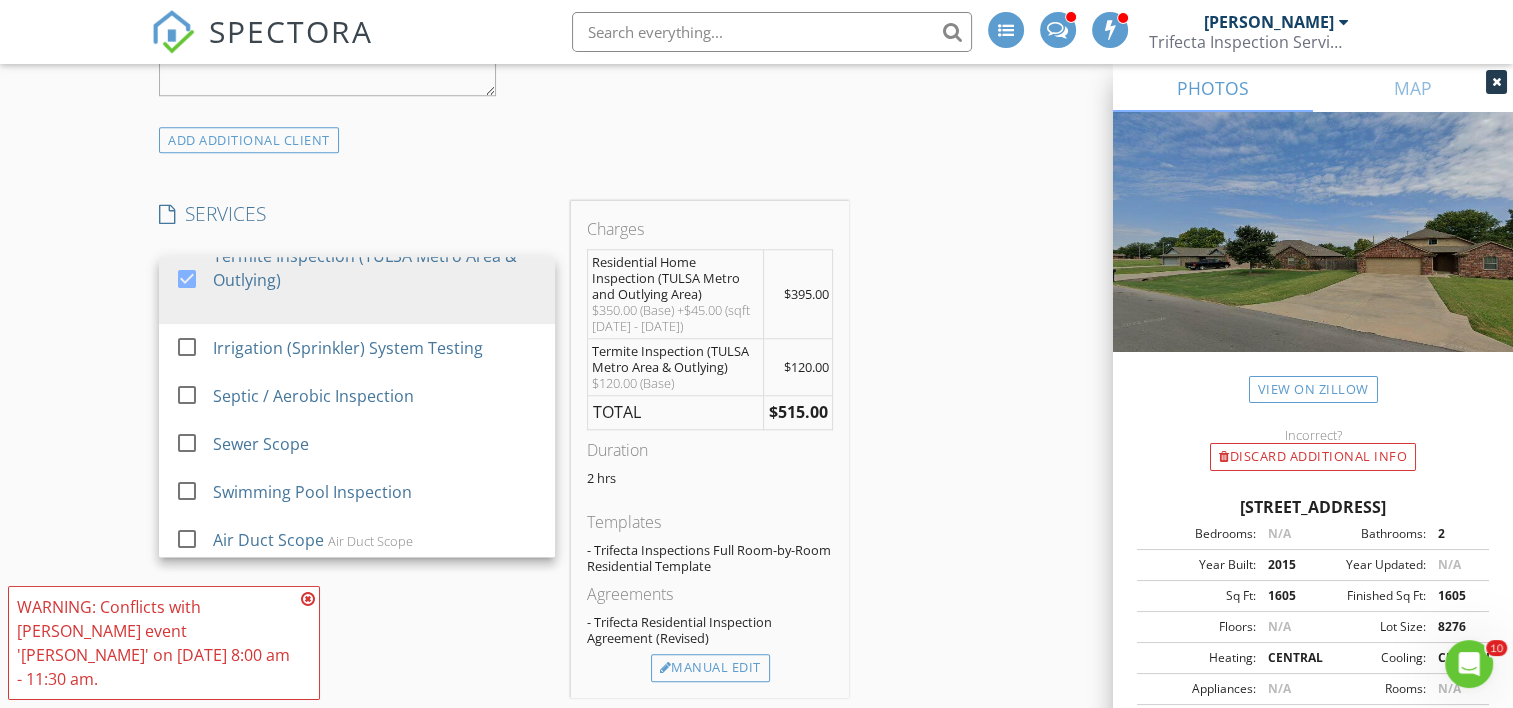 click on "SERVICES
check_box   Residential Home Inspection (TULSA Metro and Outlying Area)   Up to 1,000 square feet check_box_outline_blank   Residential Home Inspection w/Crawlspace (TULSA Metro and Outlying Area)   Up to 1,000 square feet check_box_outline_blank   Home Has Crawlspace or Unfinished Basement   check_box_outline_blank   EMP Inspection -  Electrical/Mechanical/Plumbing Inspection ONLY (TULSA Metro and Outlying Area)    Electrical, Mechanical, Plumbing & Roof  check_box_outline_blank   Condominium Inspection - No Exterior or Roof (TULSA Metro and Outlying Area)    Base (Up to 1,500 square feet) check_box_outline_blank   Duplex/Triplex/Quadplex Inspection (Select and ask for pricing) (Tulsa Metro and Outlying Area)   Home Inspection for Multi Family Homes check_box_outline_blank   TRR Re-Inspection - $175 Base (+ Mileage - if applicable)   Re-inspection - TRR items completed check_box_outline_blank     check_box   Termite Inspection (TULSA Metro Area & Outlying)" at bounding box center [357, 449] 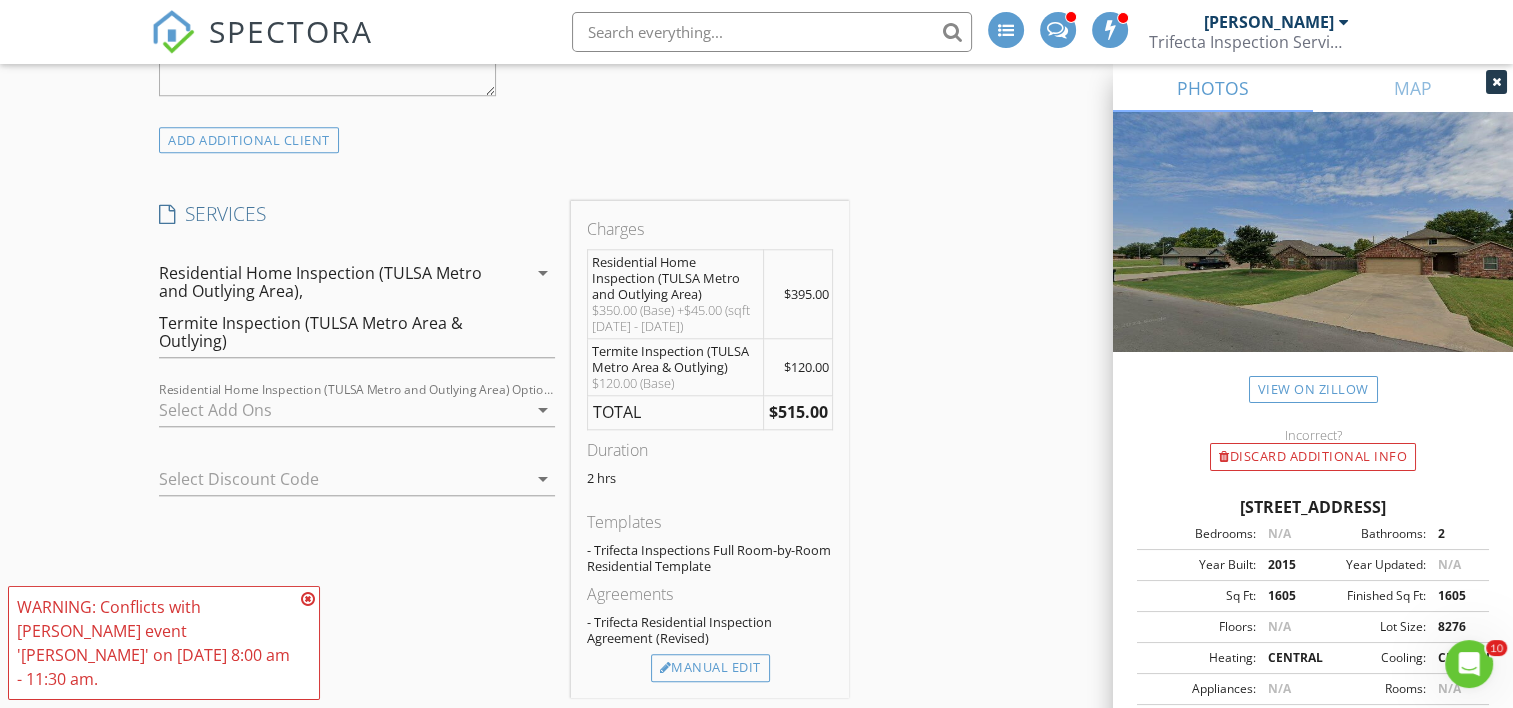 click at bounding box center [308, 599] 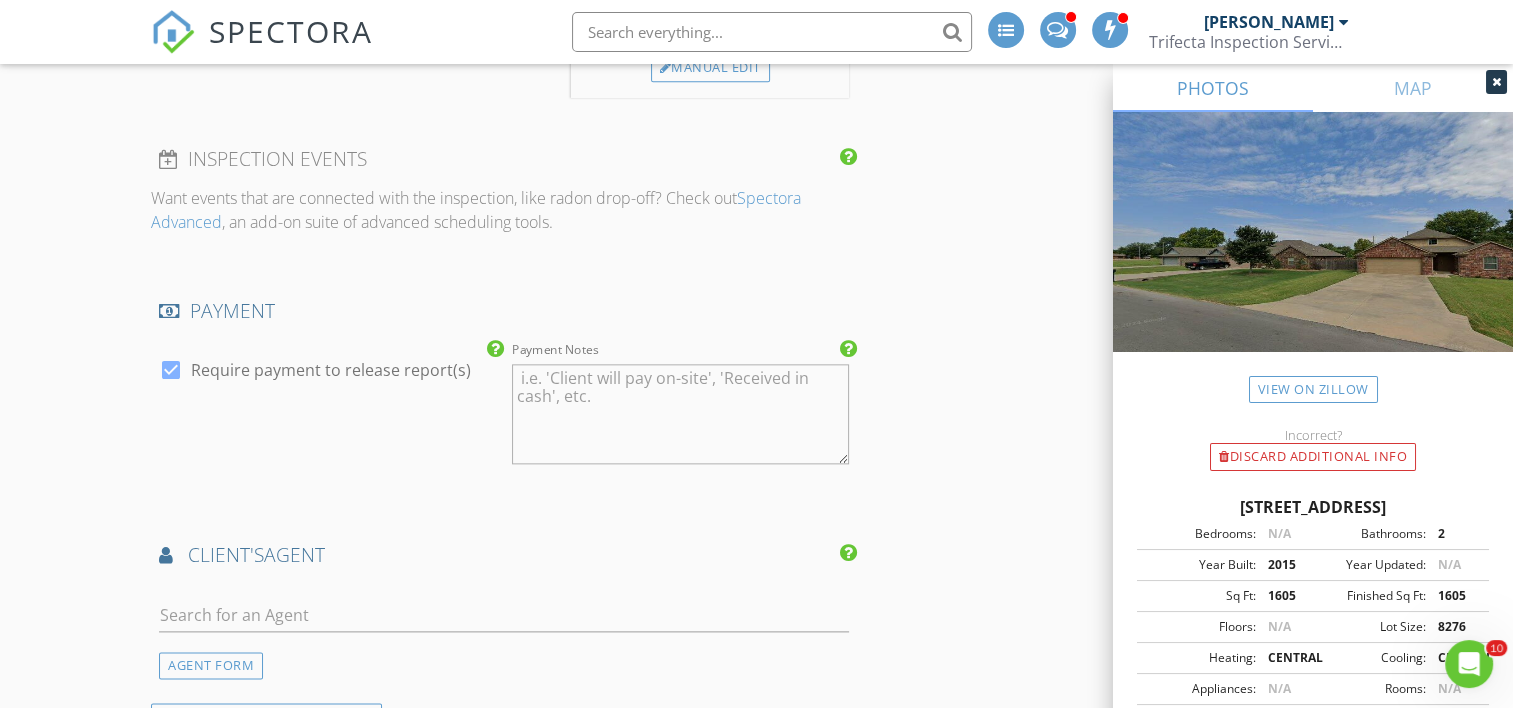 scroll, scrollTop: 2346, scrollLeft: 0, axis: vertical 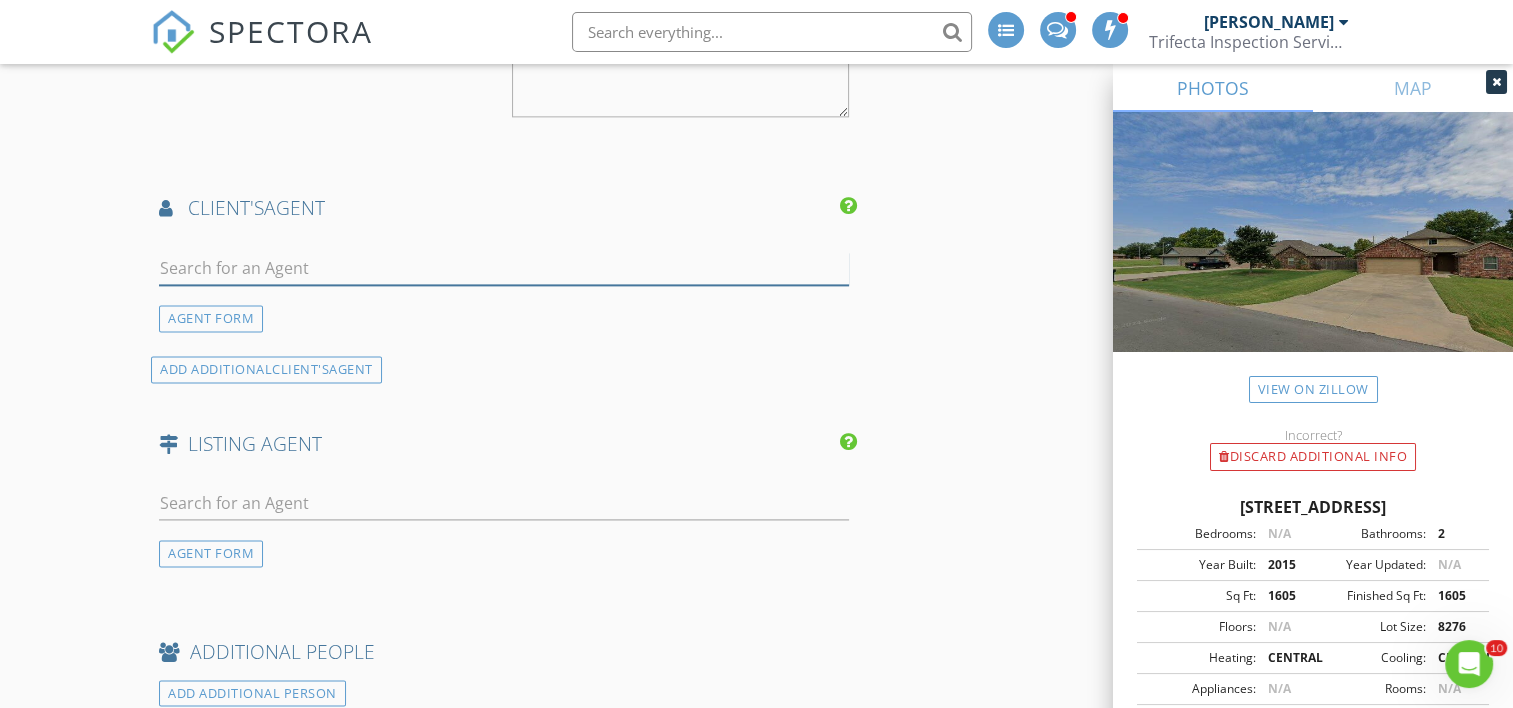 click at bounding box center (504, 268) 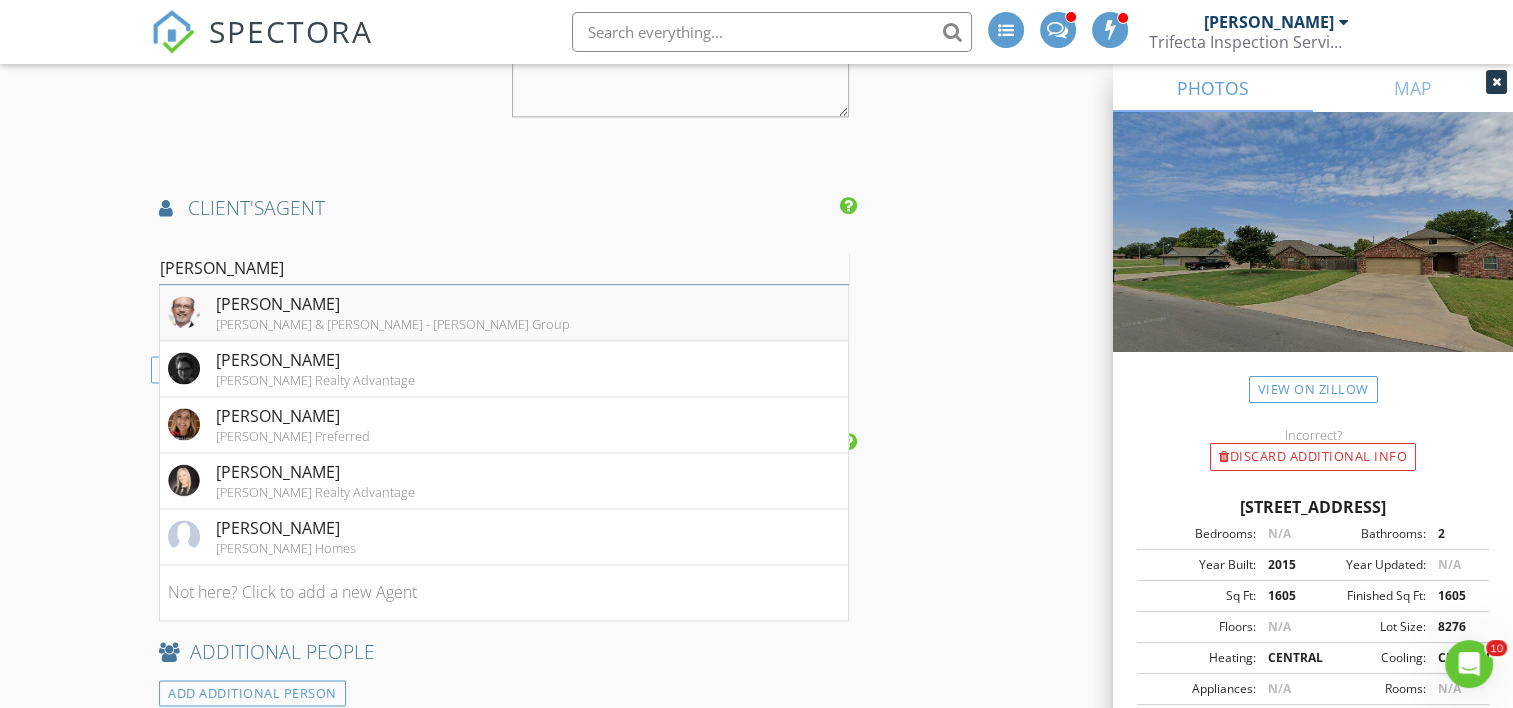type on "[PERSON_NAME]" 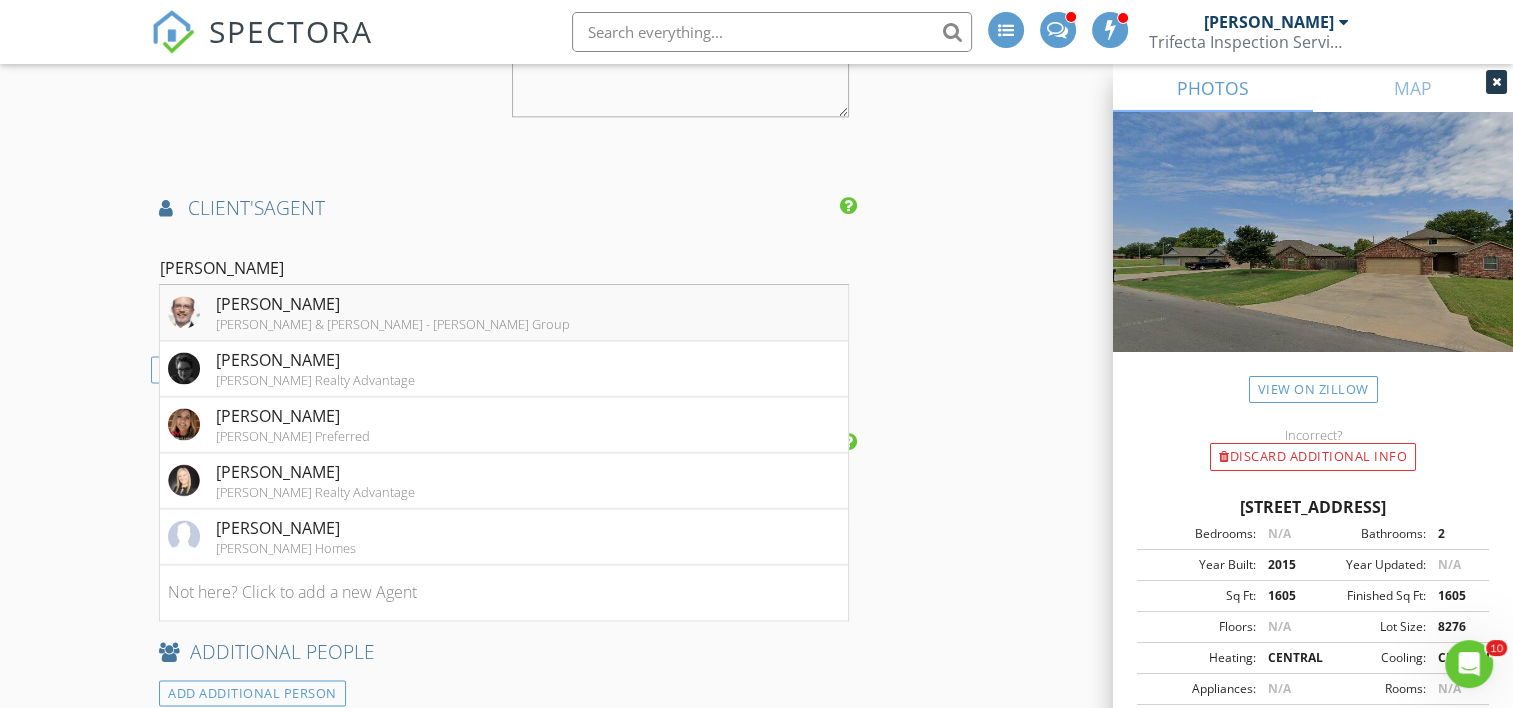 click on "Chris Zinn
Engel & Völkers - Chris Zinn Group" at bounding box center (504, 313) 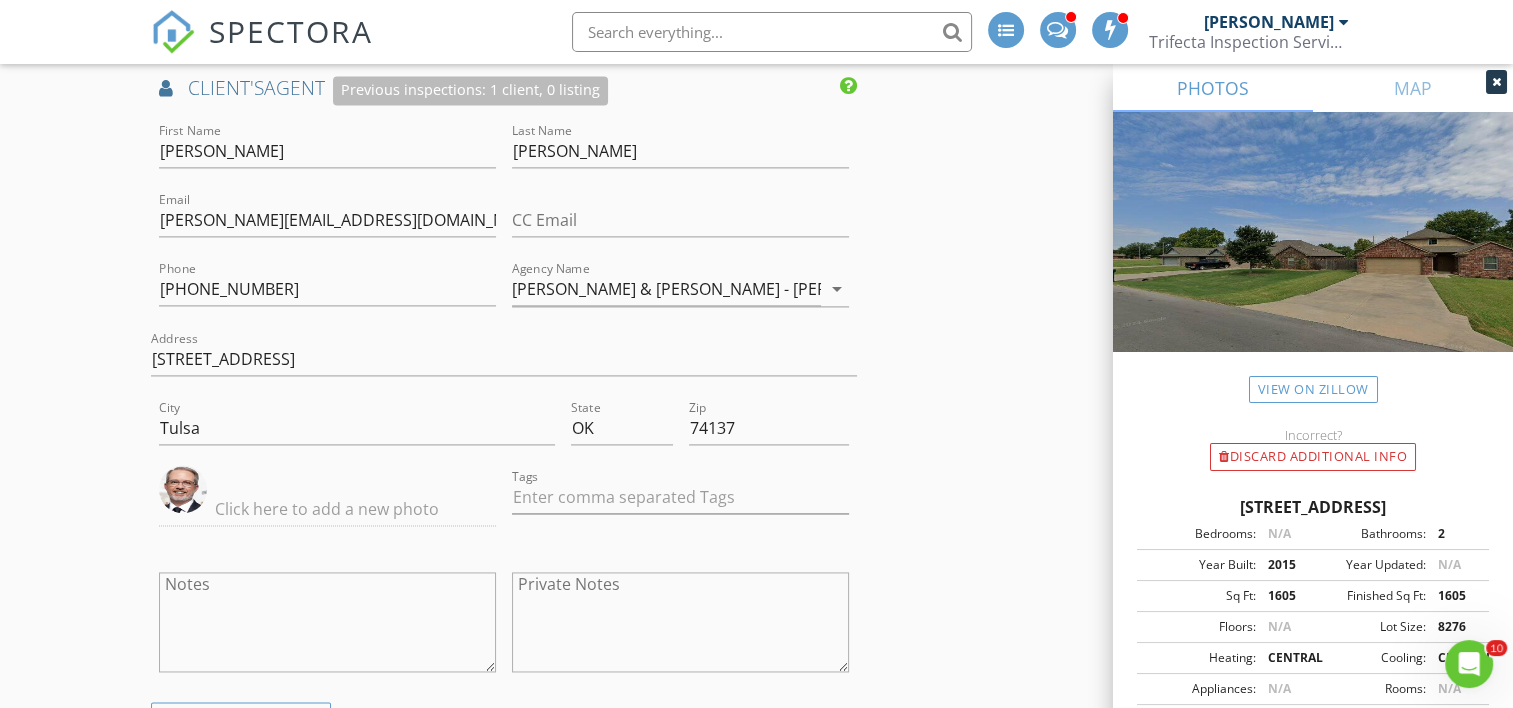 scroll, scrollTop: 2852, scrollLeft: 0, axis: vertical 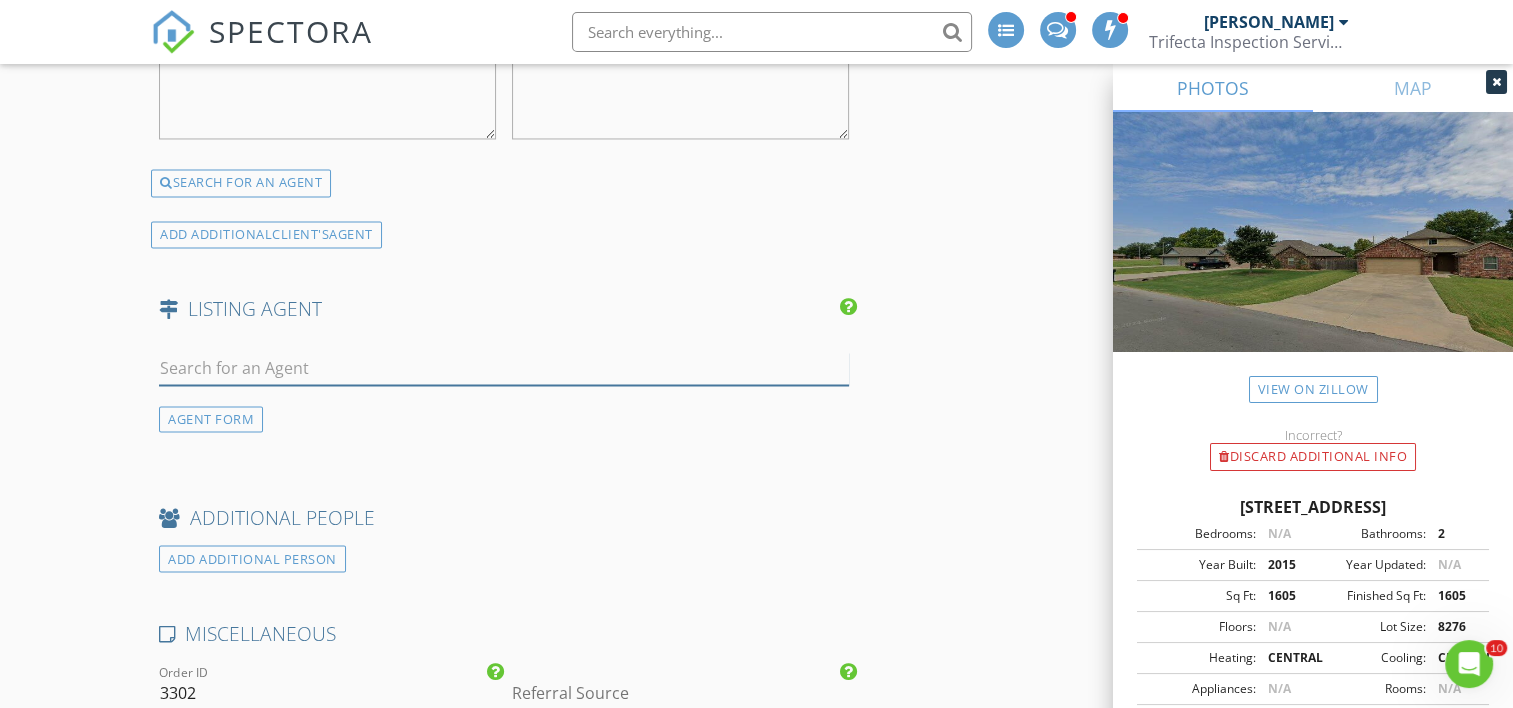 click at bounding box center [504, 368] 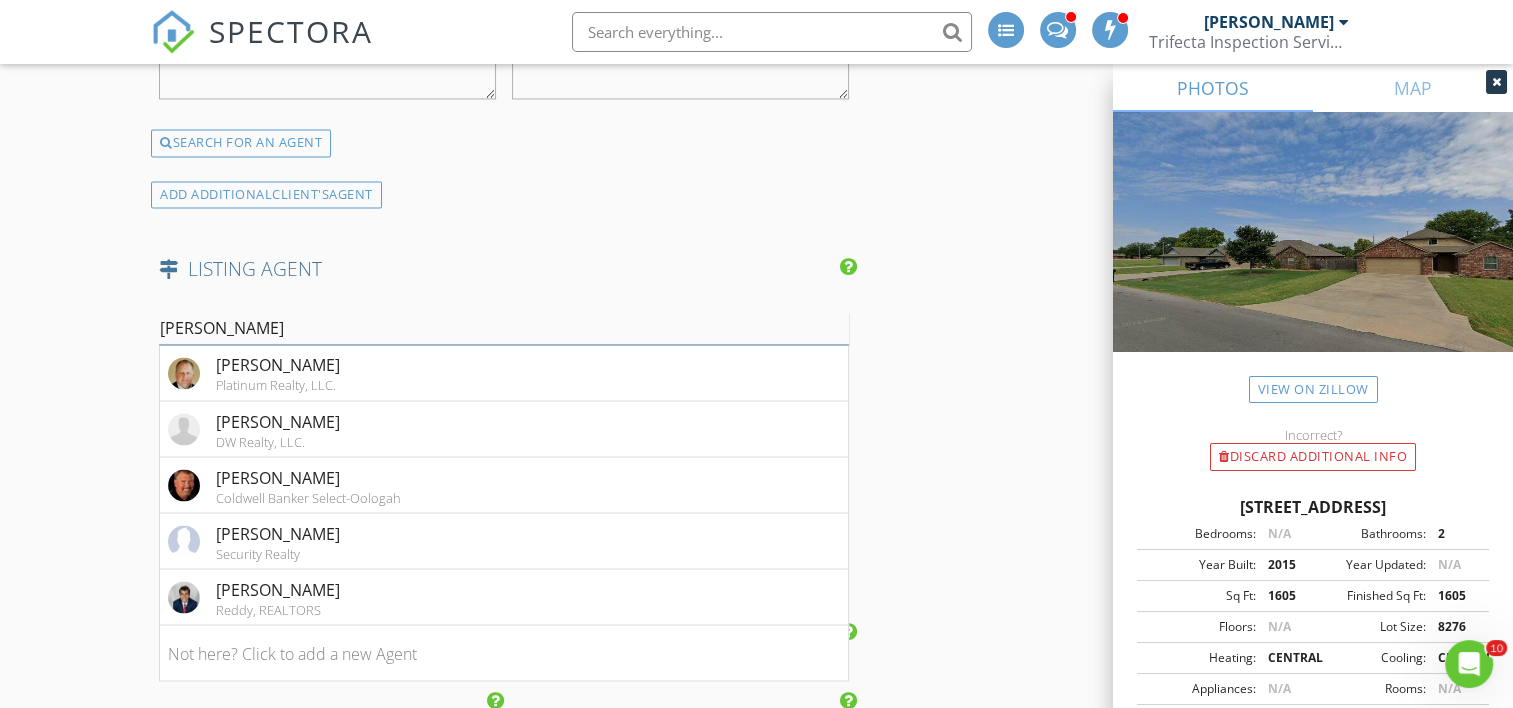 scroll, scrollTop: 3426, scrollLeft: 0, axis: vertical 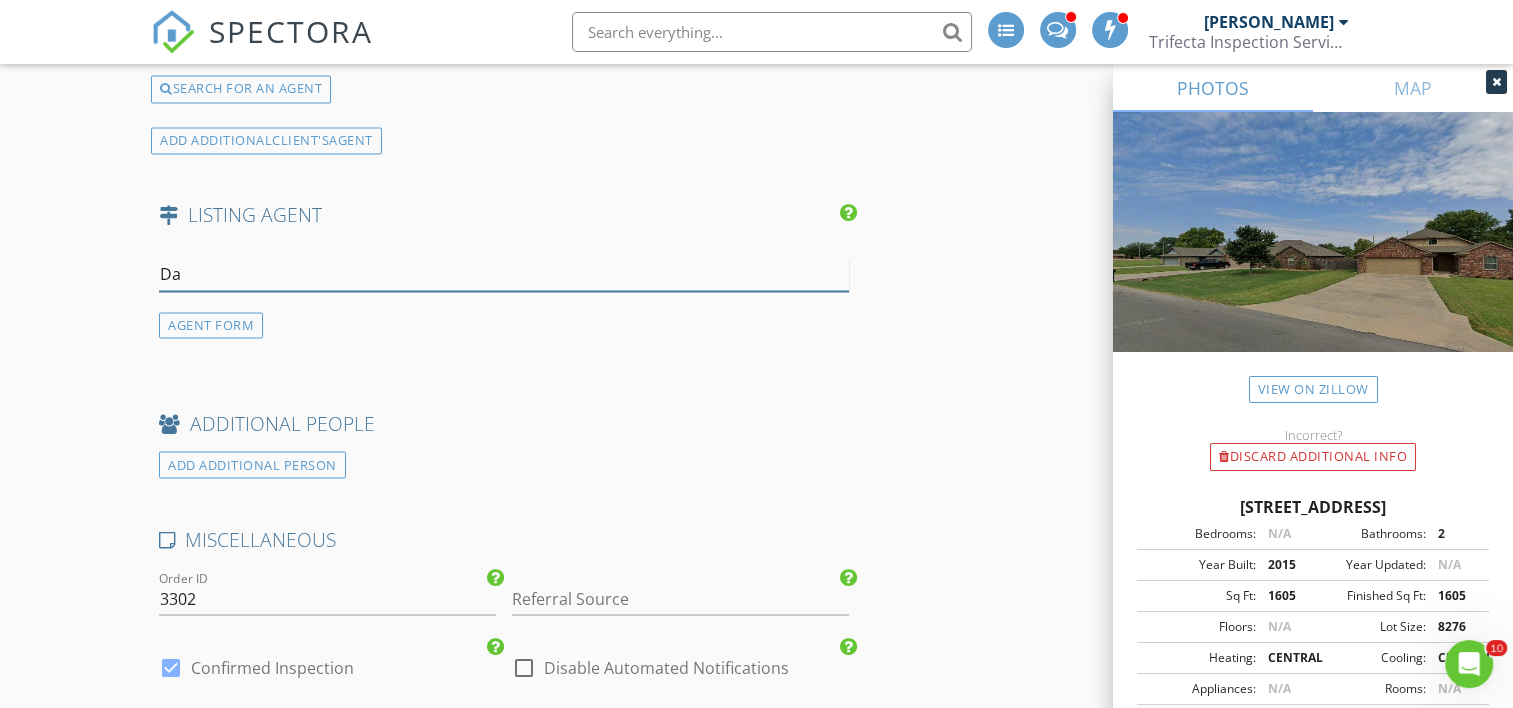 type on "D" 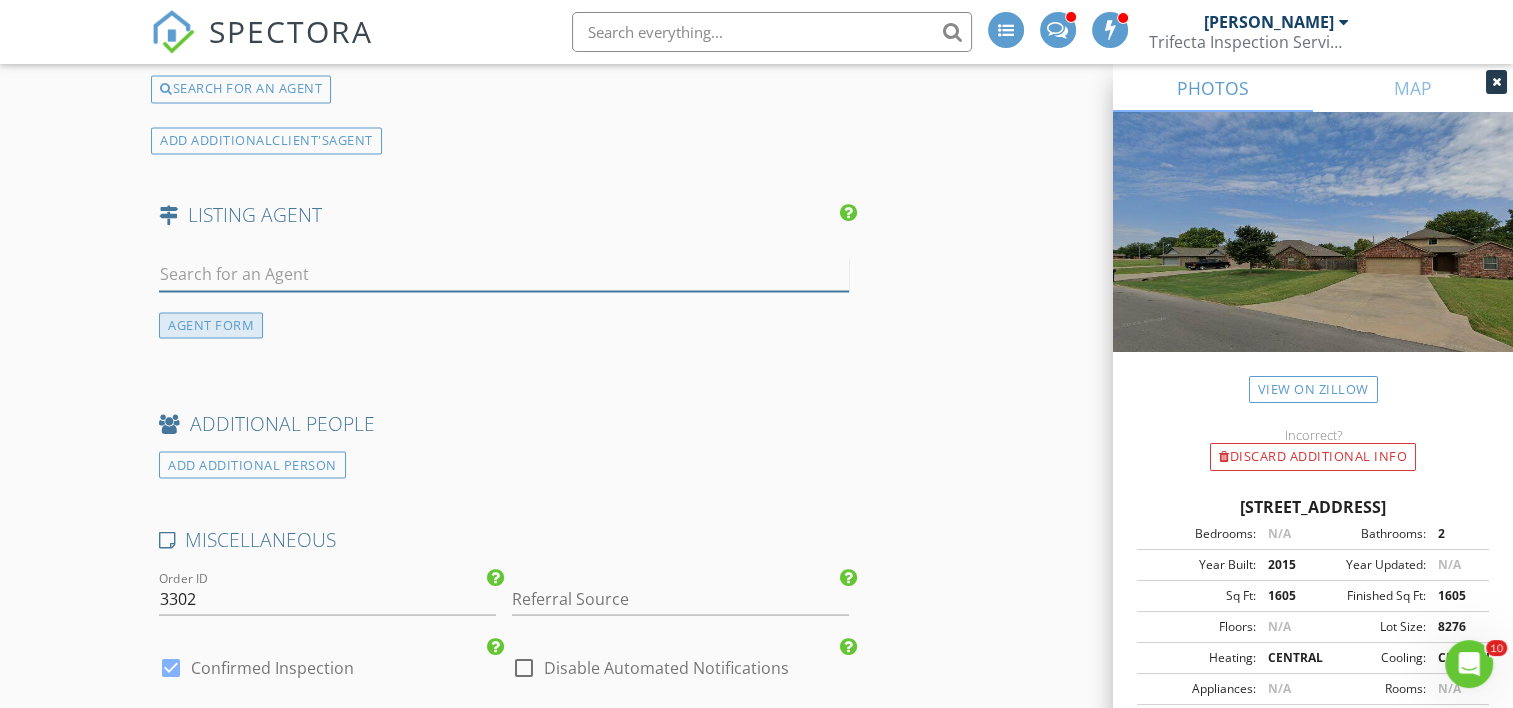 type 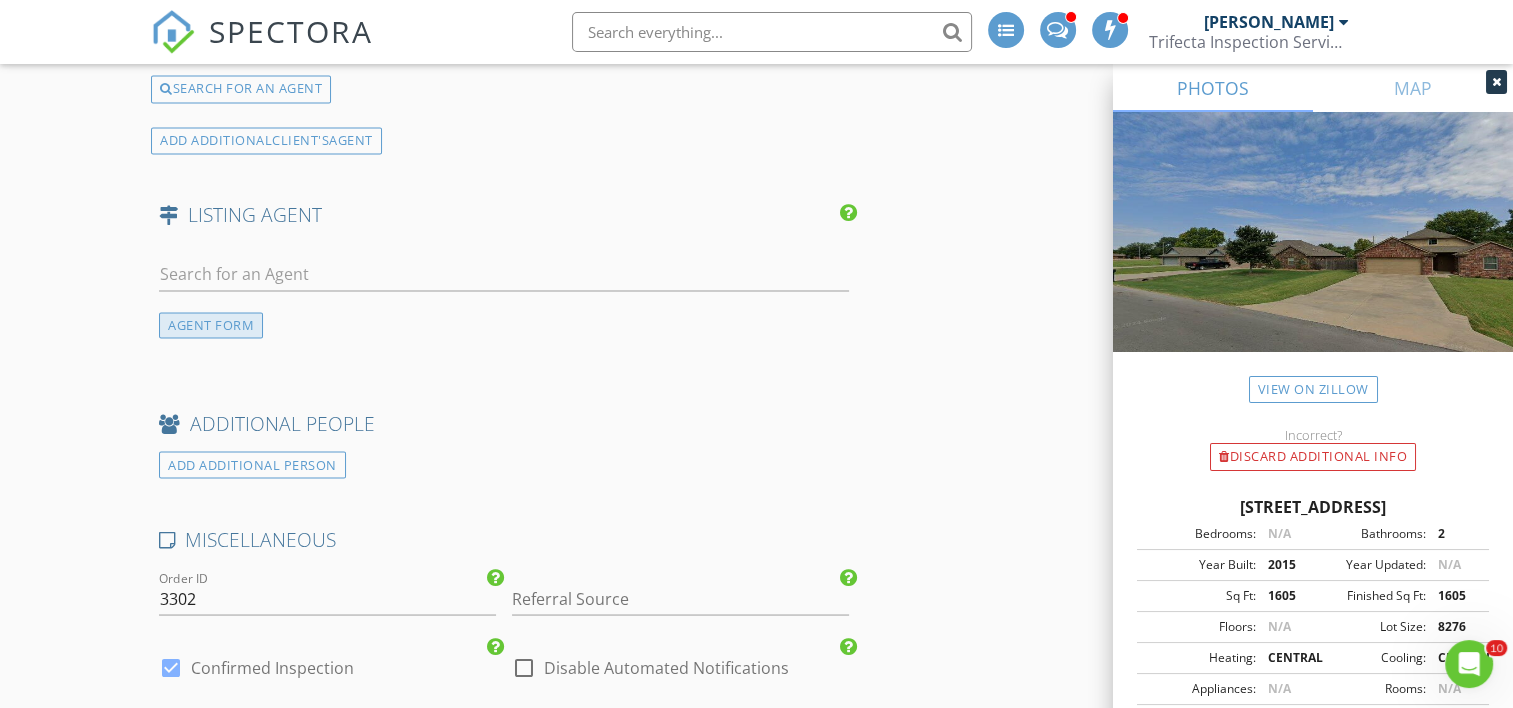 click on "AGENT FORM" at bounding box center [211, 325] 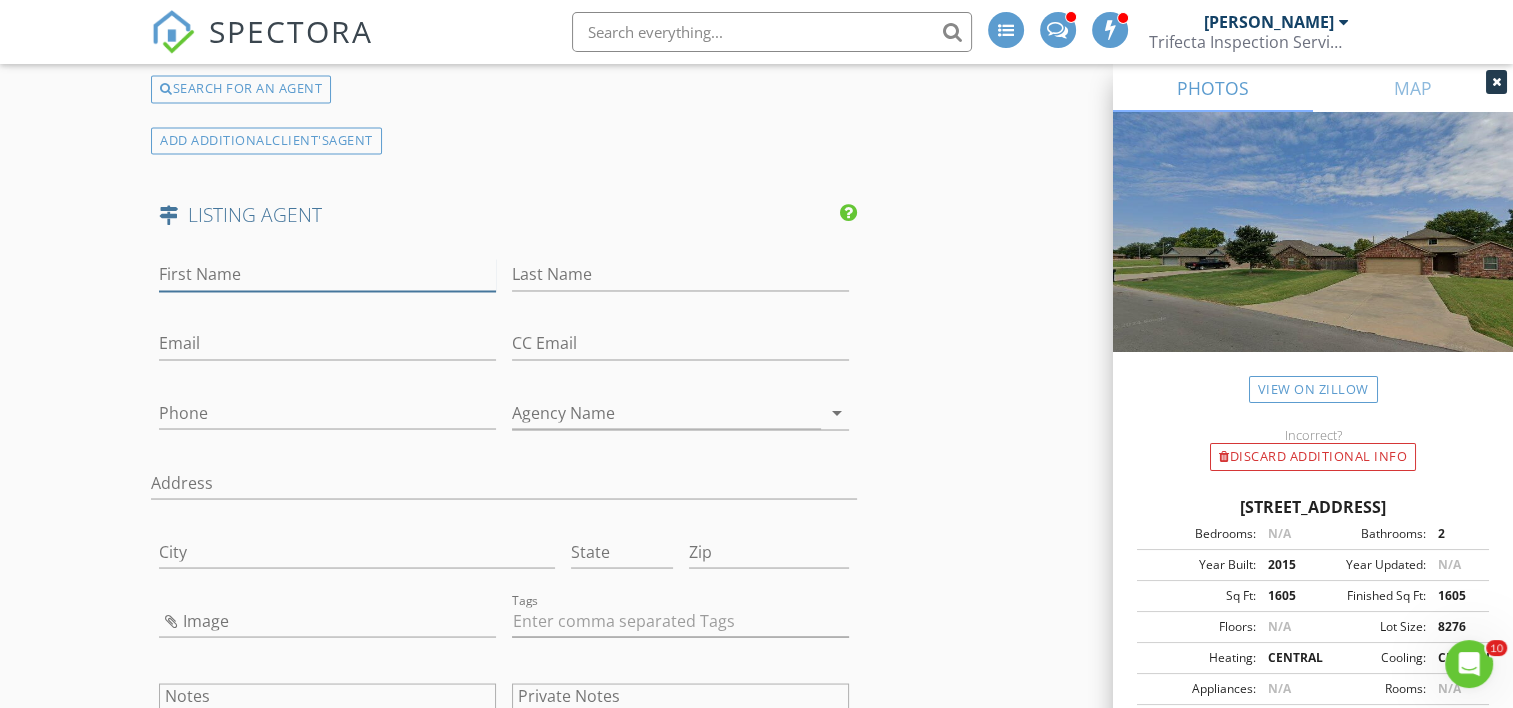 click on "First Name" at bounding box center (327, 274) 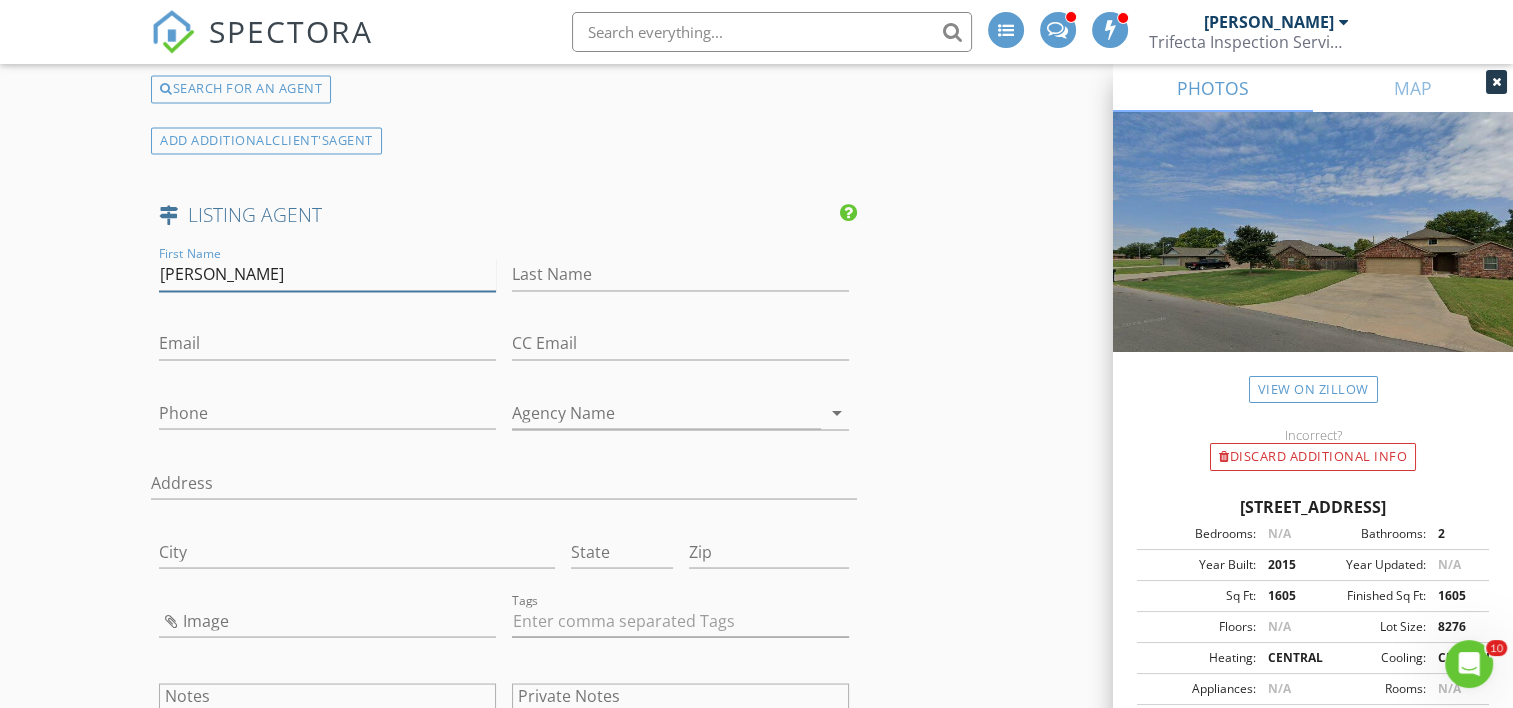 type on "David" 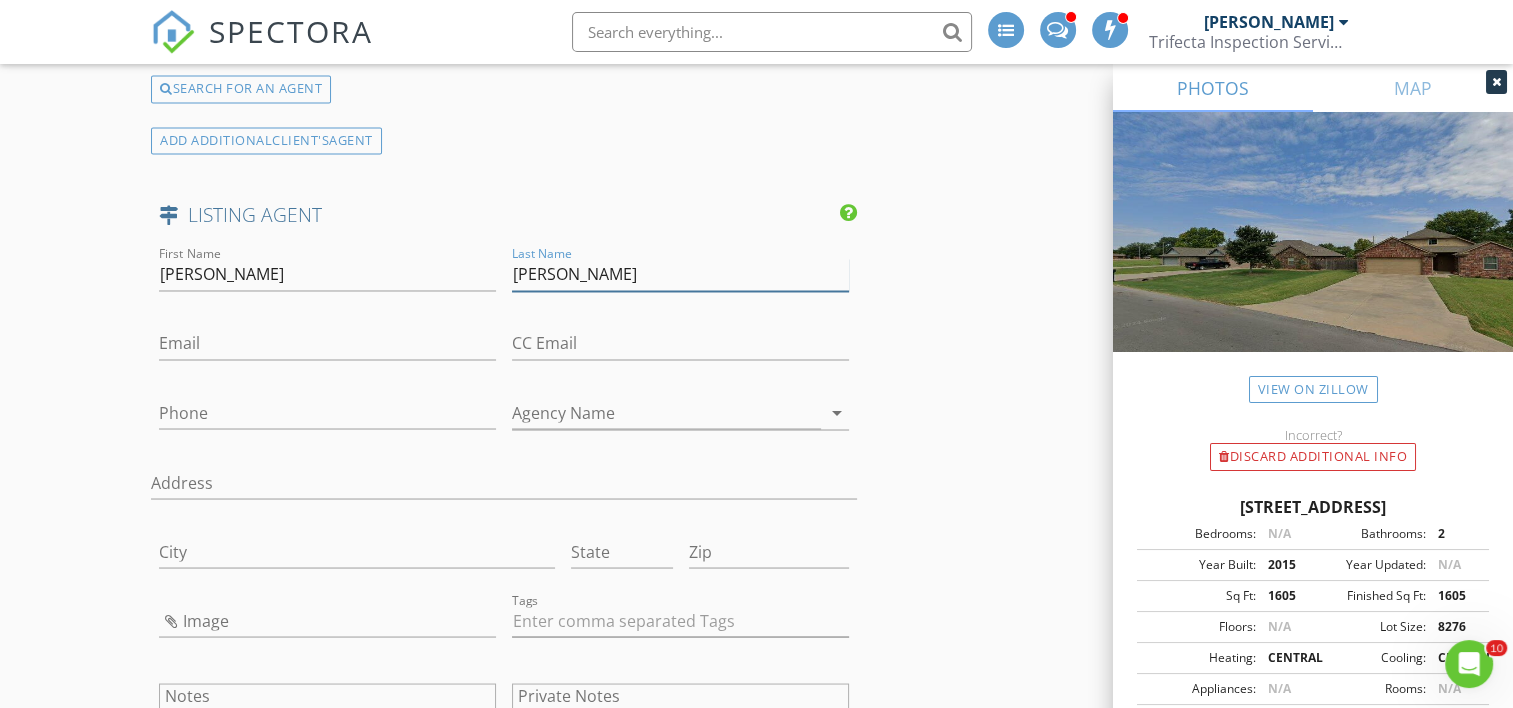 type on "Dunkelberg" 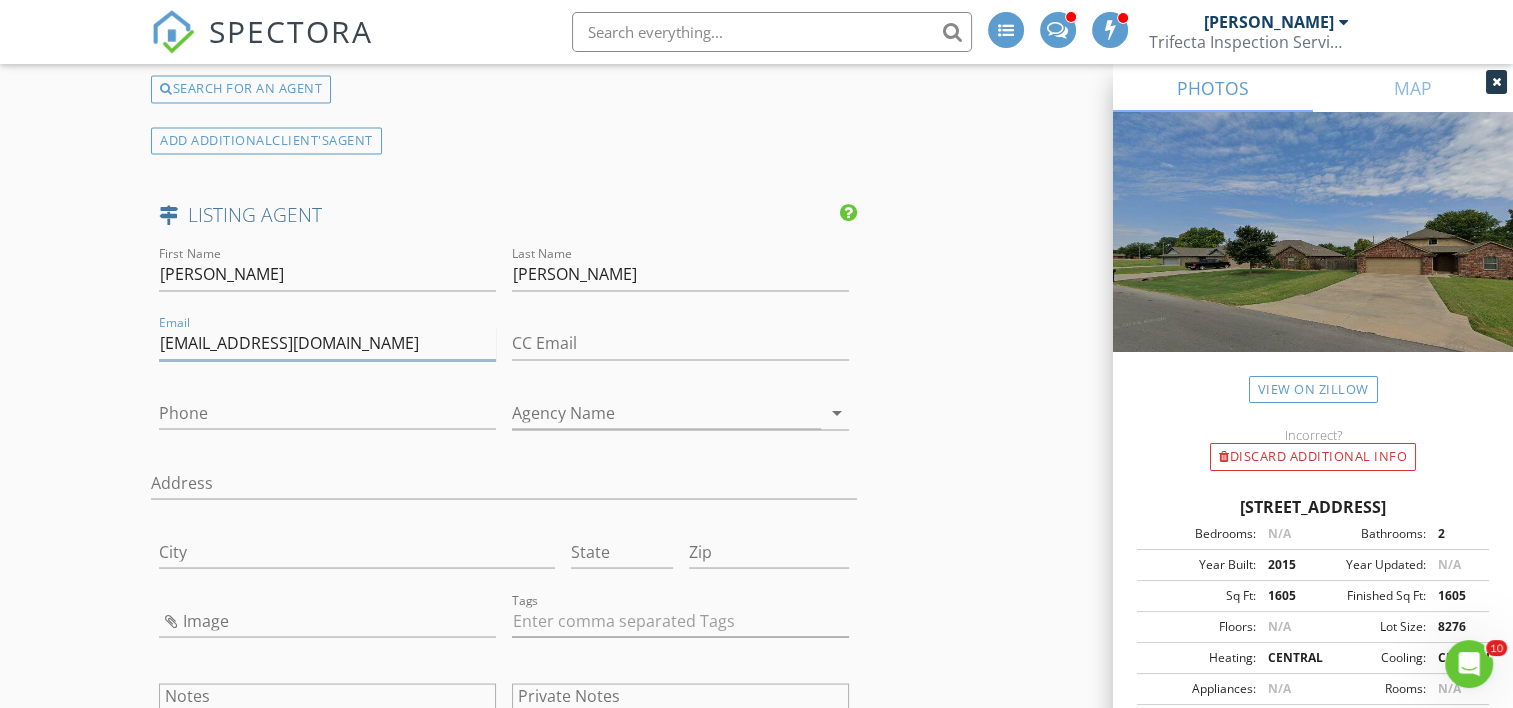 type on "DunkSellsTulsa@gmail.com" 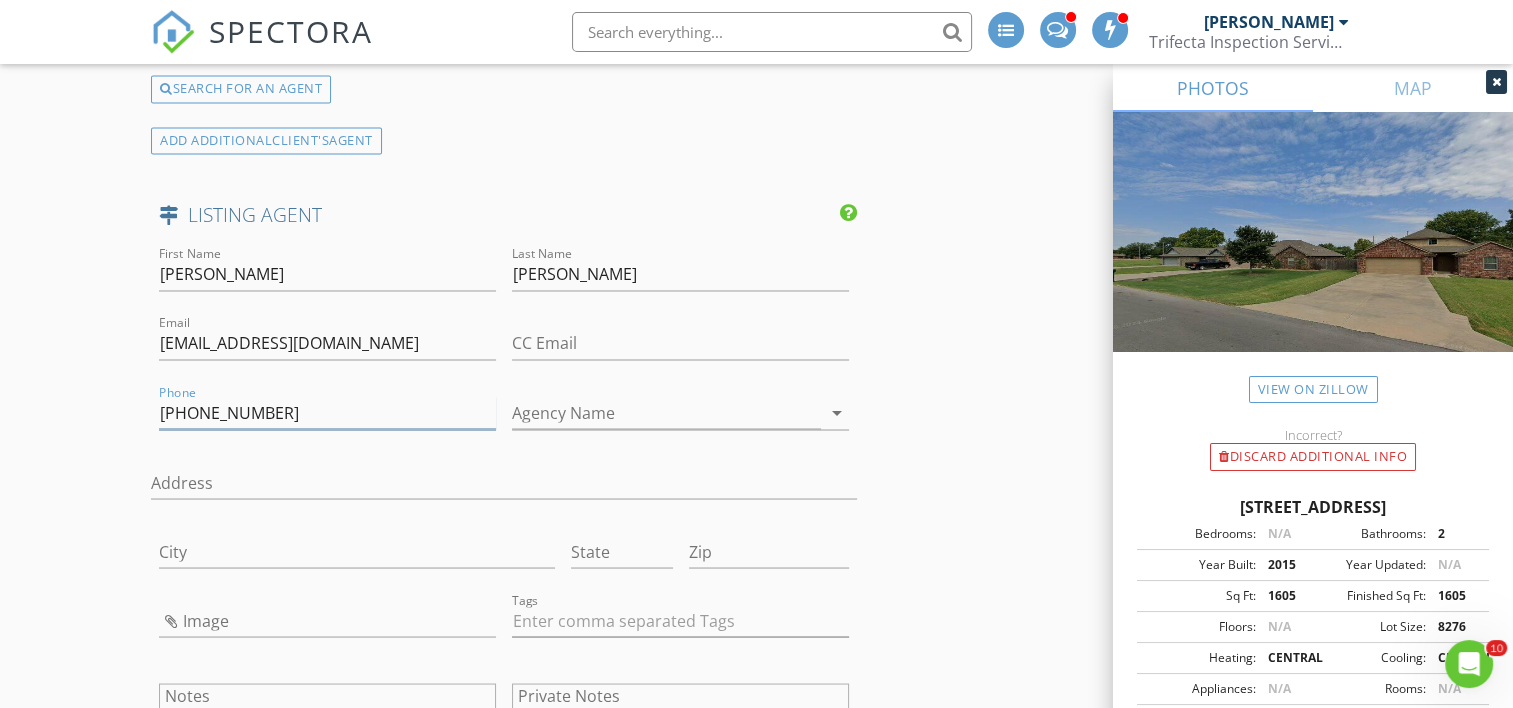 type on "[PHONE_NUMBER]" 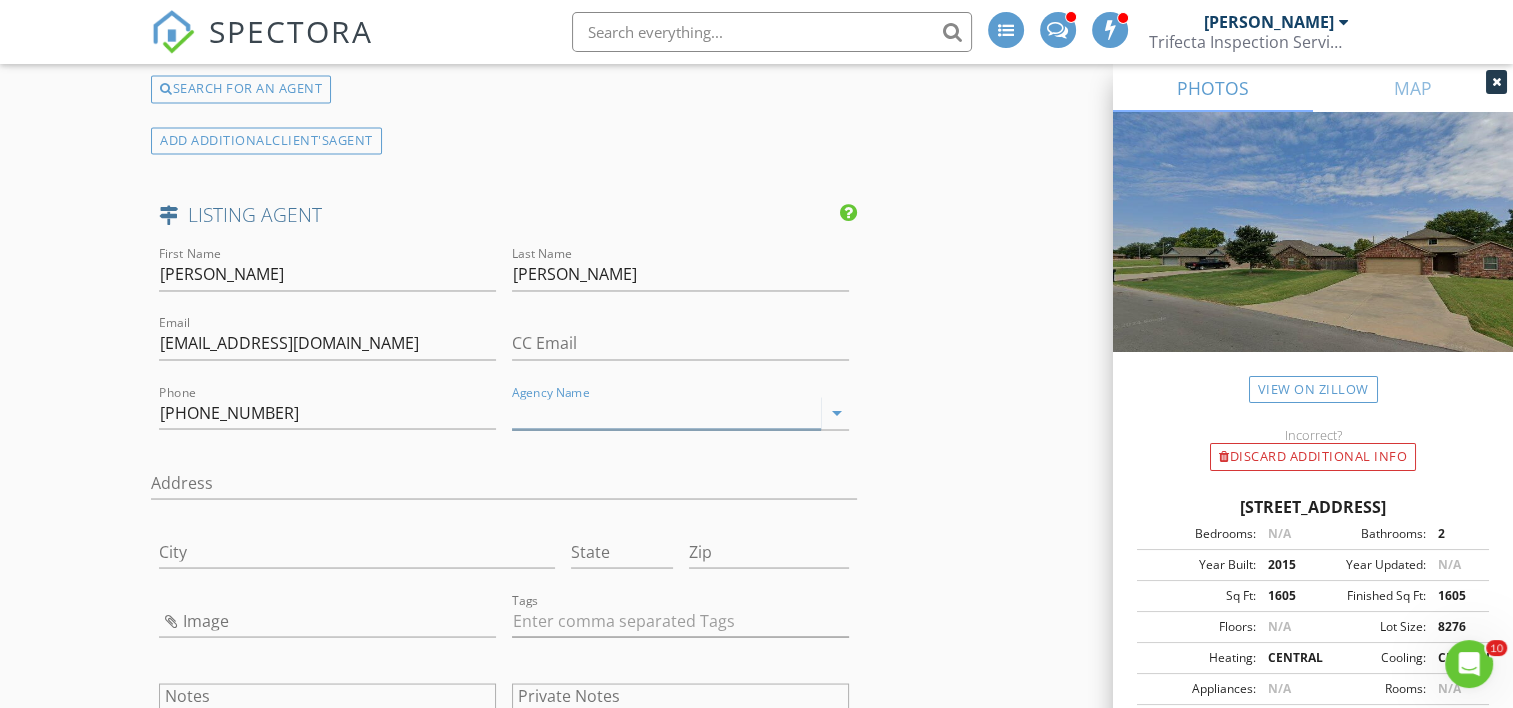 click on "Agency Name" at bounding box center (666, 412) 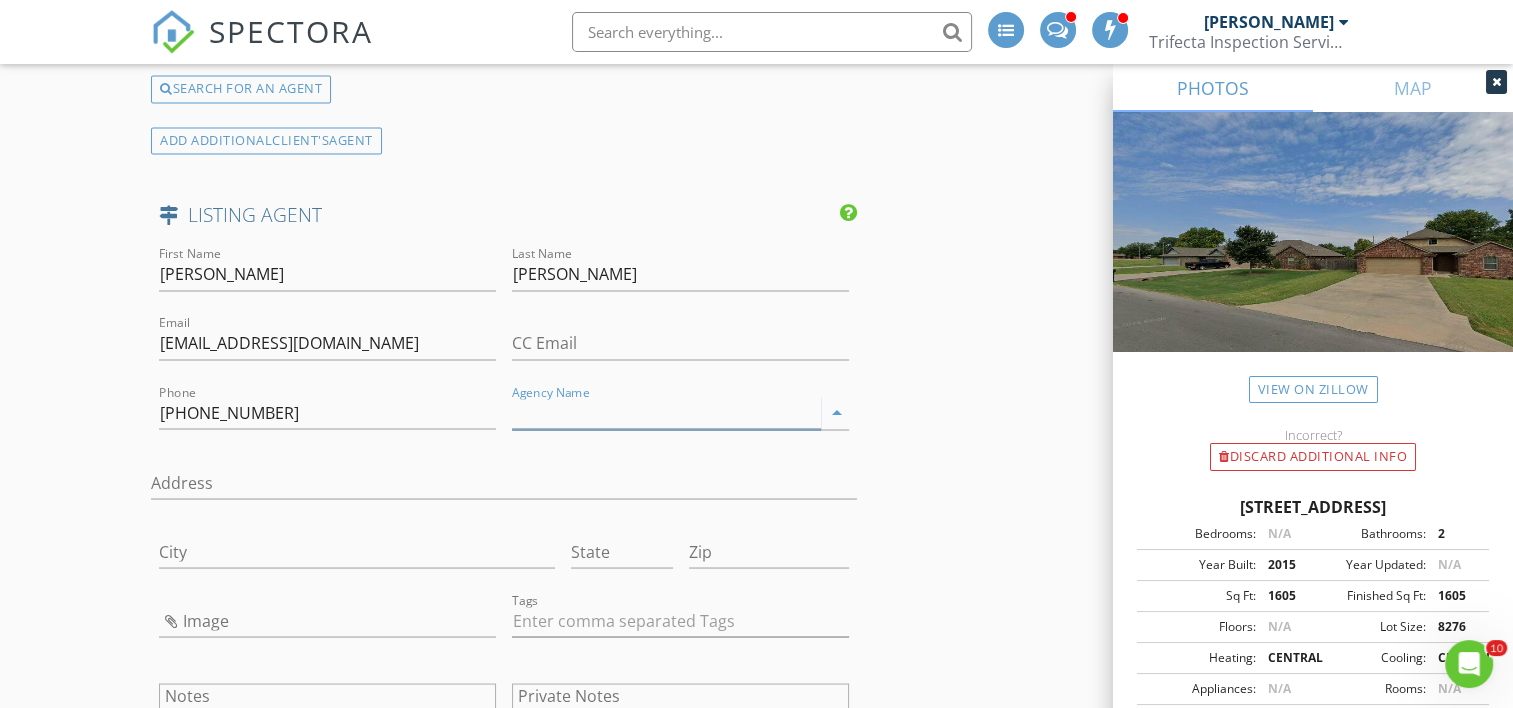 type on "E" 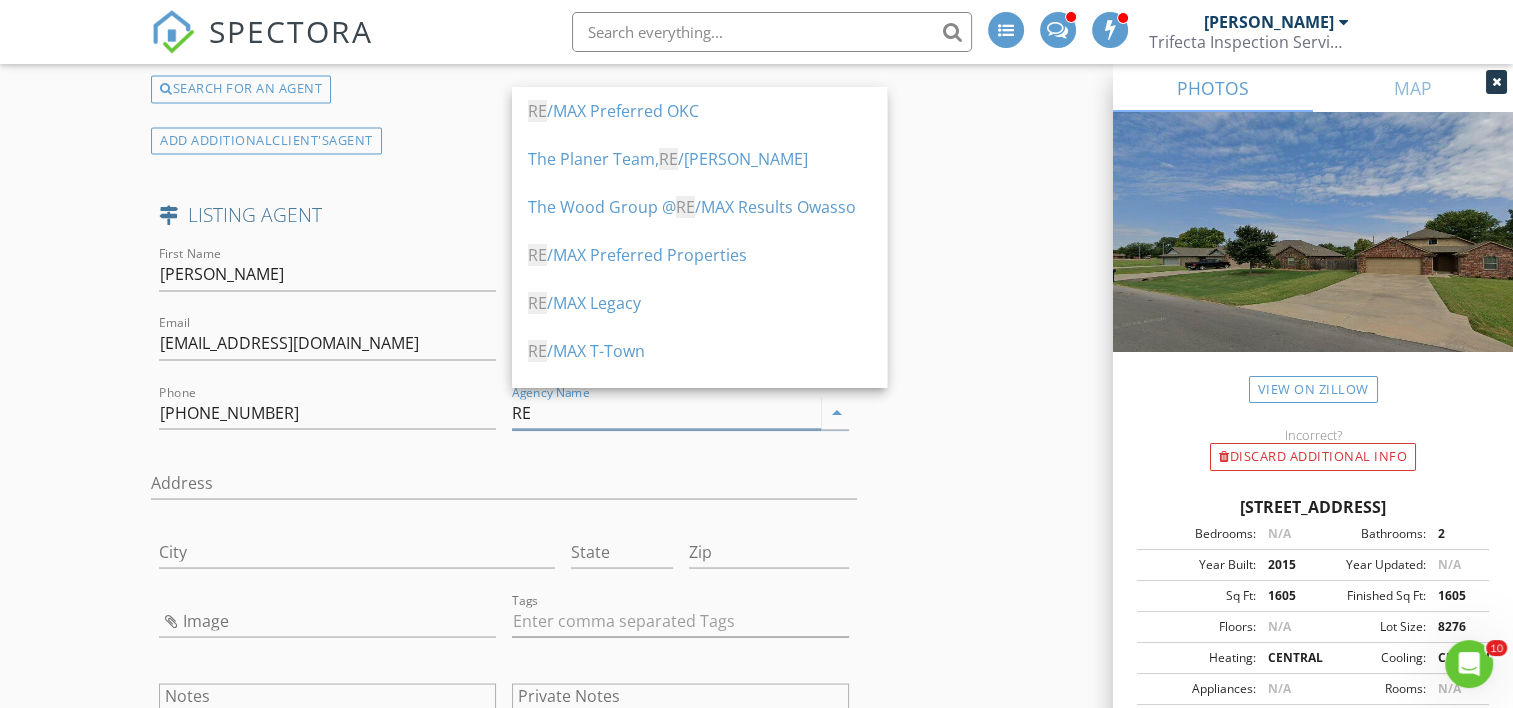 type on "R" 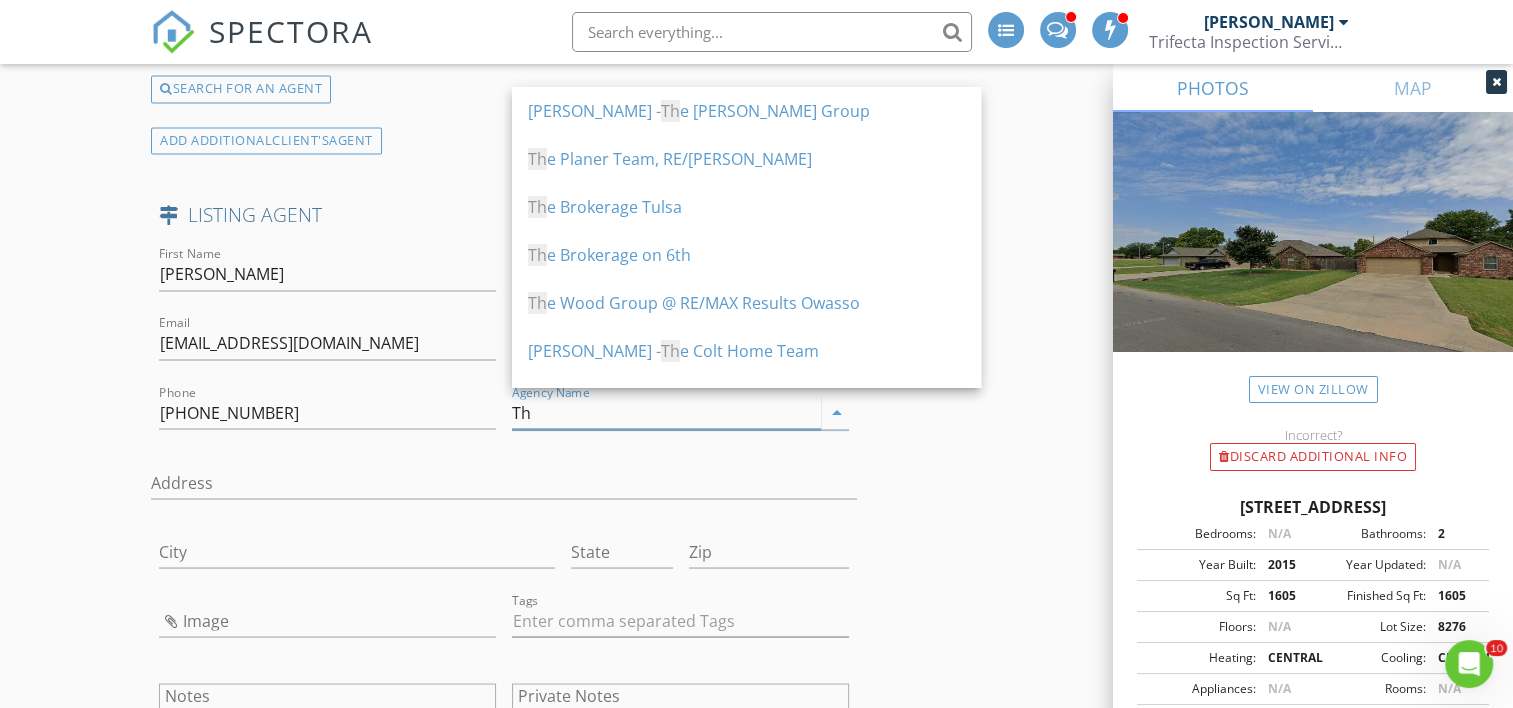 type on "T" 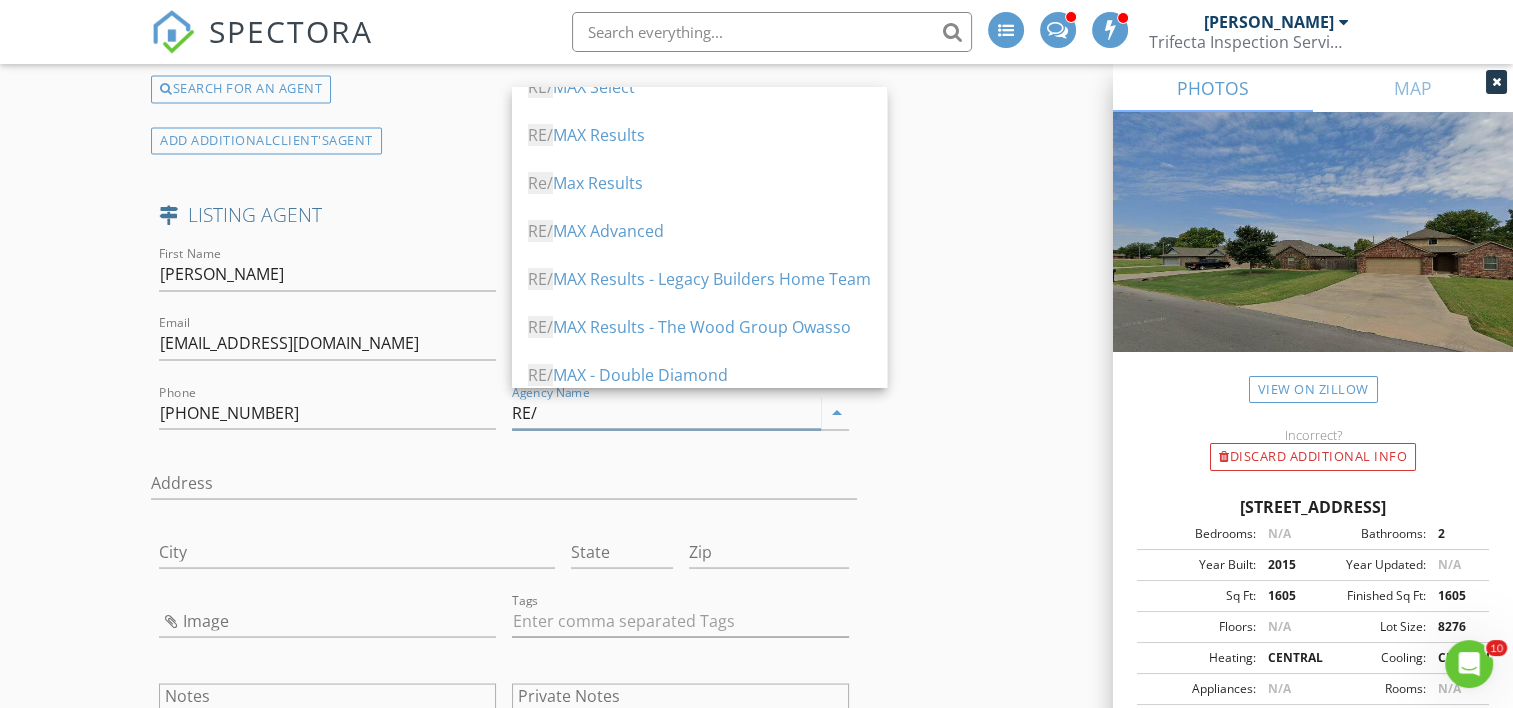 scroll, scrollTop: 372, scrollLeft: 0, axis: vertical 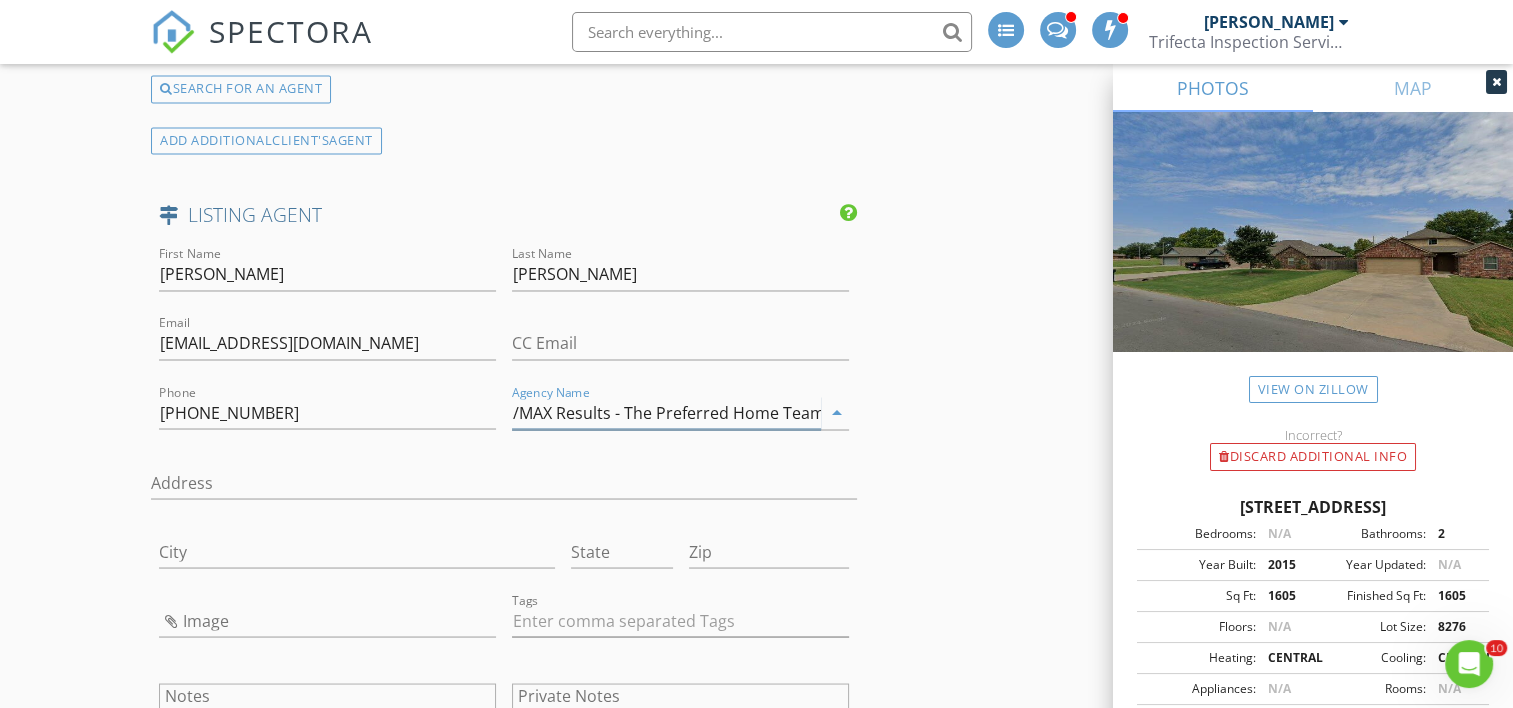type on "RE/MAX Results - The Preferred Home Team" 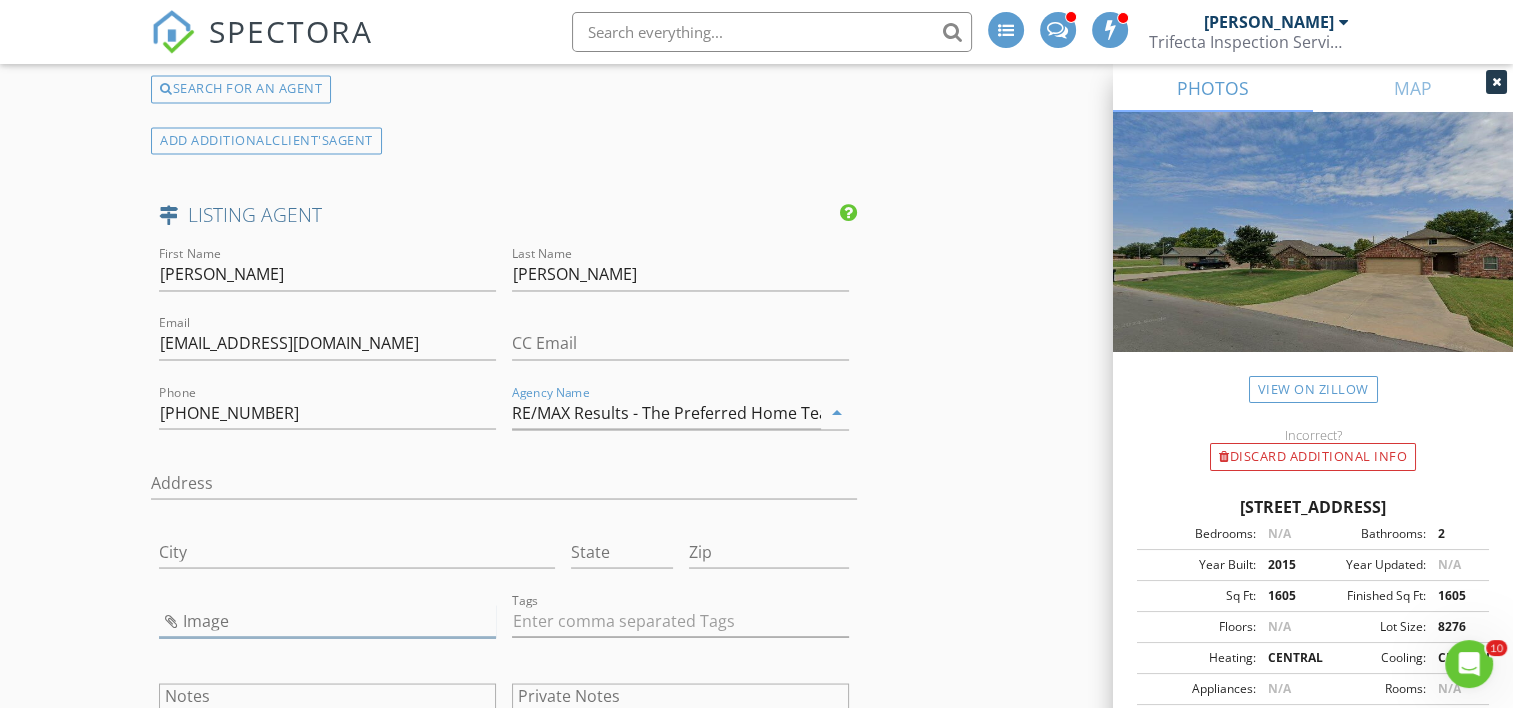 click at bounding box center (327, 620) 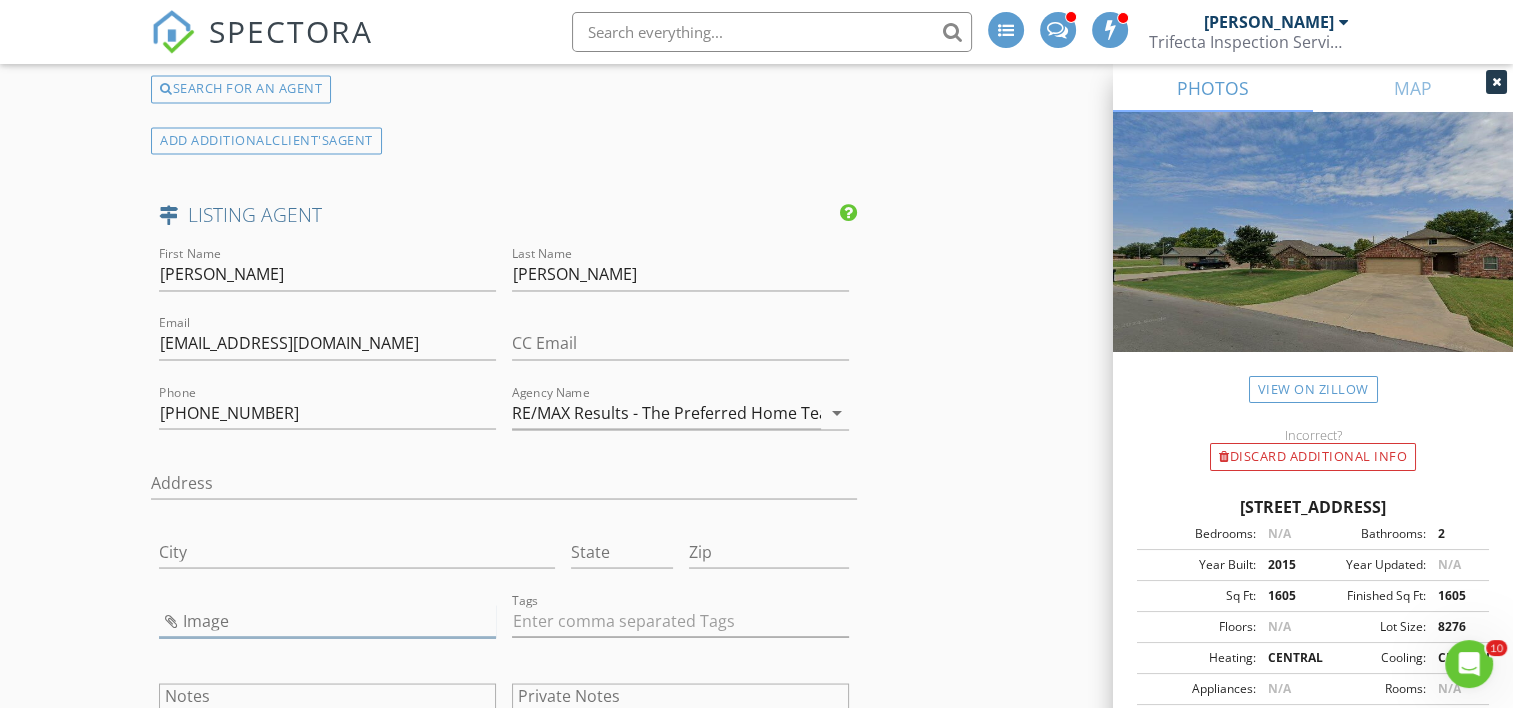 type on "Dunkelberg.jpg" 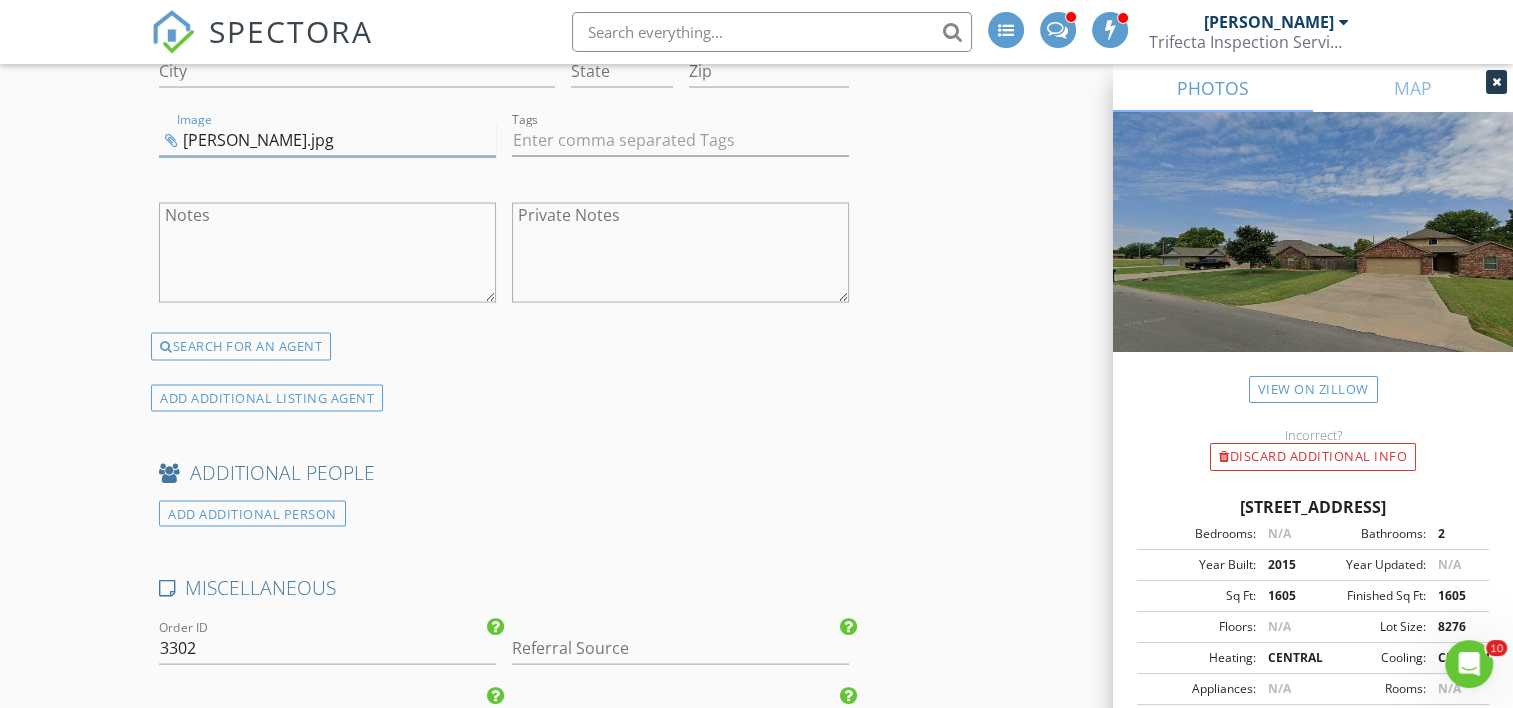 scroll, scrollTop: 3959, scrollLeft: 0, axis: vertical 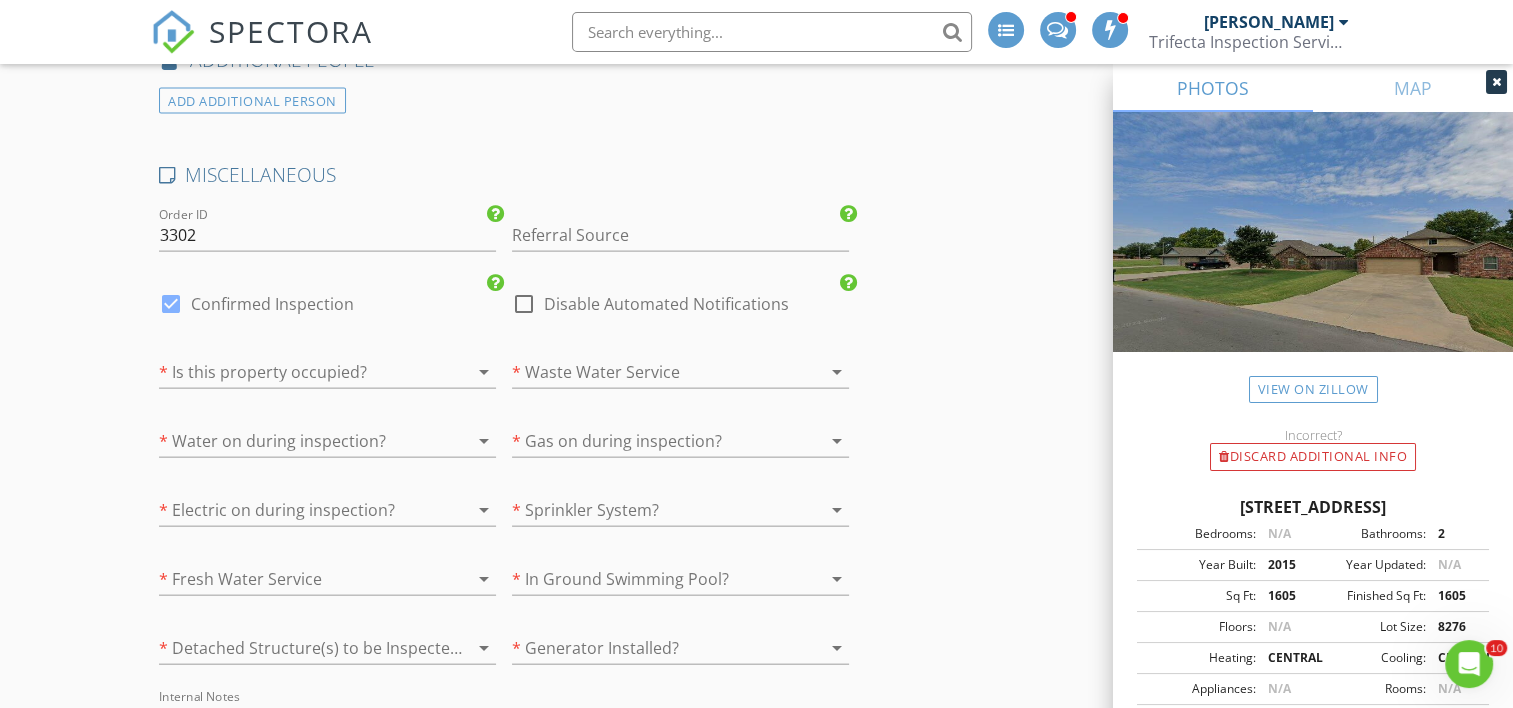 click on "arrow_drop_down" at bounding box center (484, 372) 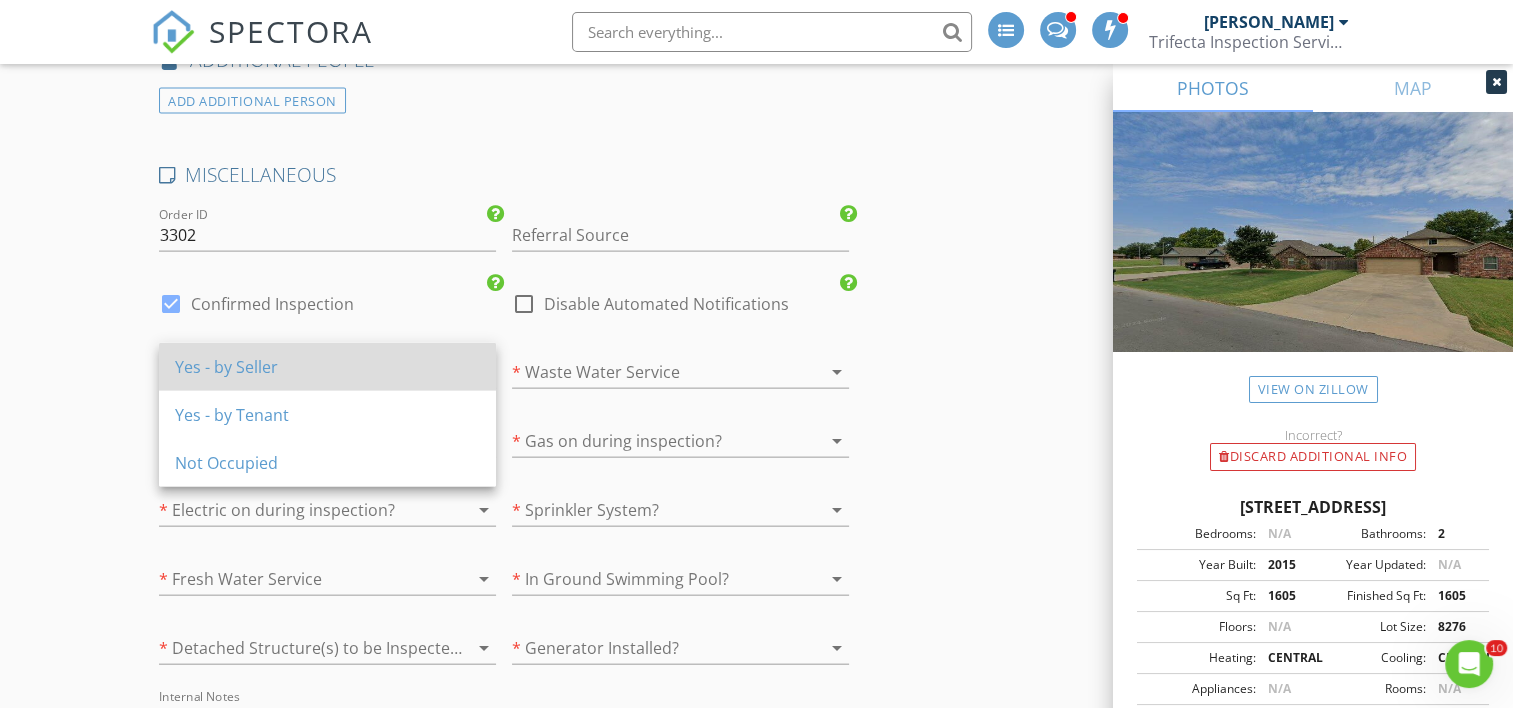 click on "Yes - by Seller" at bounding box center [327, 367] 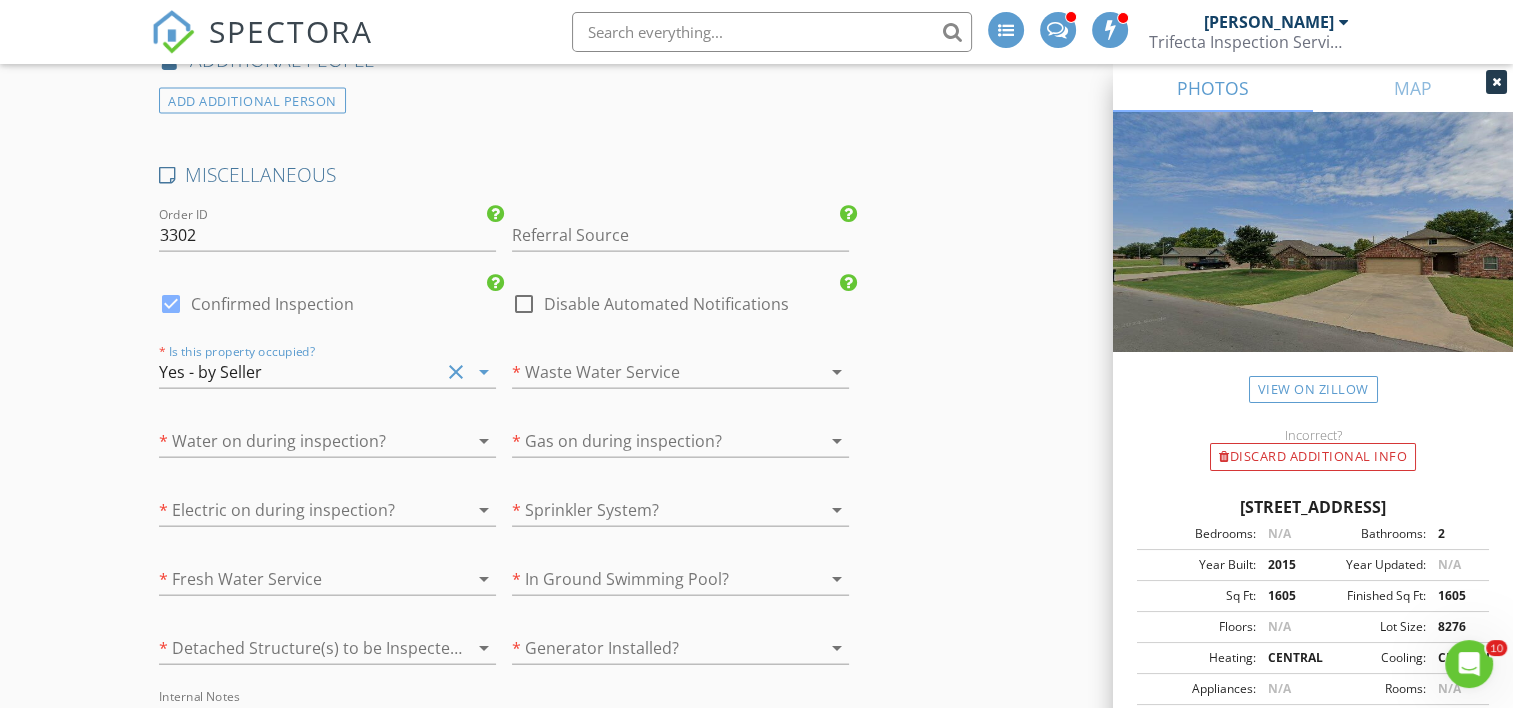 click on "arrow_drop_down" at bounding box center [484, 441] 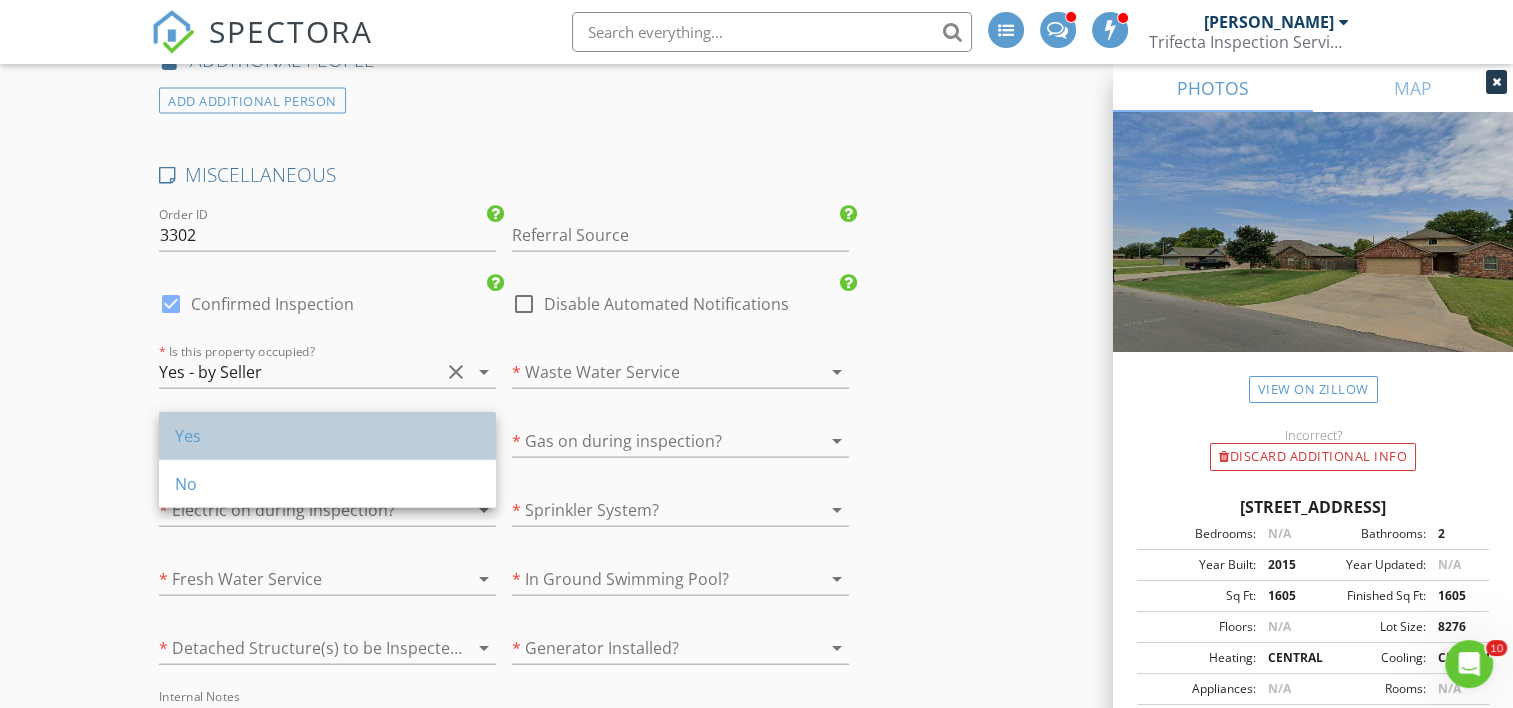 click on "Yes" at bounding box center [327, 436] 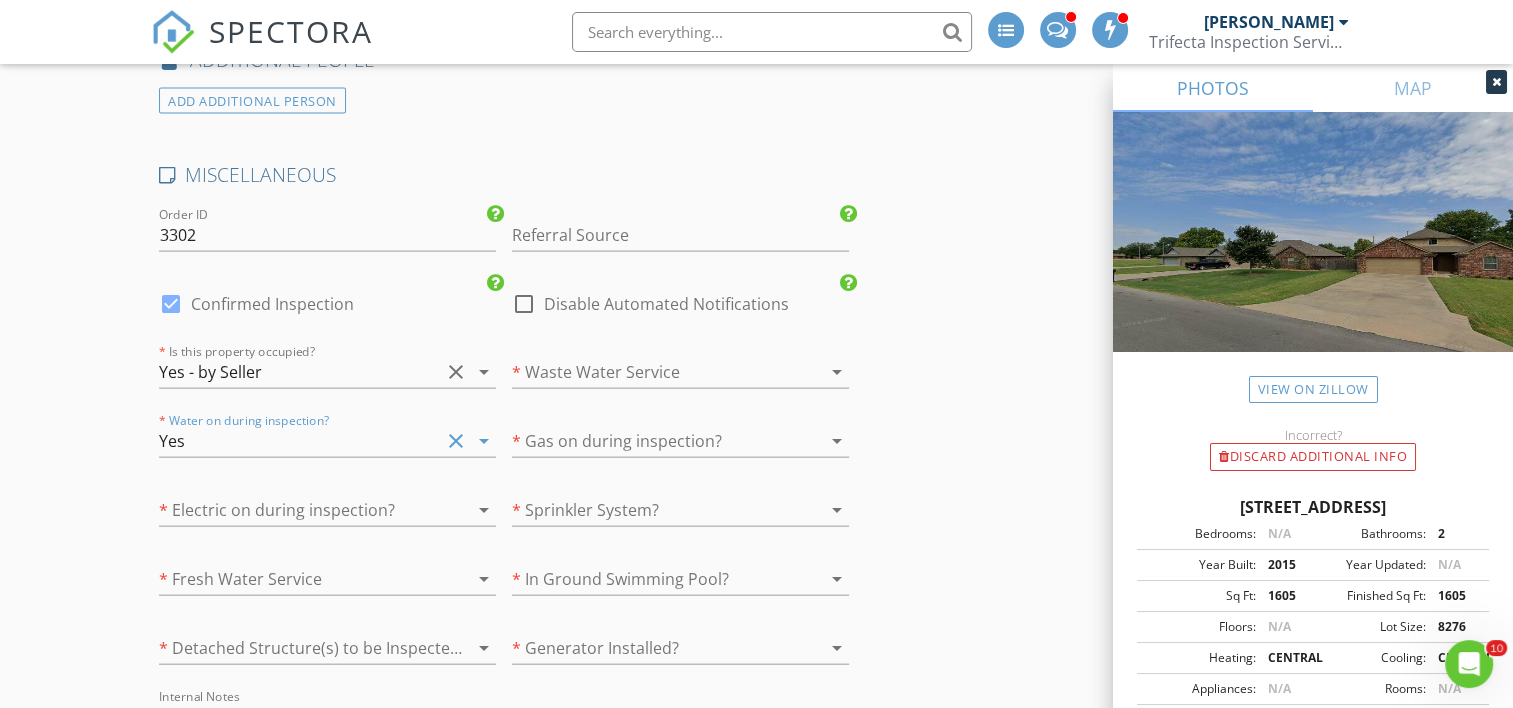 click on "arrow_drop_down" at bounding box center (484, 510) 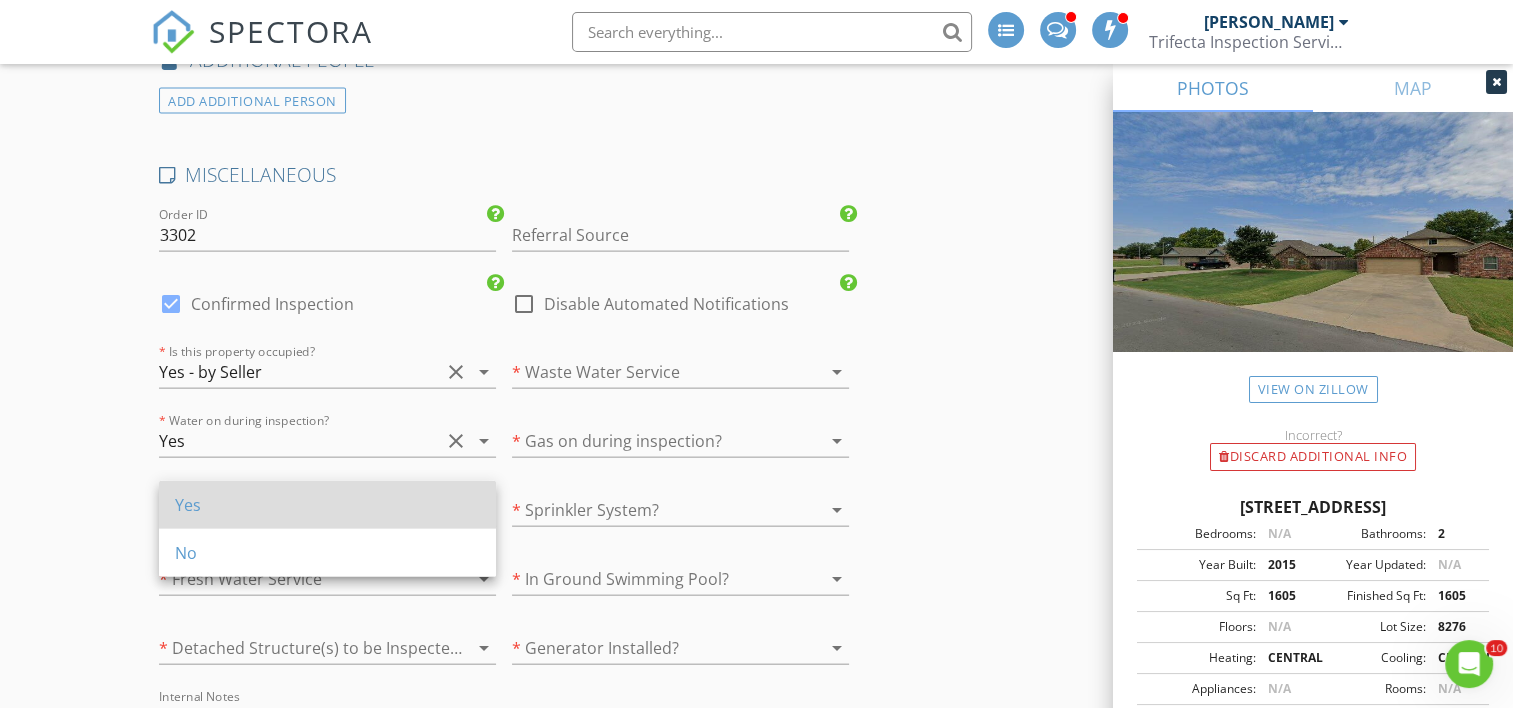 click on "Yes" at bounding box center (327, 505) 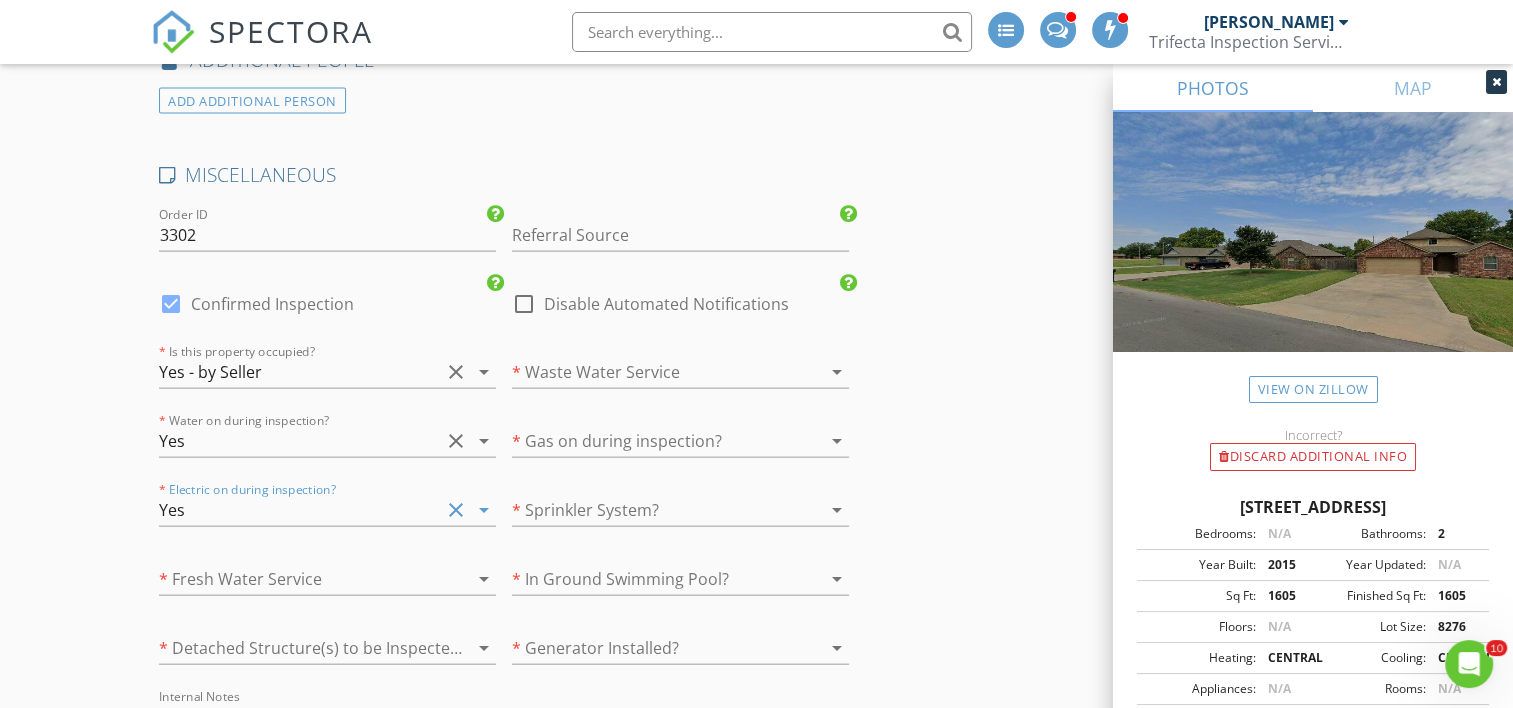 click on "arrow_drop_down" at bounding box center (484, 579) 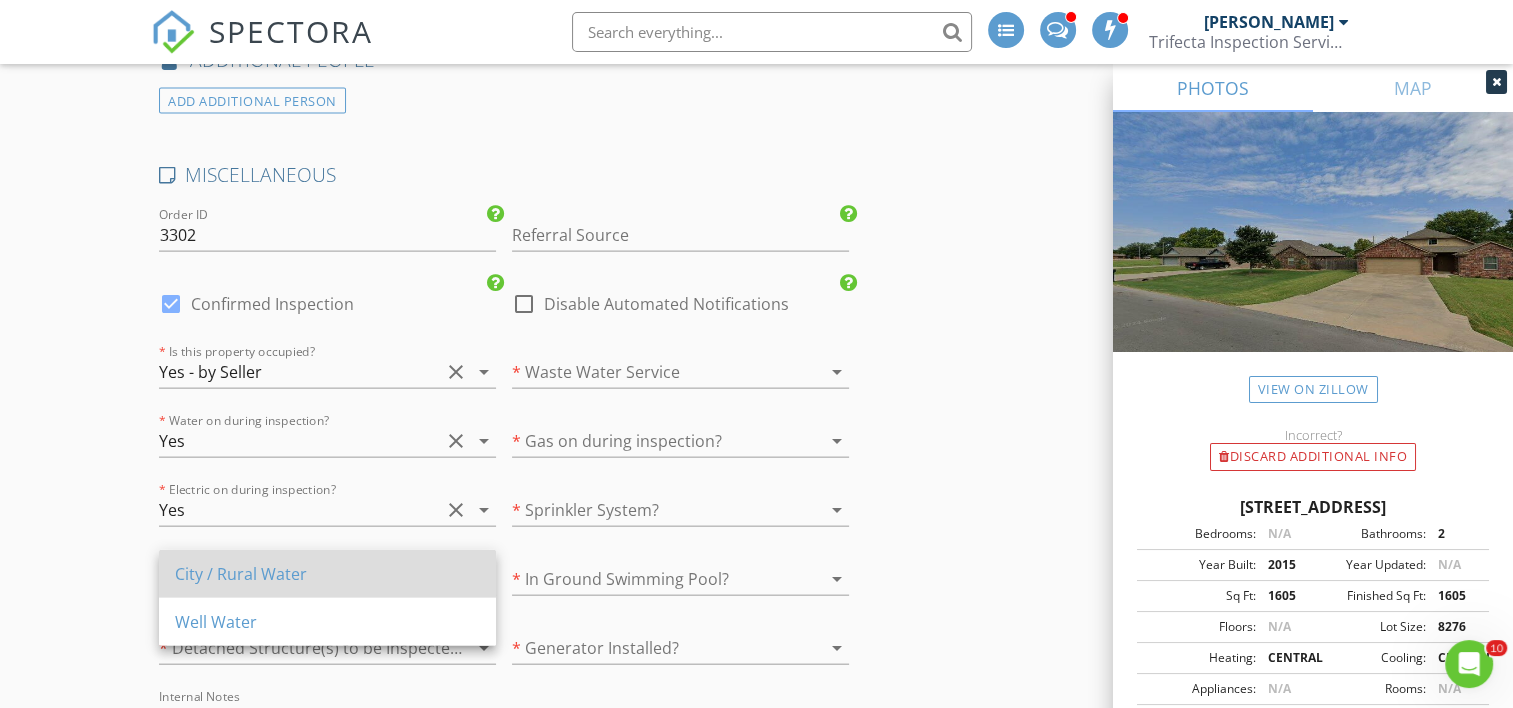 click on "City / Rural Water" at bounding box center (327, 574) 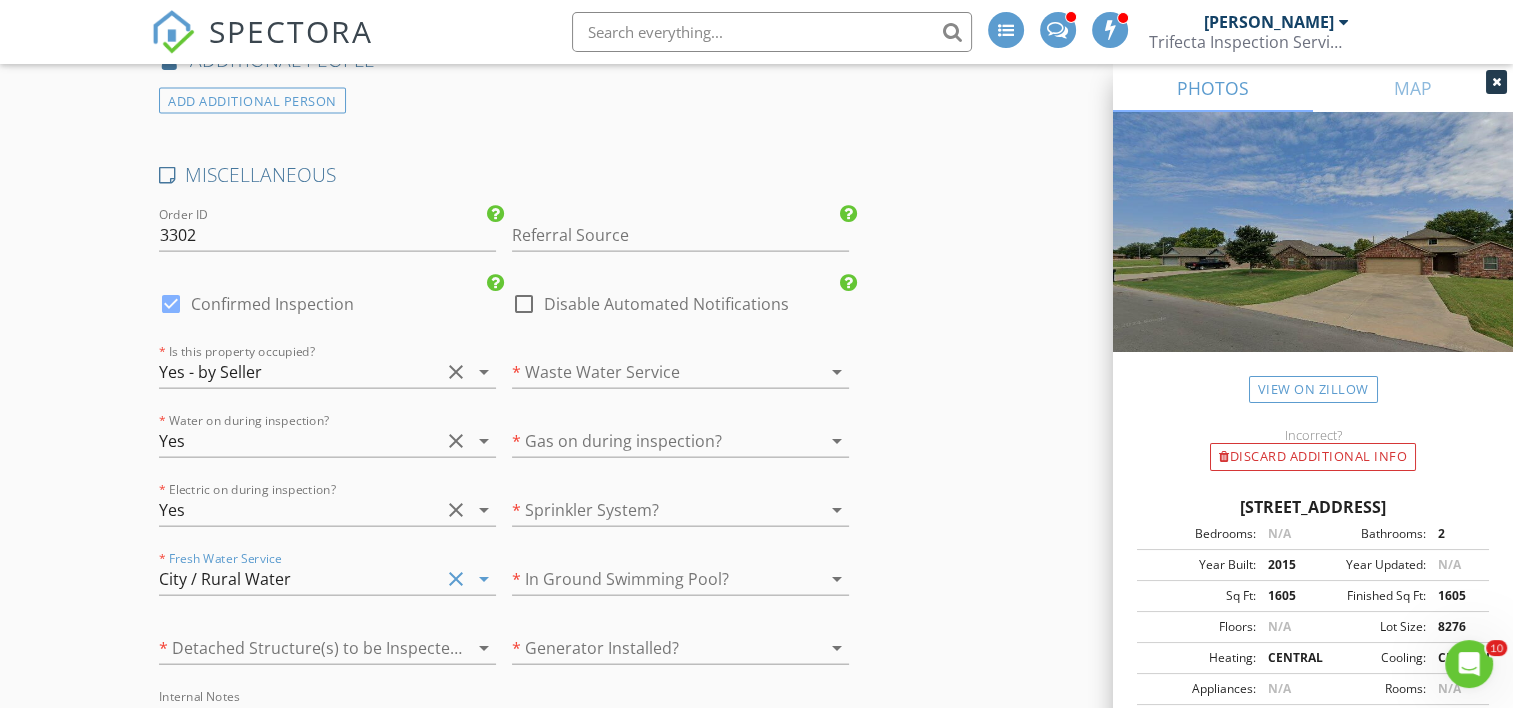 click on "arrow_drop_down" at bounding box center [484, 648] 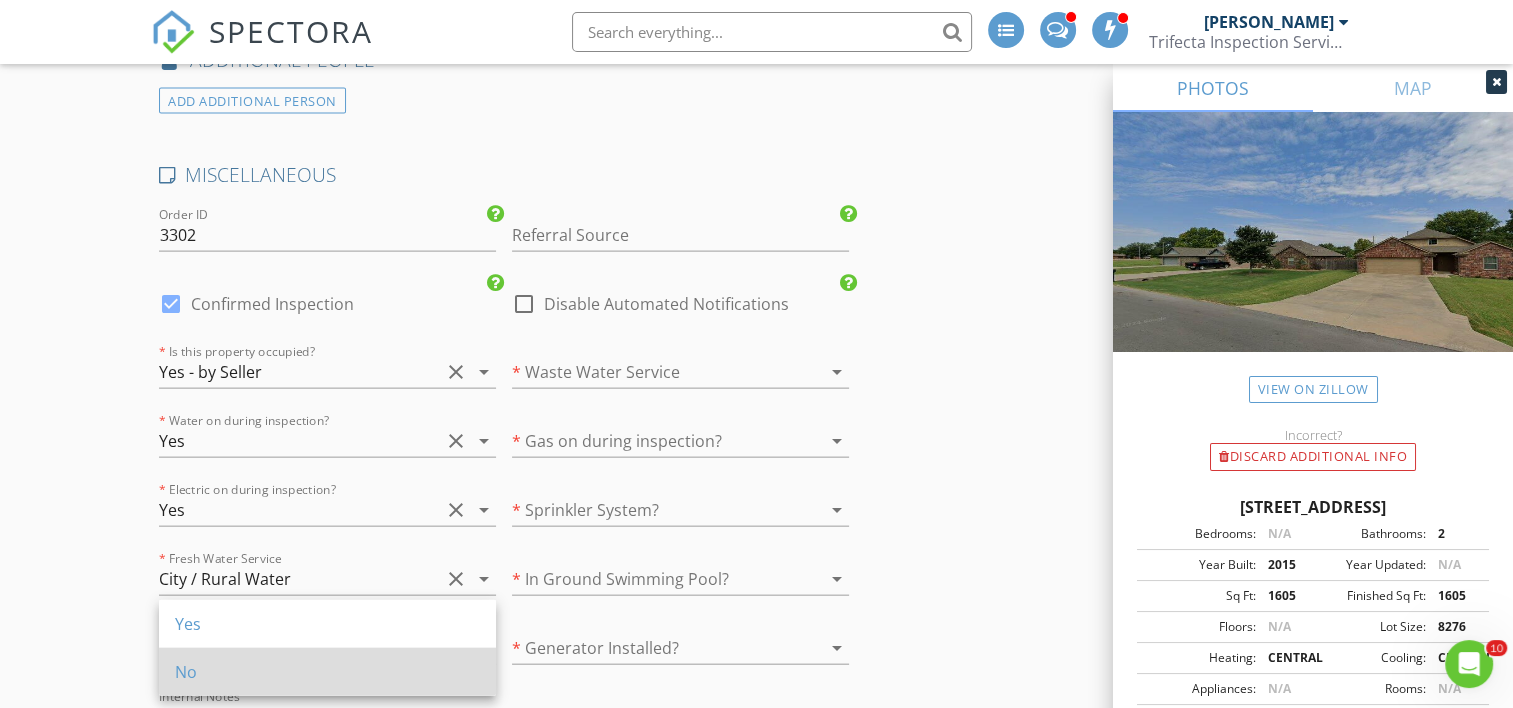 click on "No" at bounding box center [327, 672] 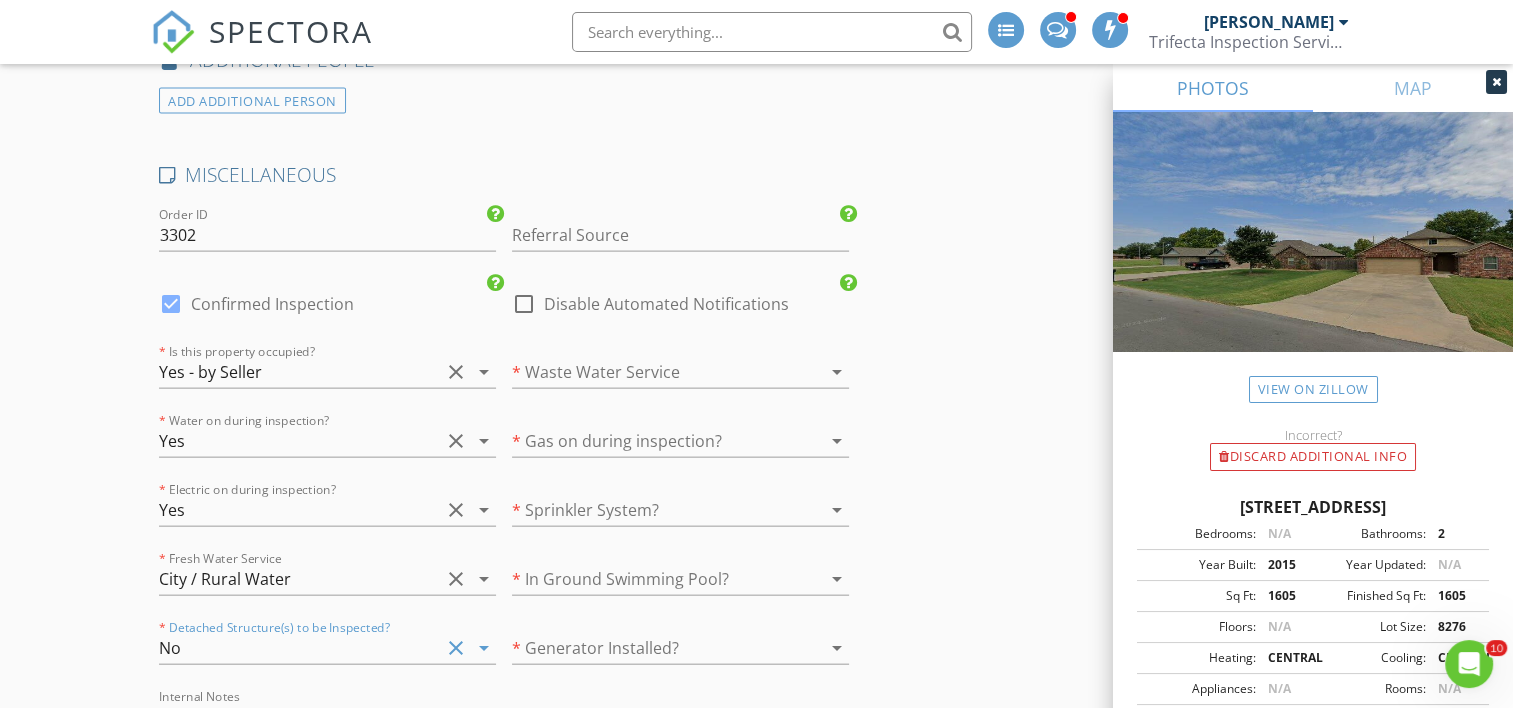 click on "arrow_drop_down" at bounding box center [837, 372] 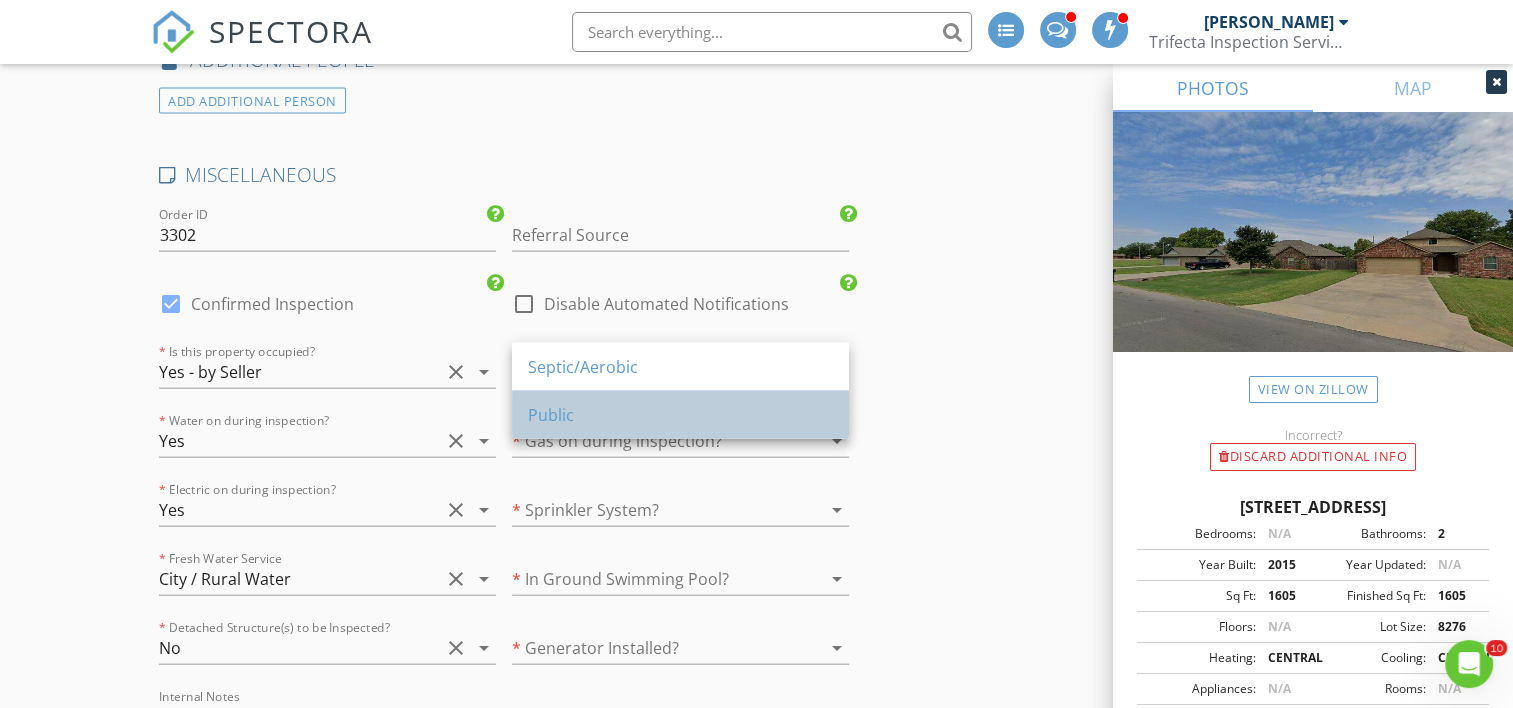 click on "Public" at bounding box center (680, 415) 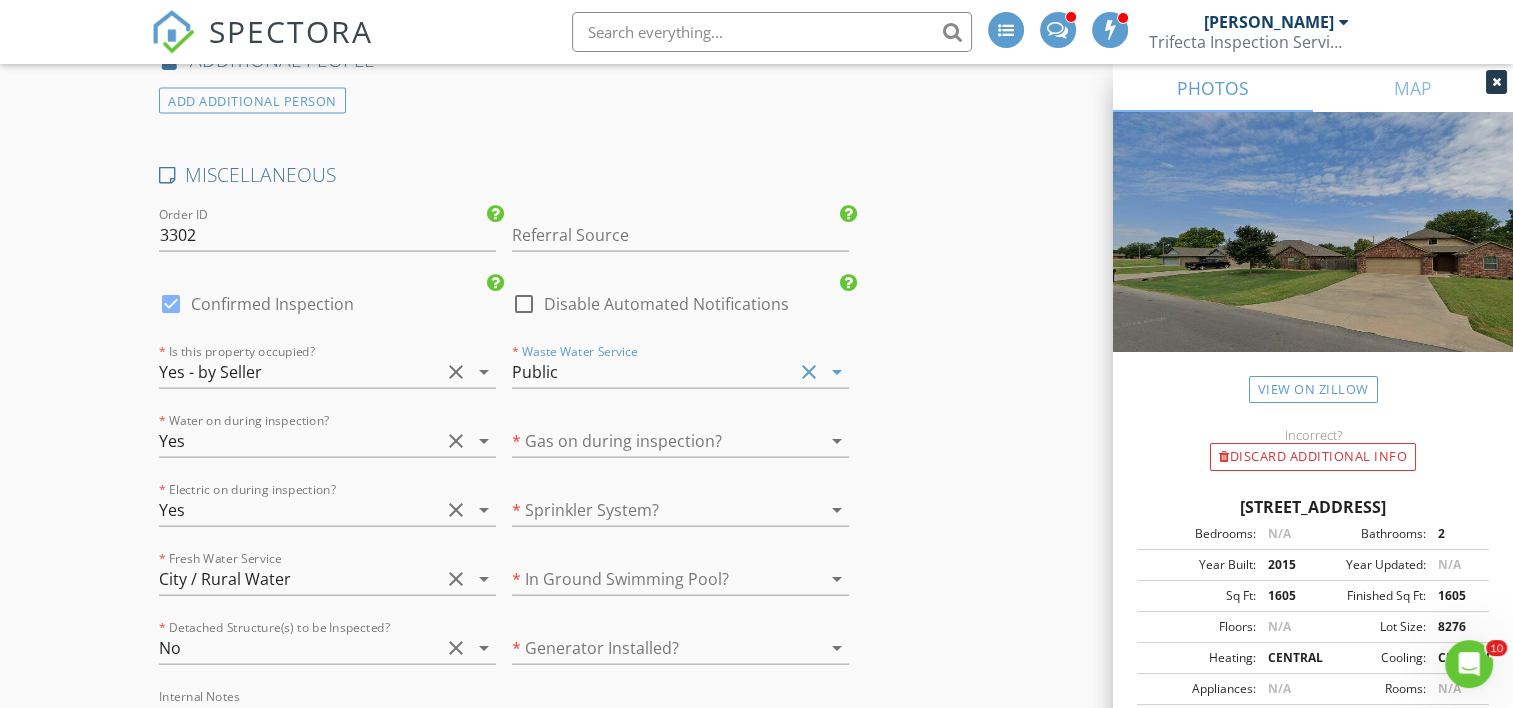 click on "arrow_drop_down" at bounding box center (837, 441) 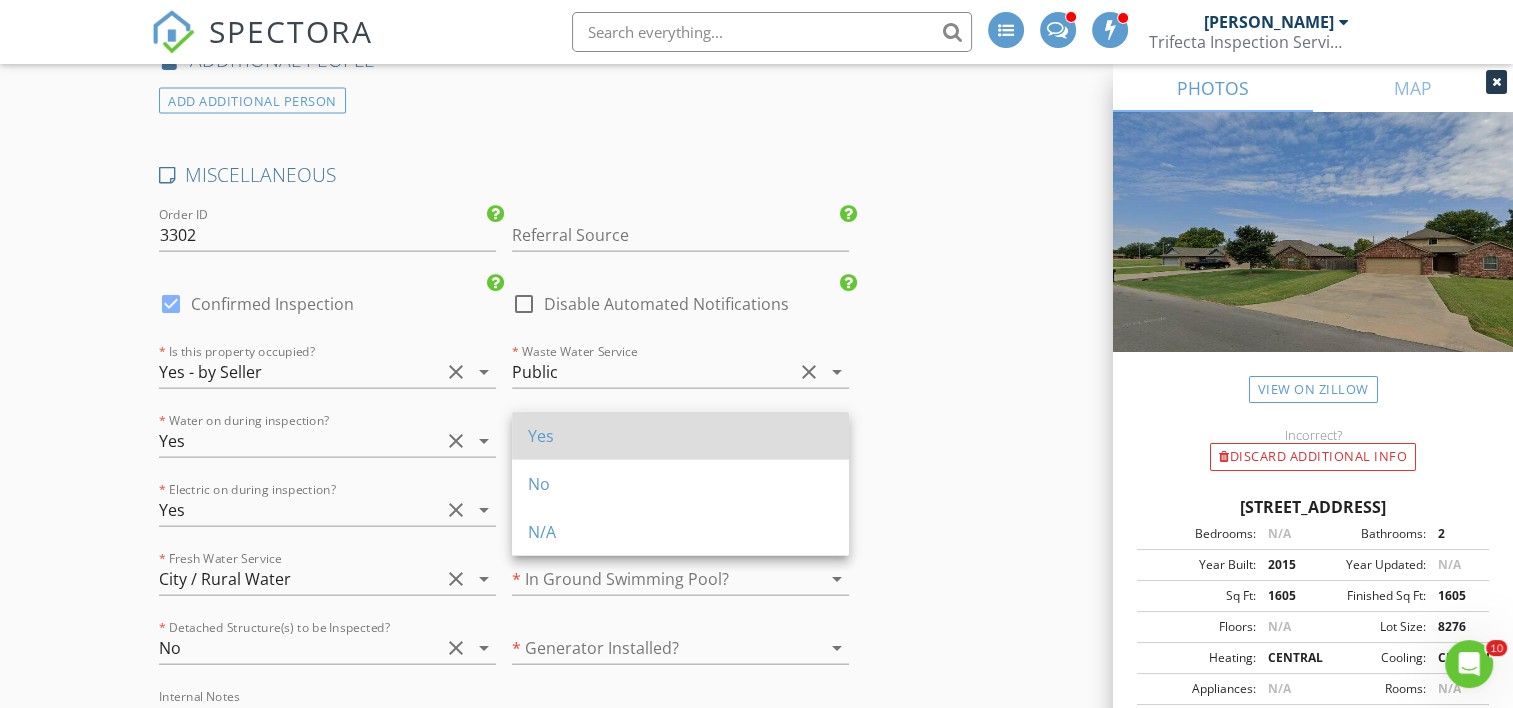 click on "Yes" at bounding box center (680, 436) 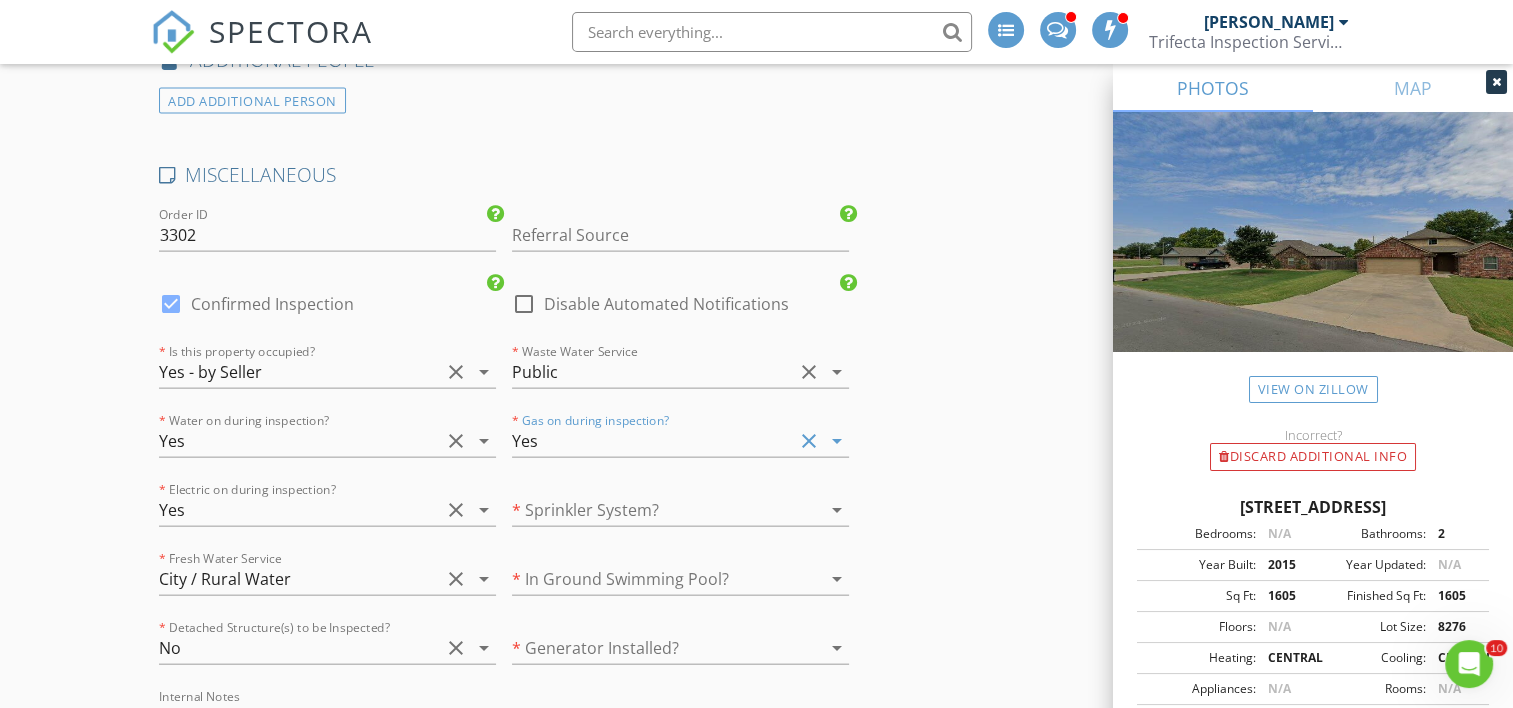click on "arrow_drop_down" at bounding box center (837, 510) 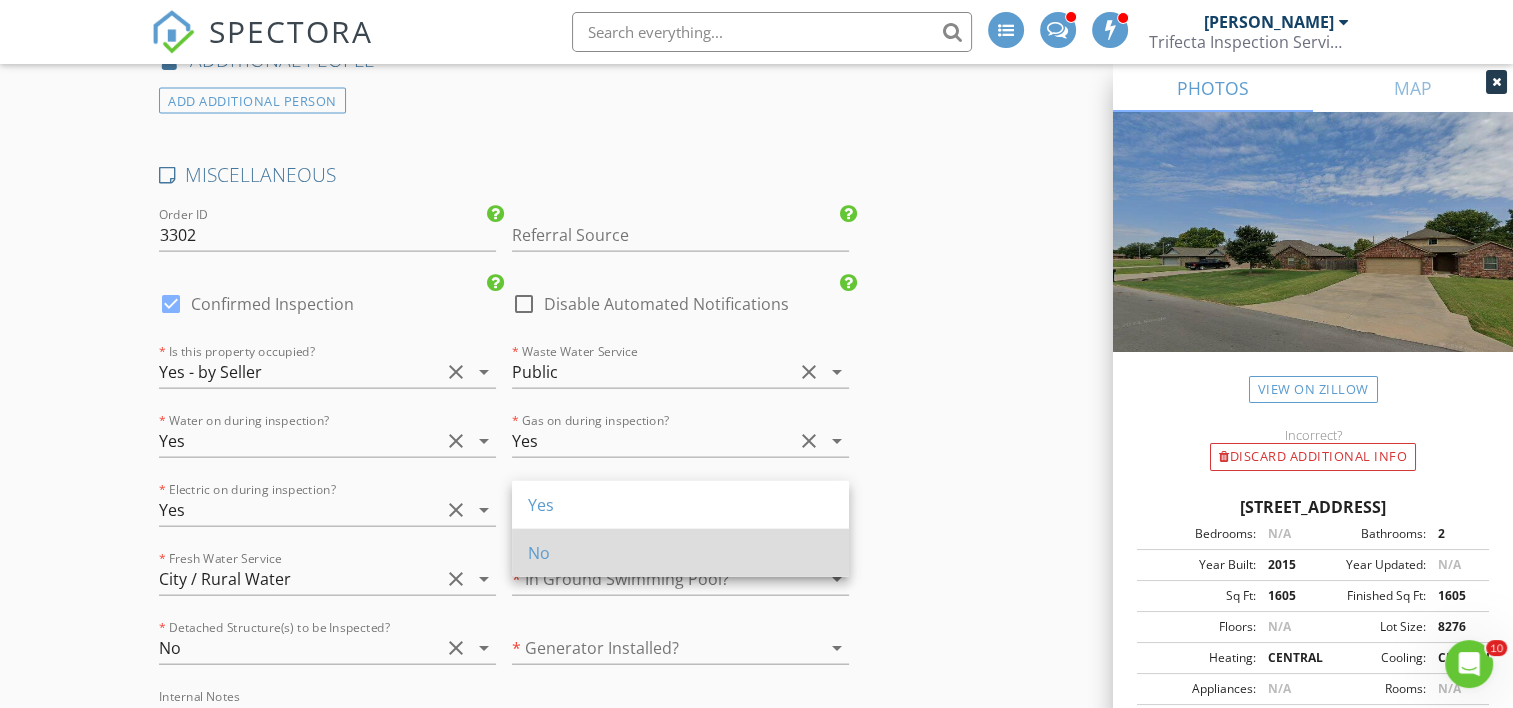 click on "No" at bounding box center (680, 553) 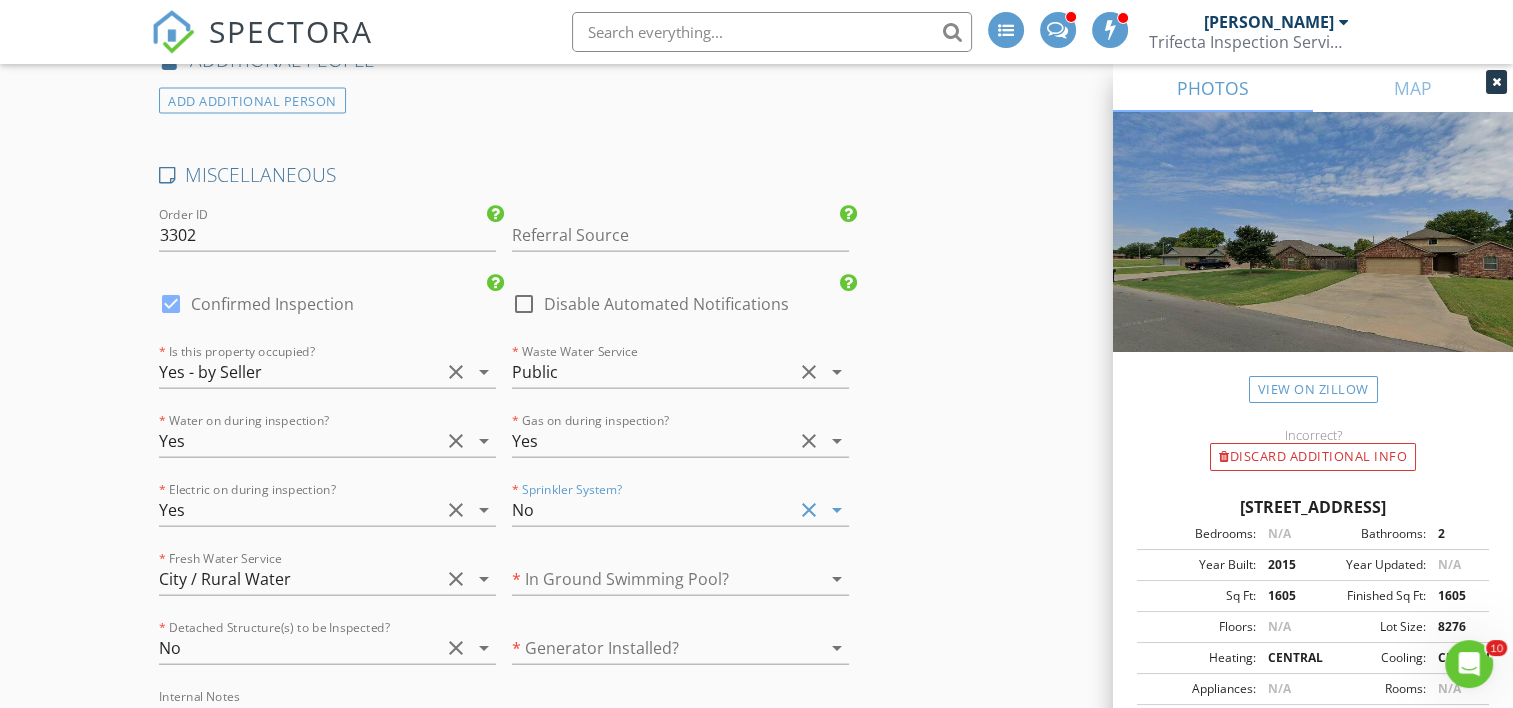 click on "arrow_drop_down" at bounding box center (837, 579) 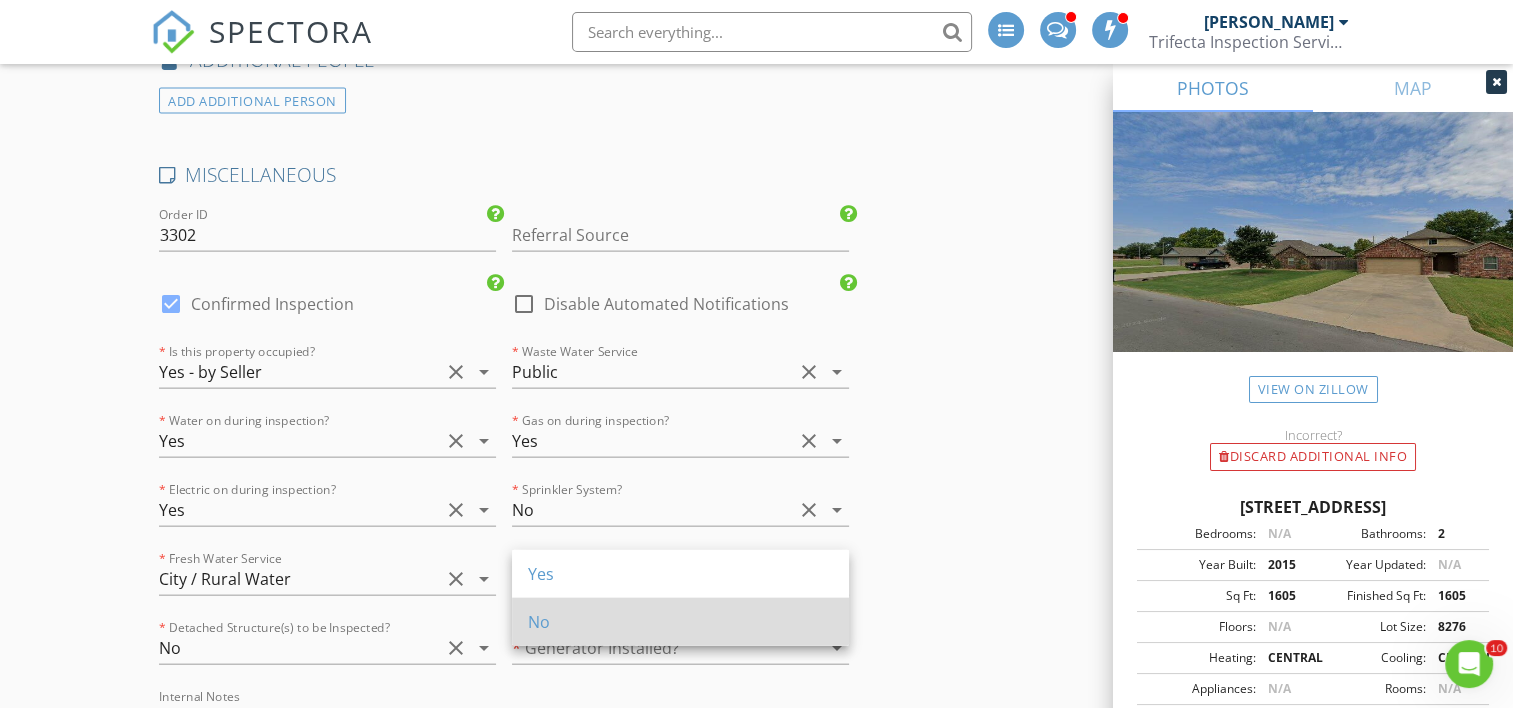 click on "No" at bounding box center [680, 622] 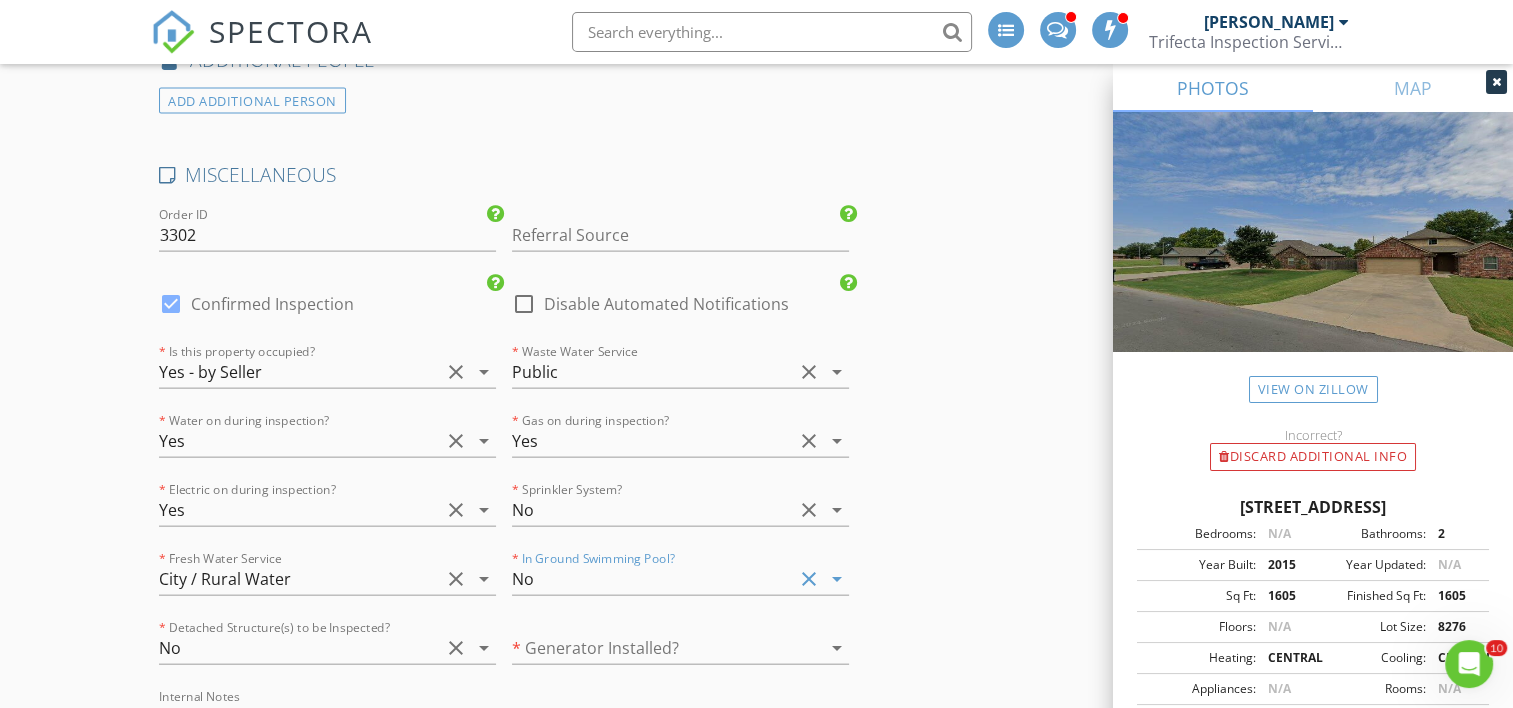 click on "arrow_drop_down" at bounding box center [837, 648] 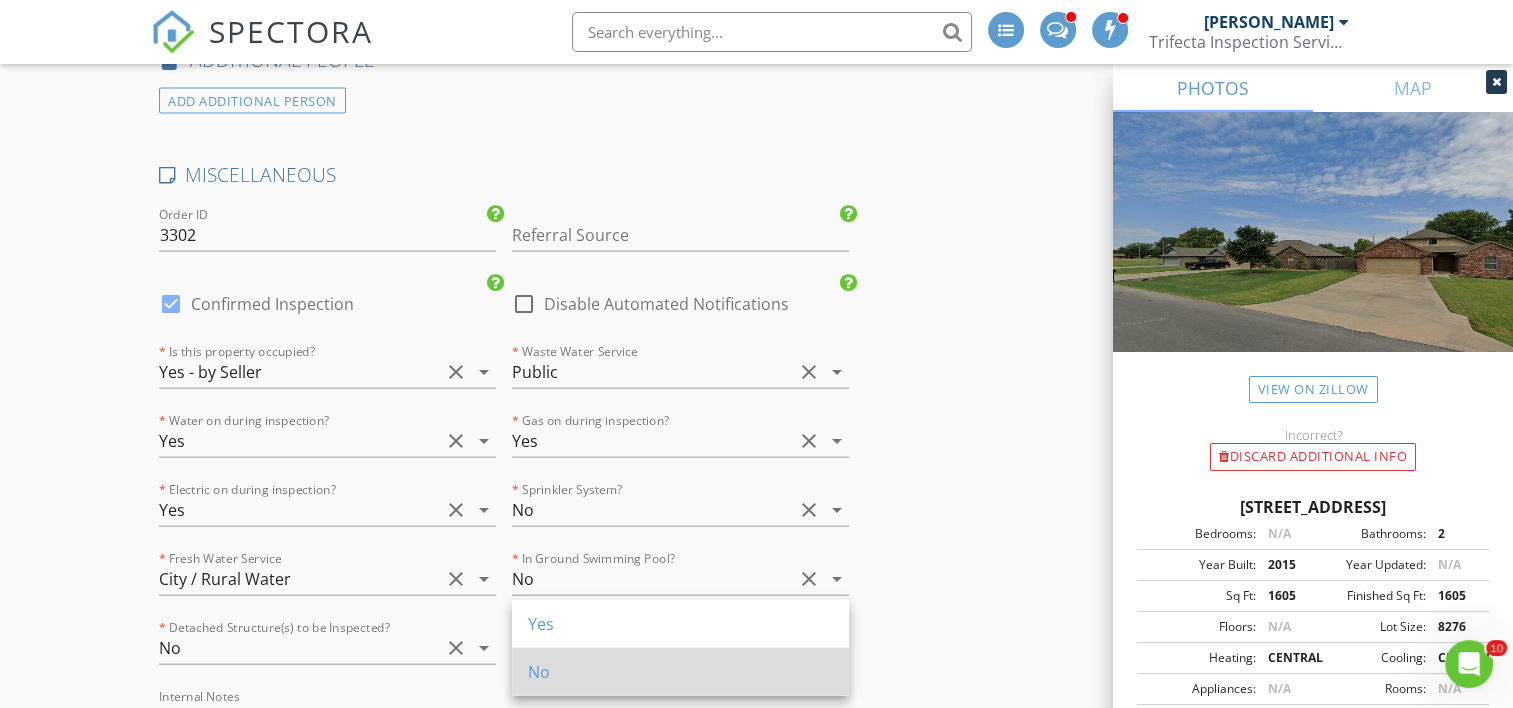 click on "No" at bounding box center [680, 672] 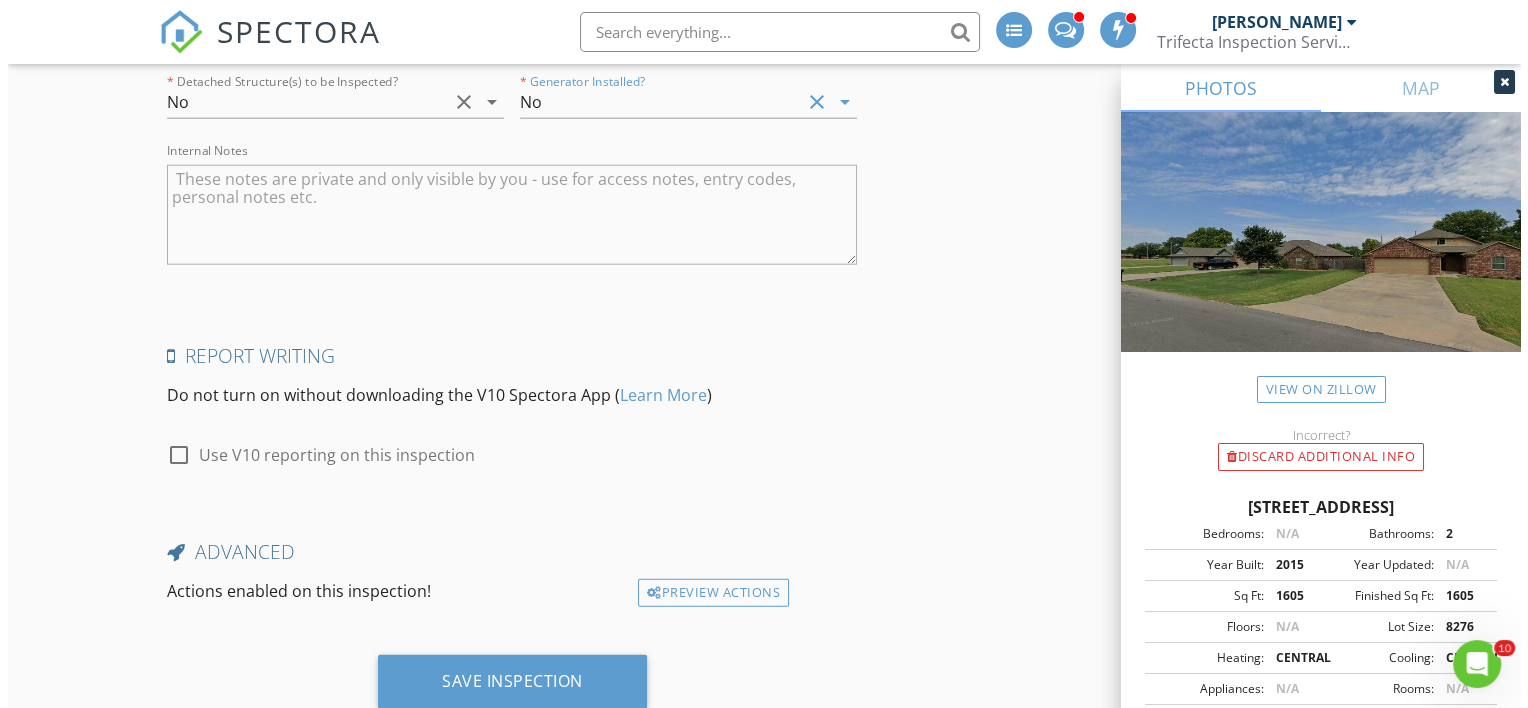 scroll, scrollTop: 4914, scrollLeft: 0, axis: vertical 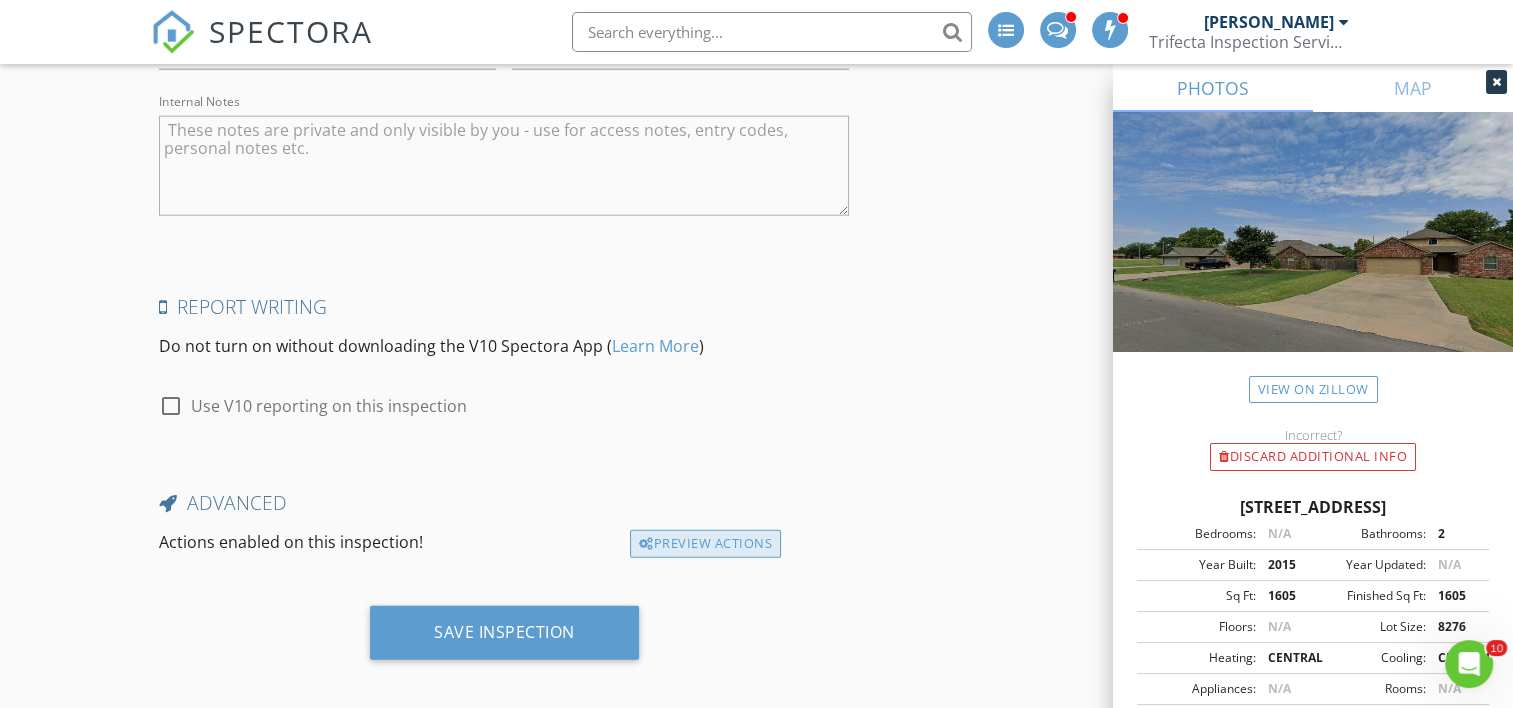 click on "Preview Actions" at bounding box center [705, 544] 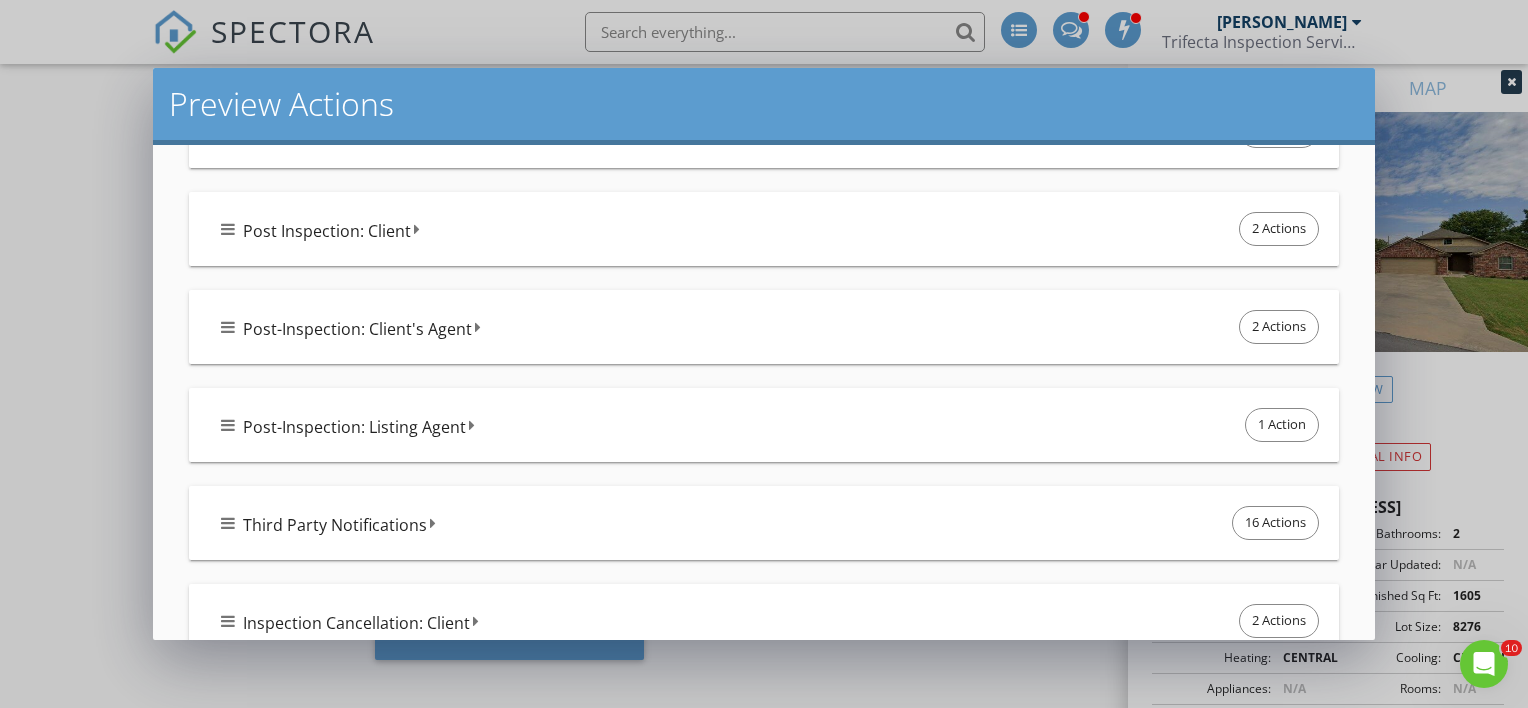 scroll, scrollTop: 840, scrollLeft: 0, axis: vertical 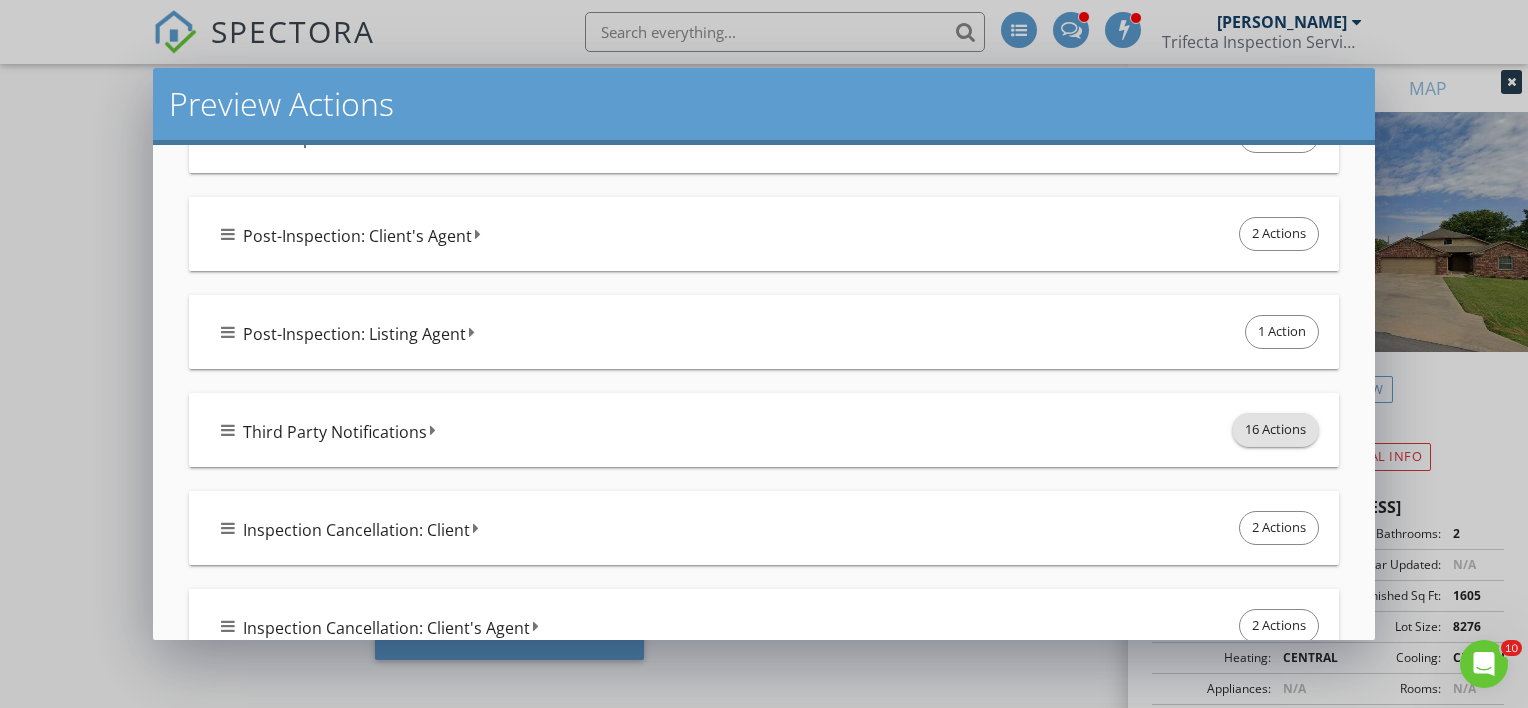 click on "16 Actions" at bounding box center [1275, 430] 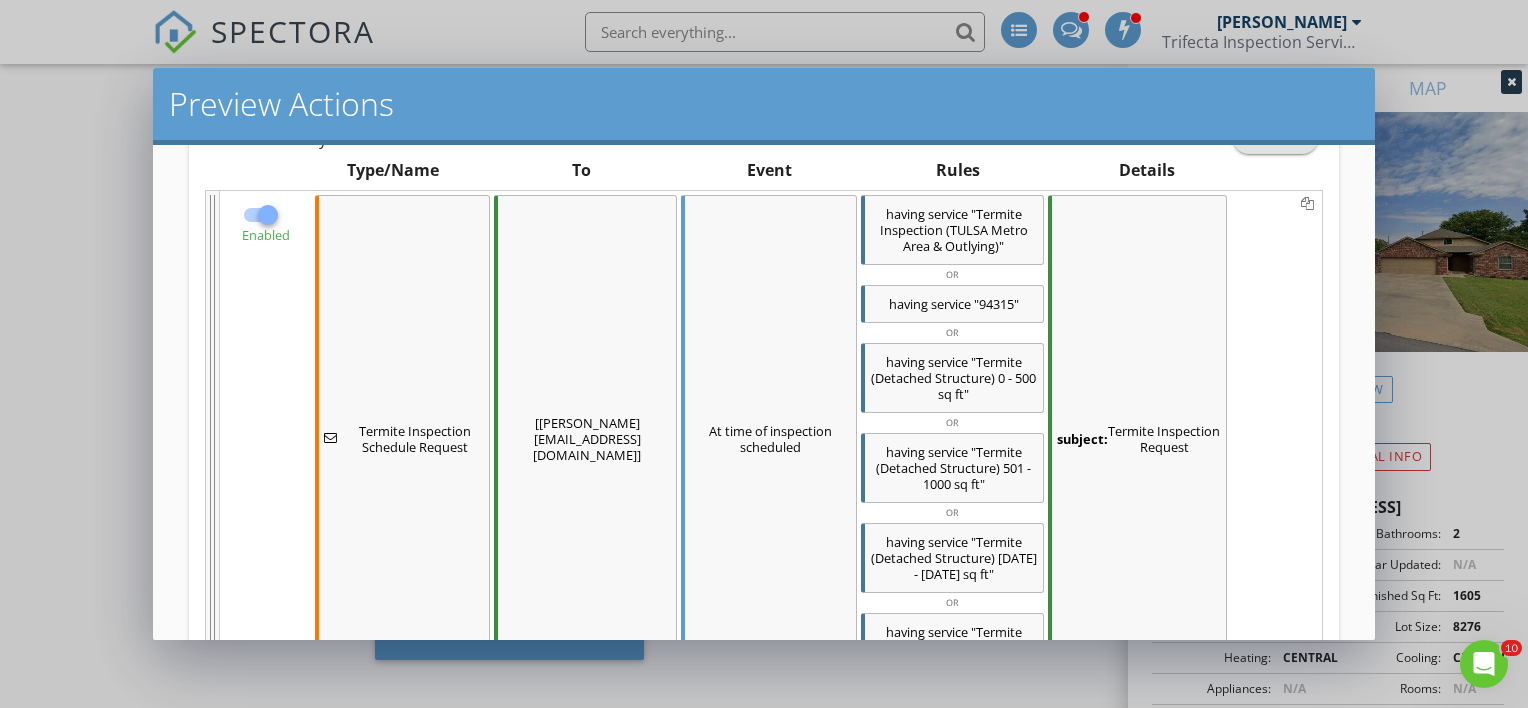 scroll, scrollTop: 1173, scrollLeft: 0, axis: vertical 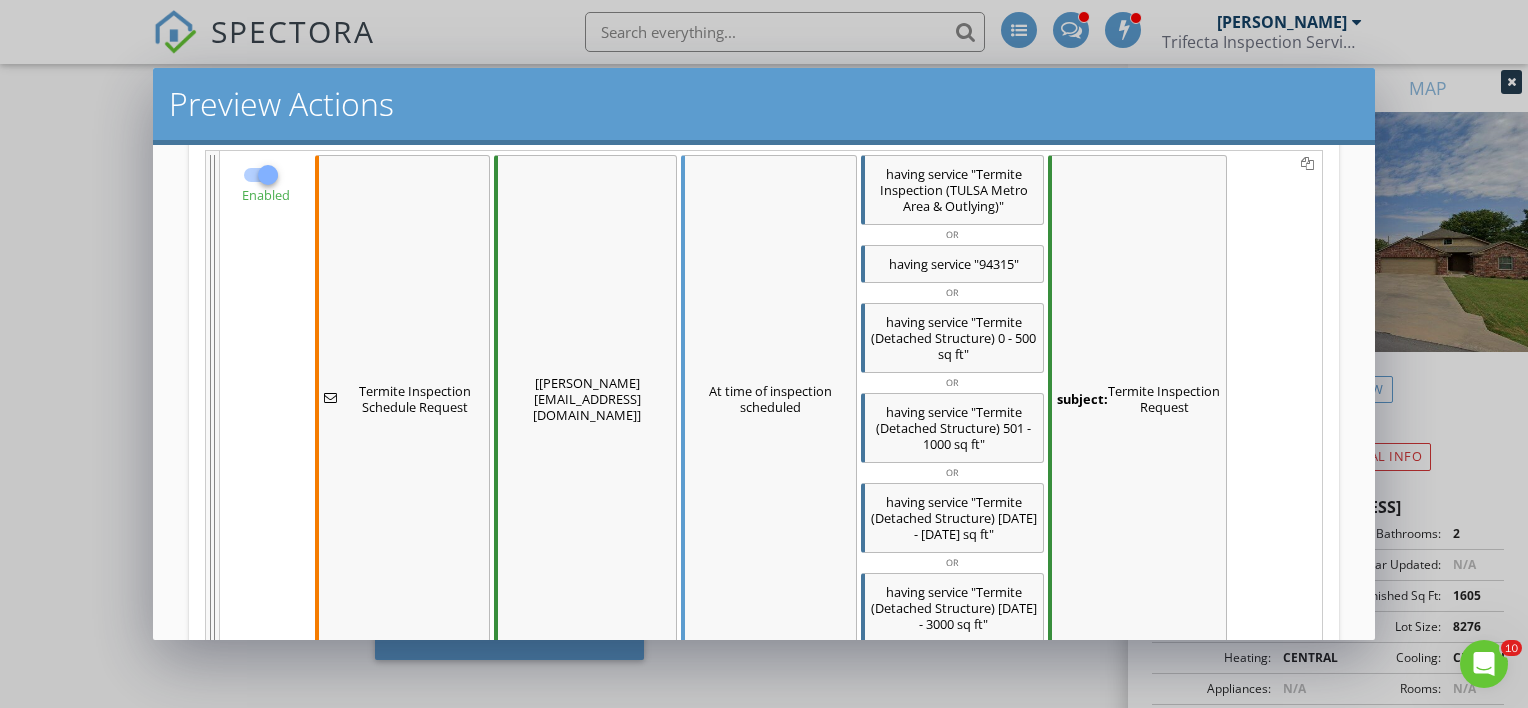 click at bounding box center [268, 175] 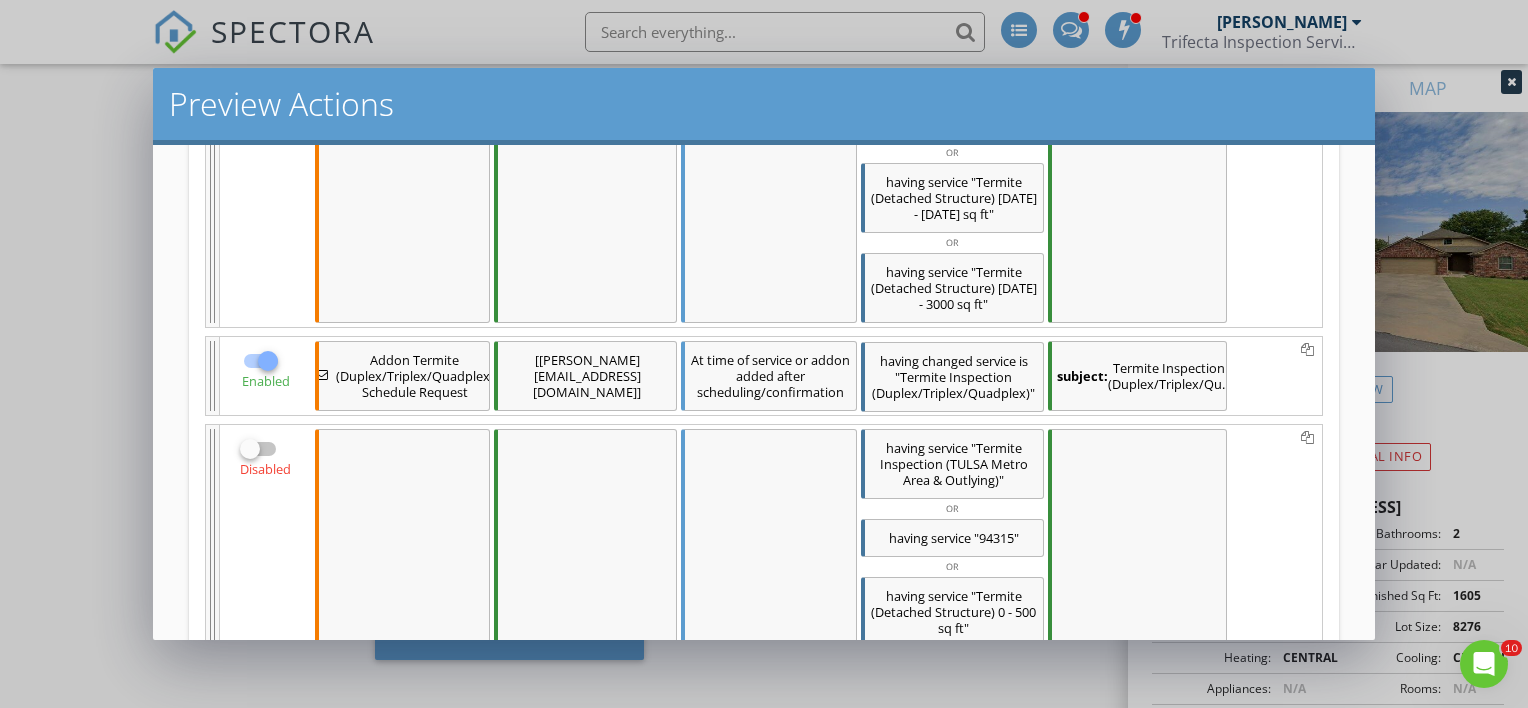 scroll, scrollTop: 1560, scrollLeft: 0, axis: vertical 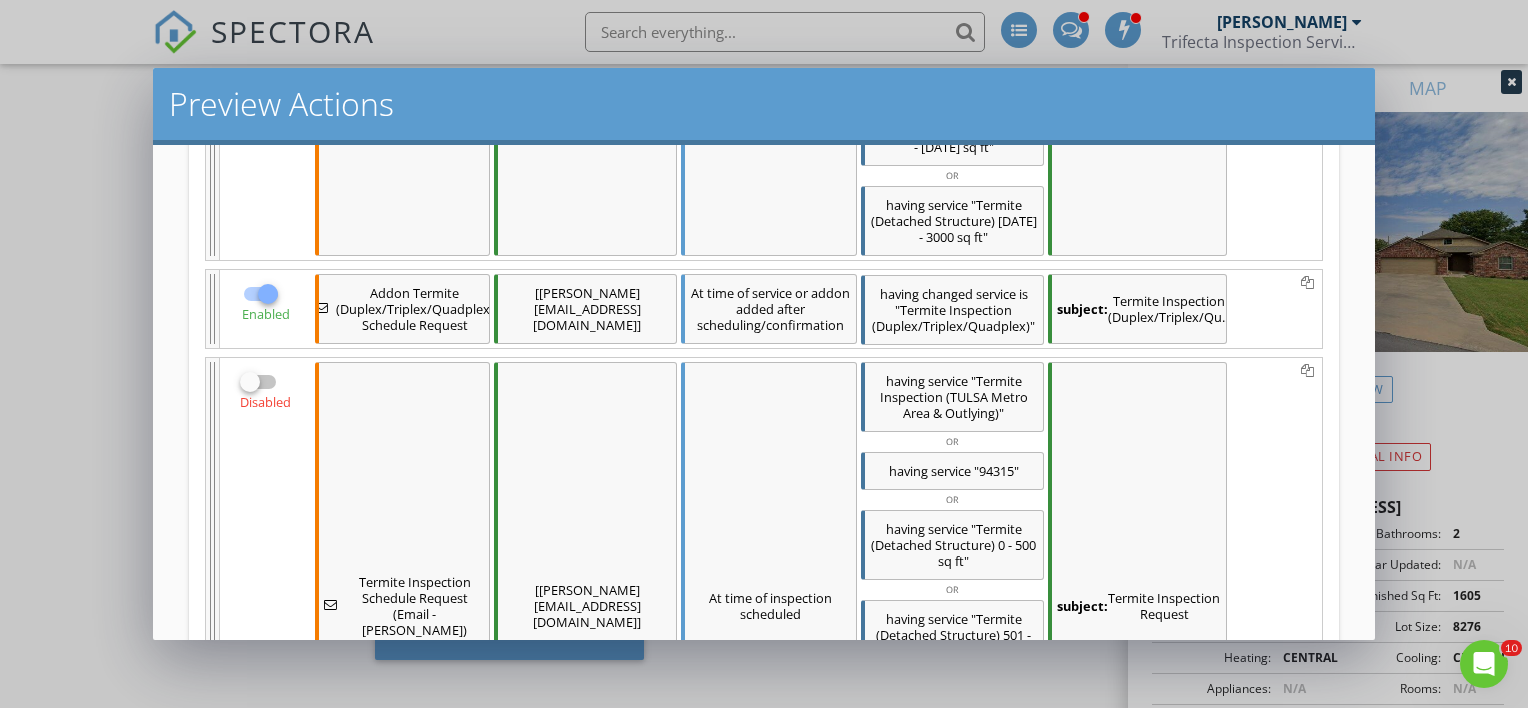 click at bounding box center [268, 294] 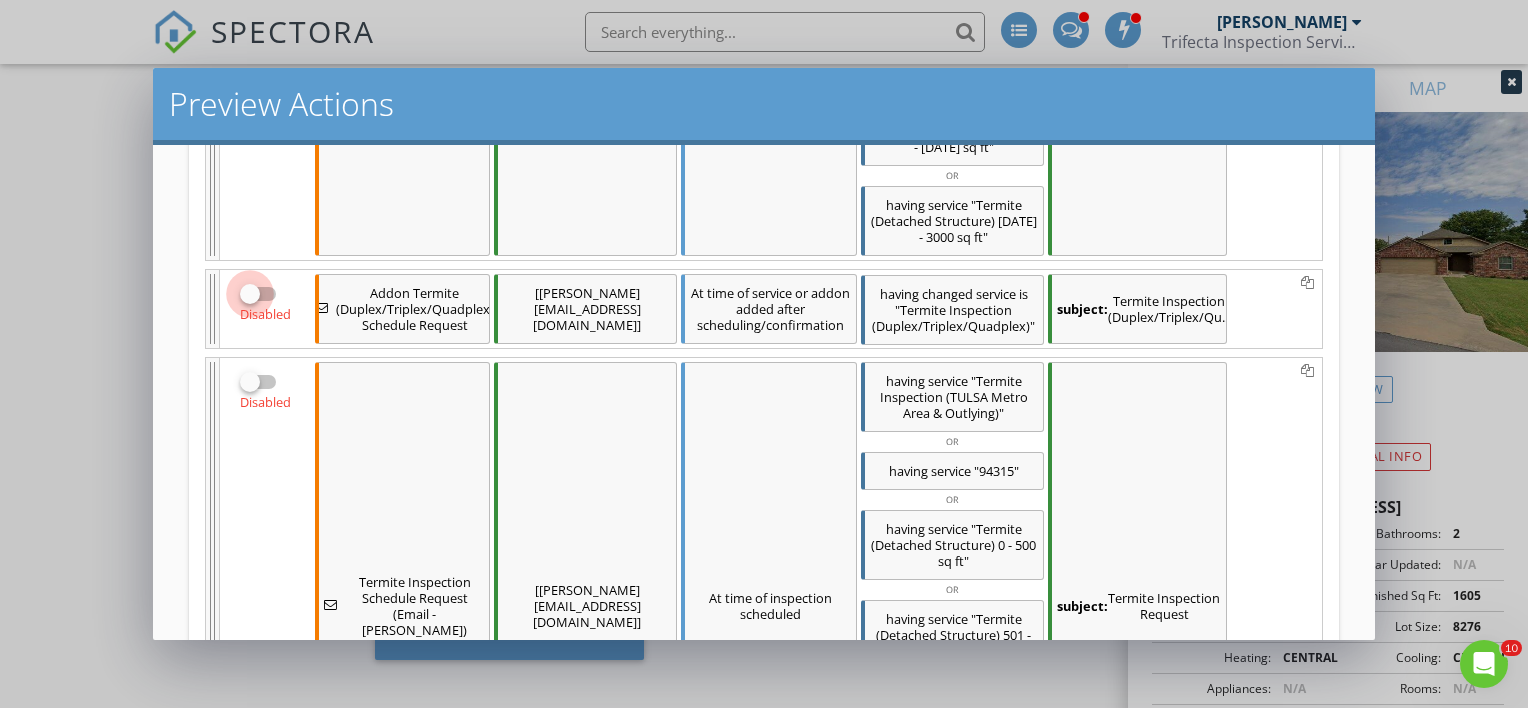 checkbox on "false" 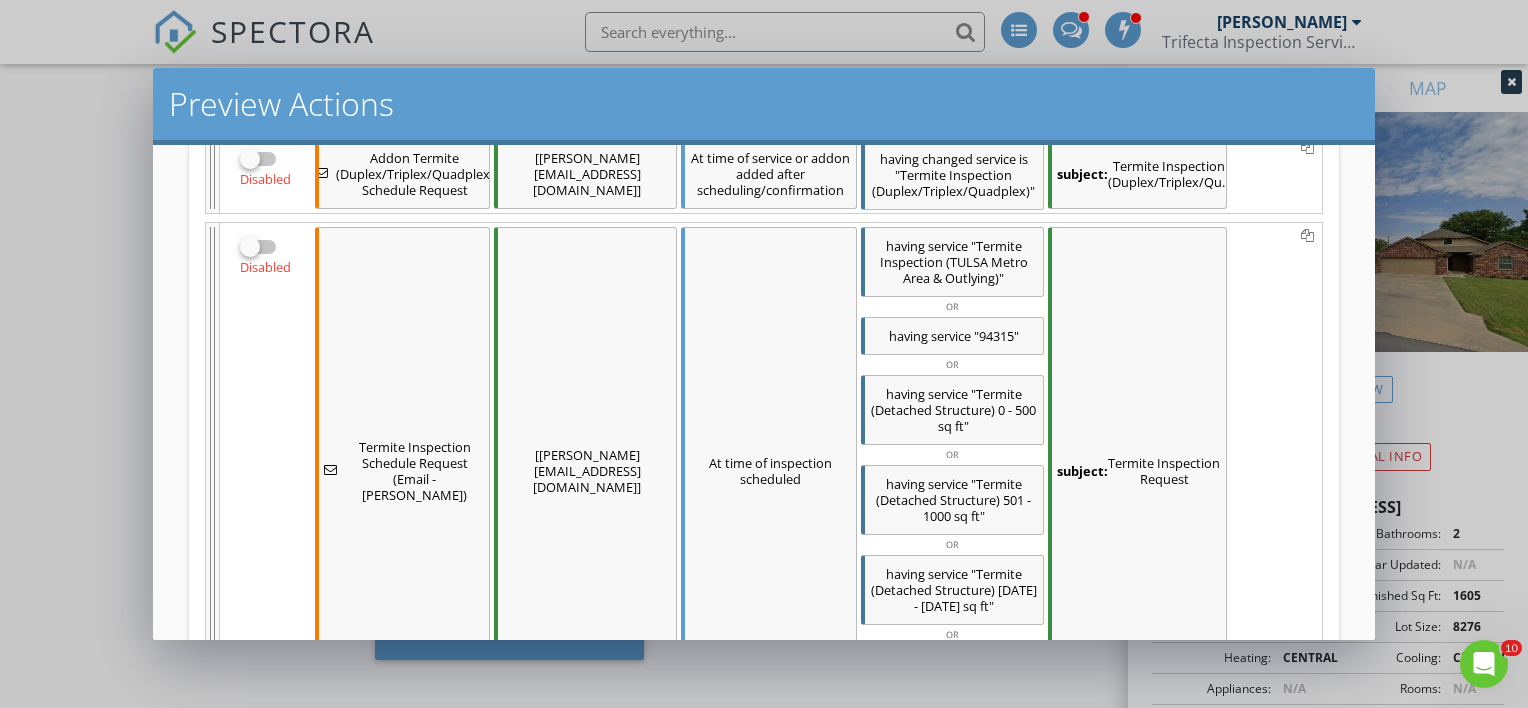 scroll, scrollTop: 1693, scrollLeft: 0, axis: vertical 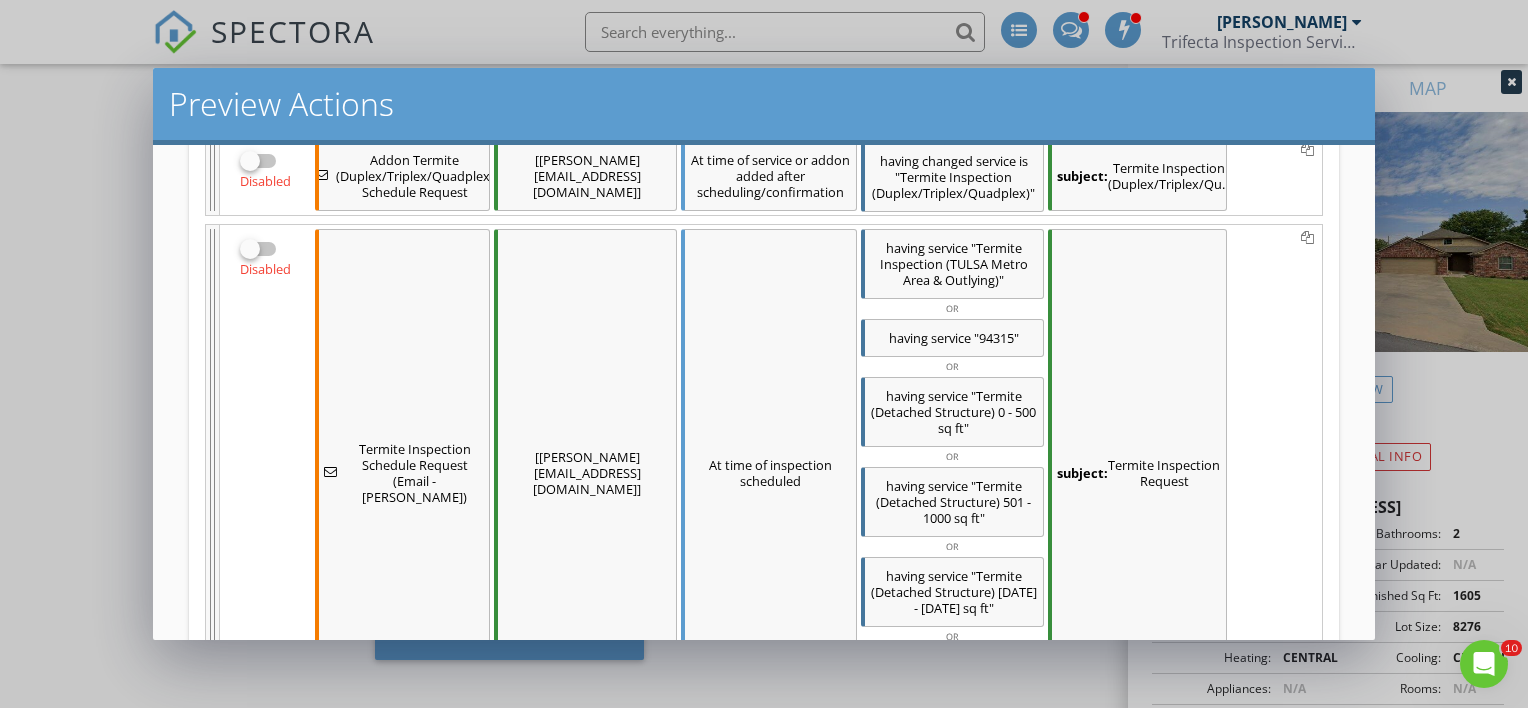 click at bounding box center [250, 249] 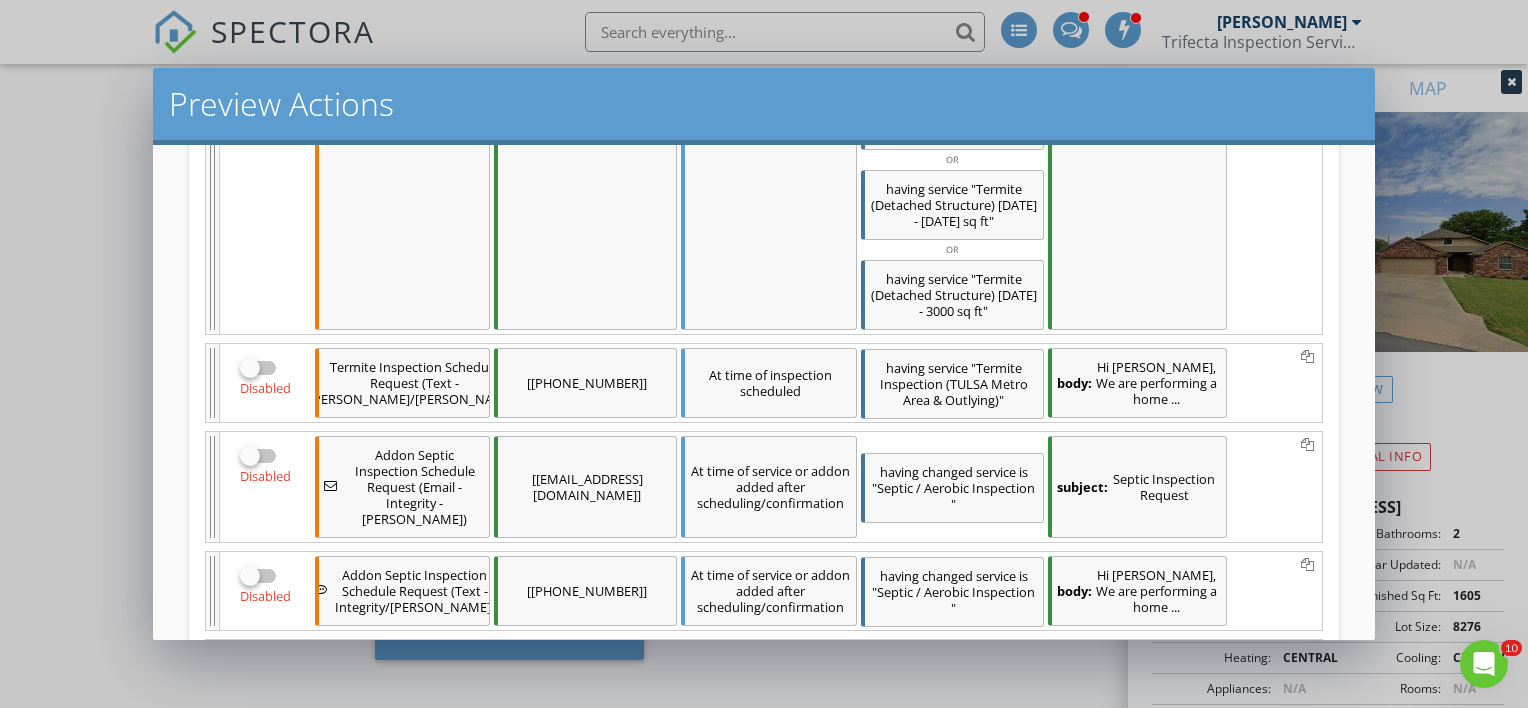 scroll, scrollTop: 2134, scrollLeft: 0, axis: vertical 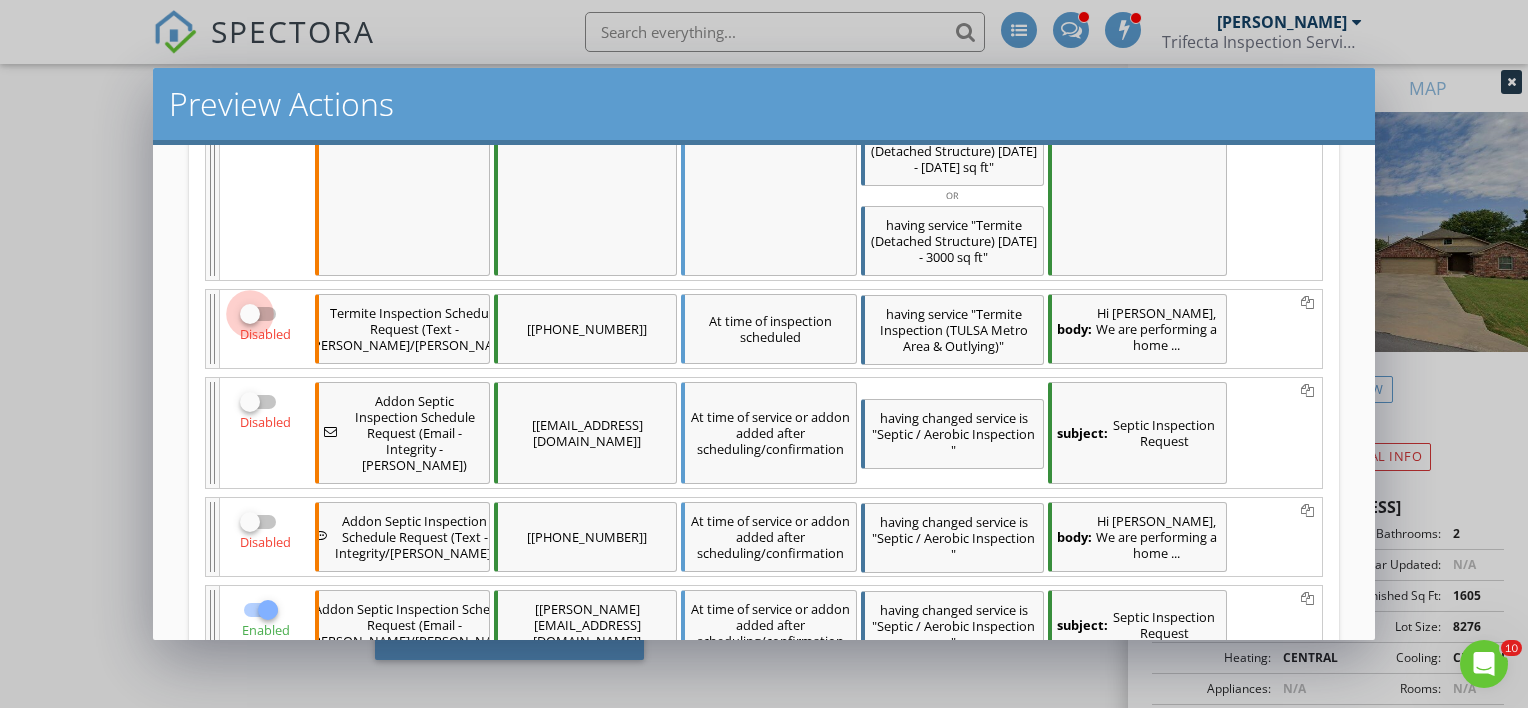 click at bounding box center (250, 314) 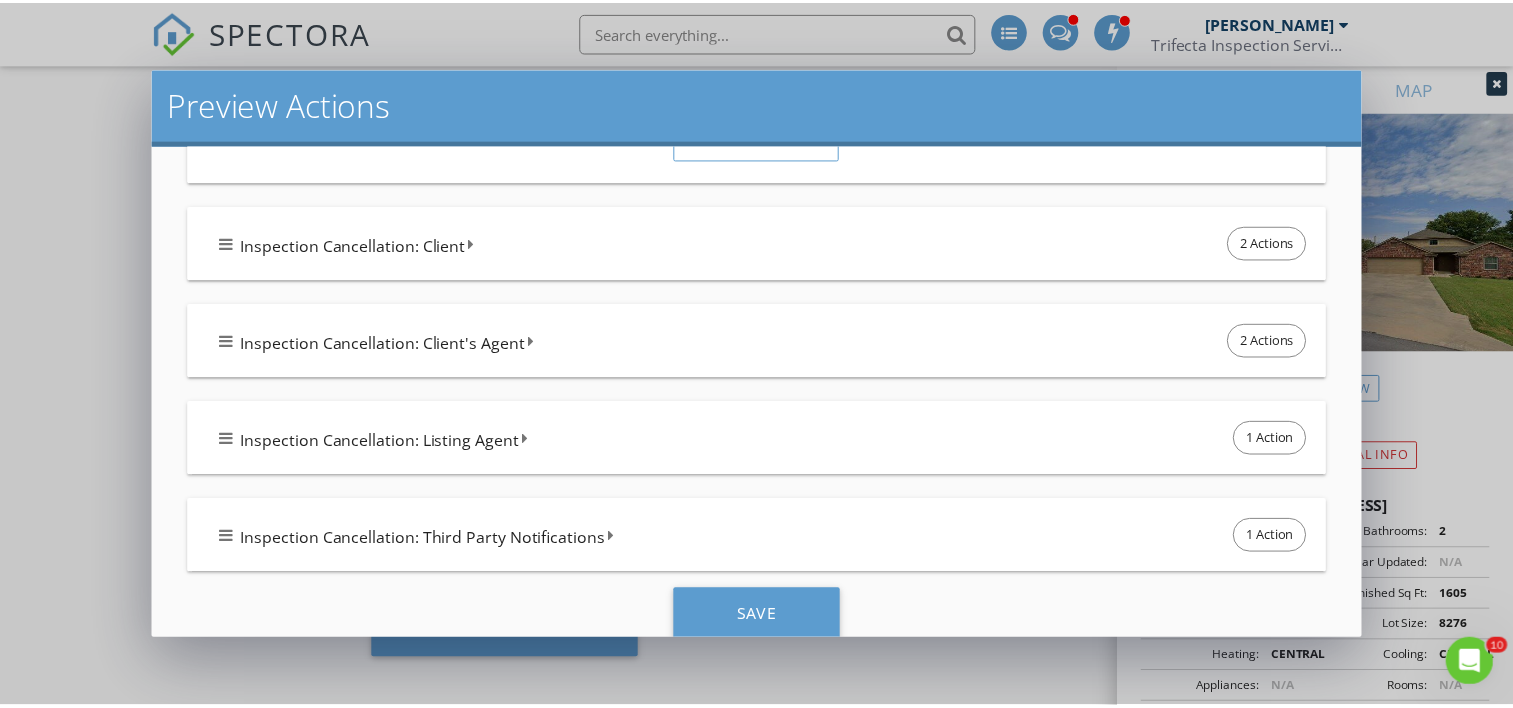 scroll, scrollTop: 3646, scrollLeft: 0, axis: vertical 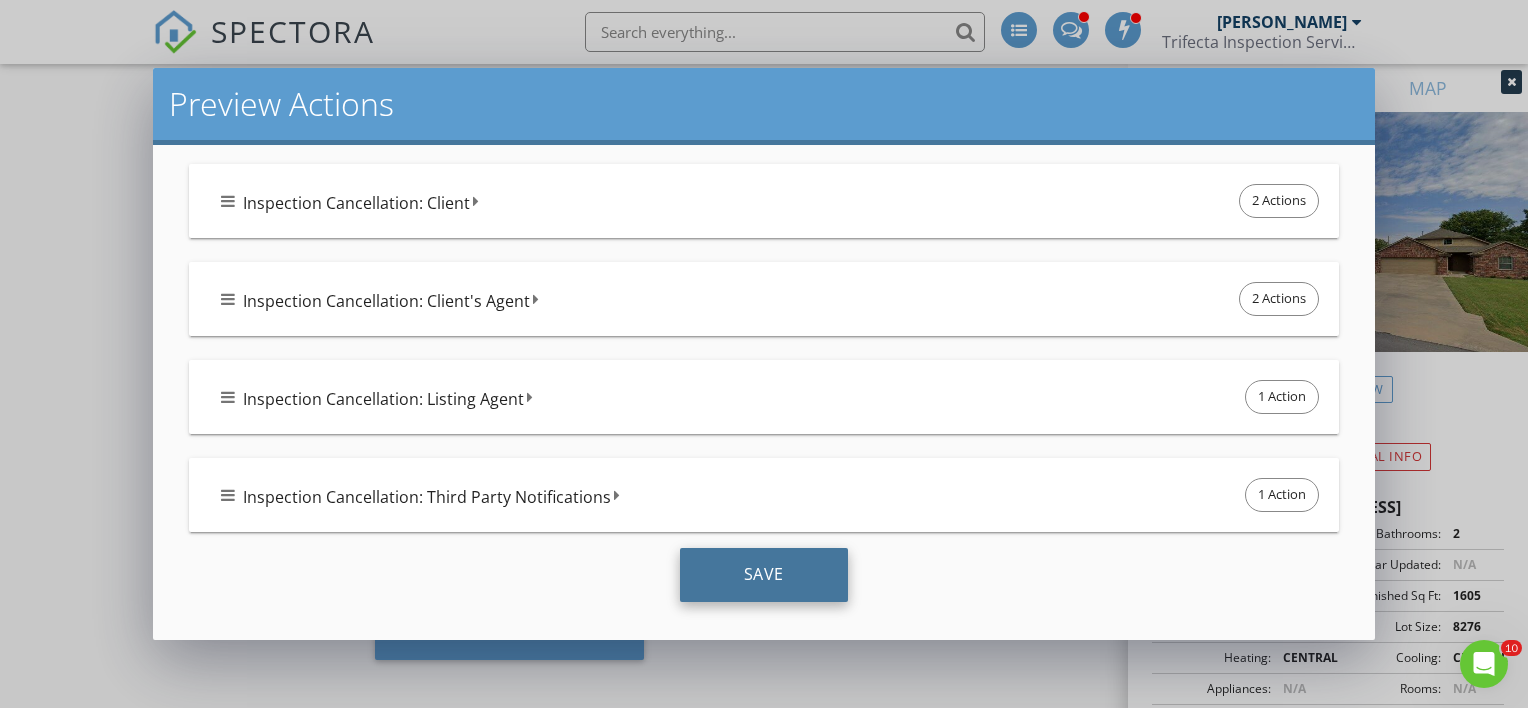 click on "Save" at bounding box center [764, 575] 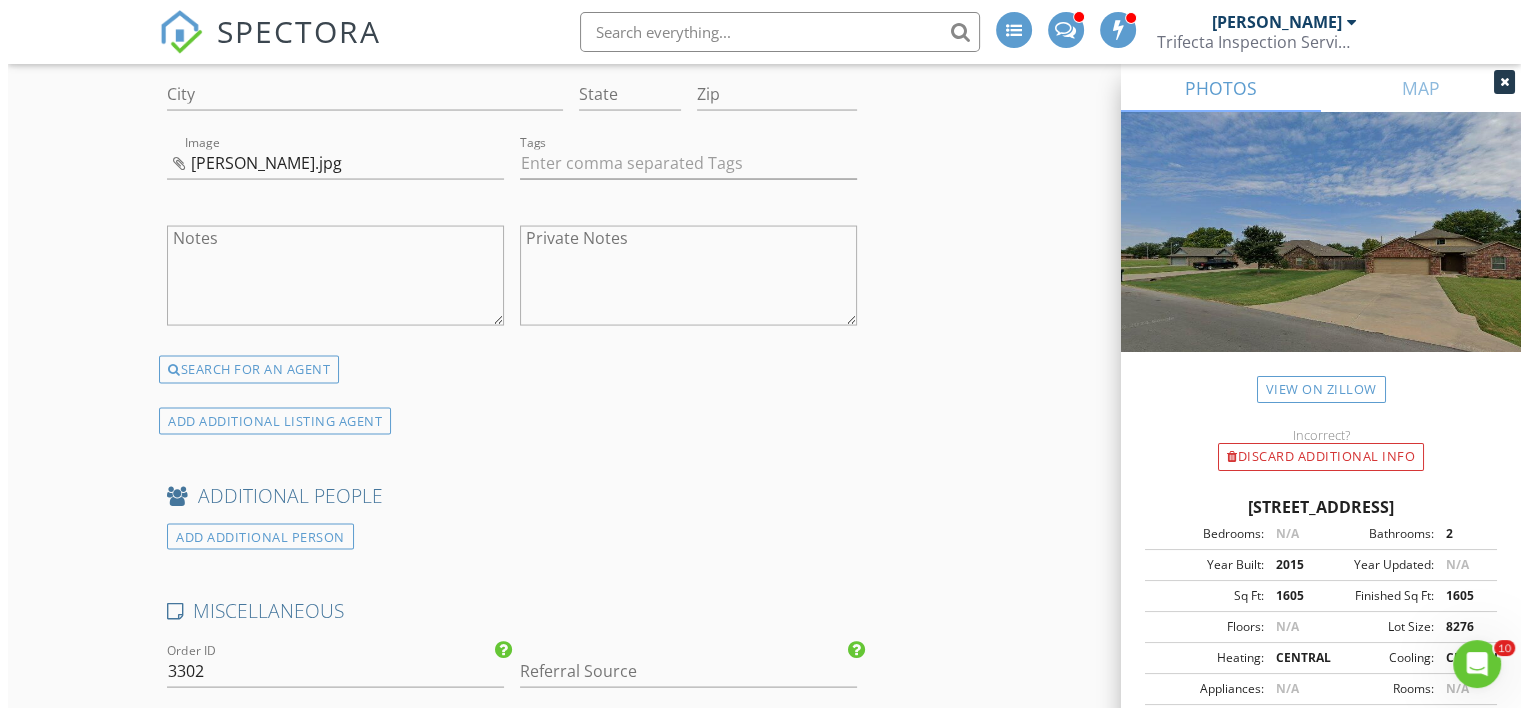 scroll, scrollTop: 4914, scrollLeft: 0, axis: vertical 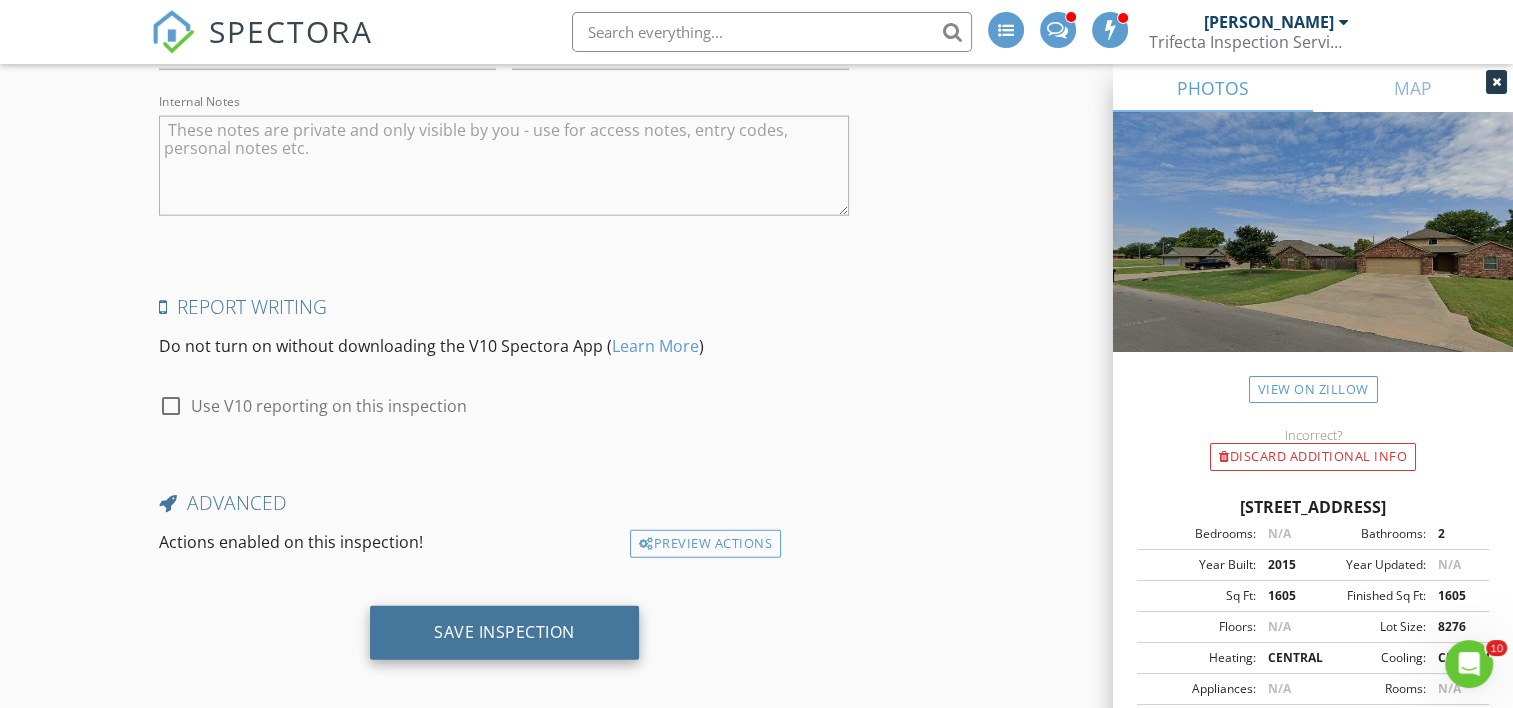 click on "Save Inspection" at bounding box center [504, 632] 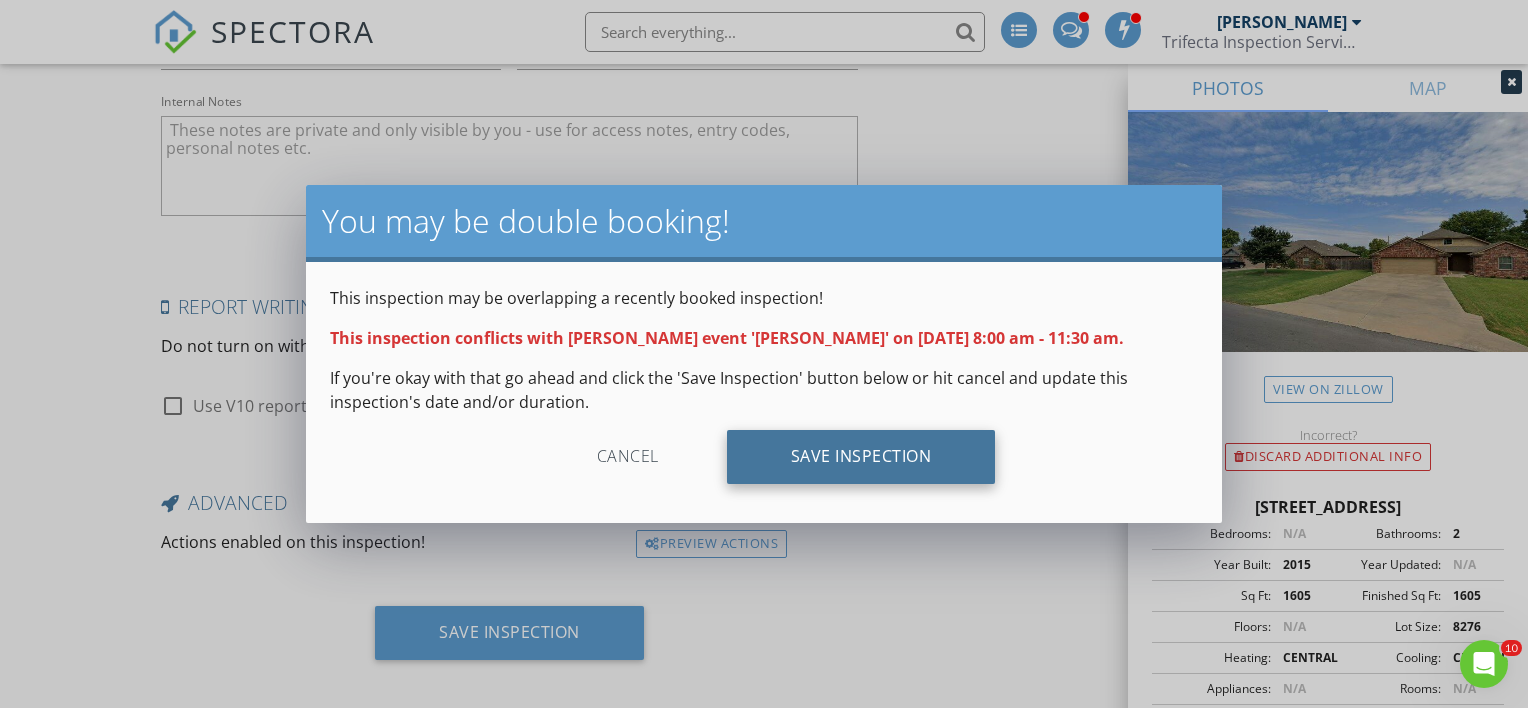 click on "Save Inspection" at bounding box center [861, 457] 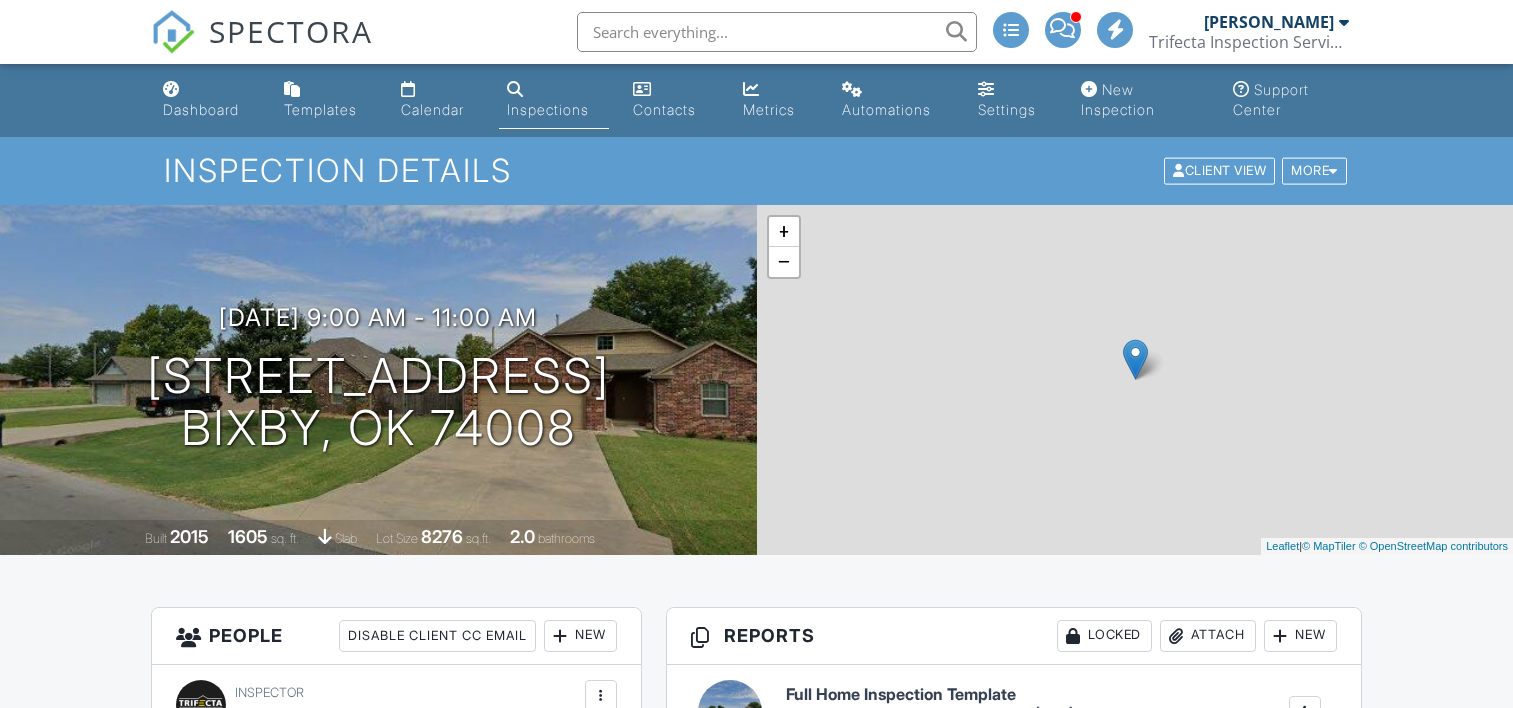scroll, scrollTop: 0, scrollLeft: 0, axis: both 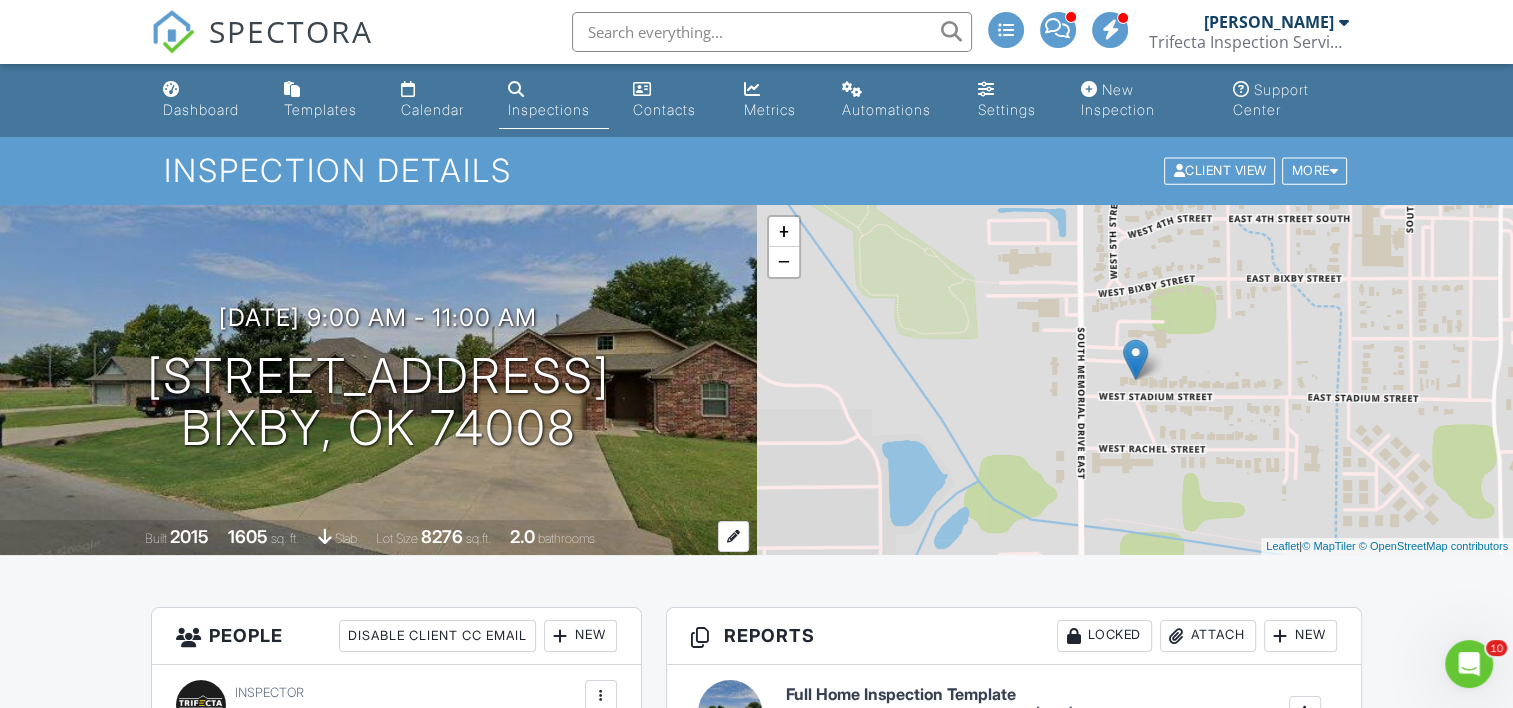 click on "Built
2015
1605
sq. ft.
slab
Lot Size
8276
sq.ft.
2.0
bathrooms" at bounding box center (378, 537) 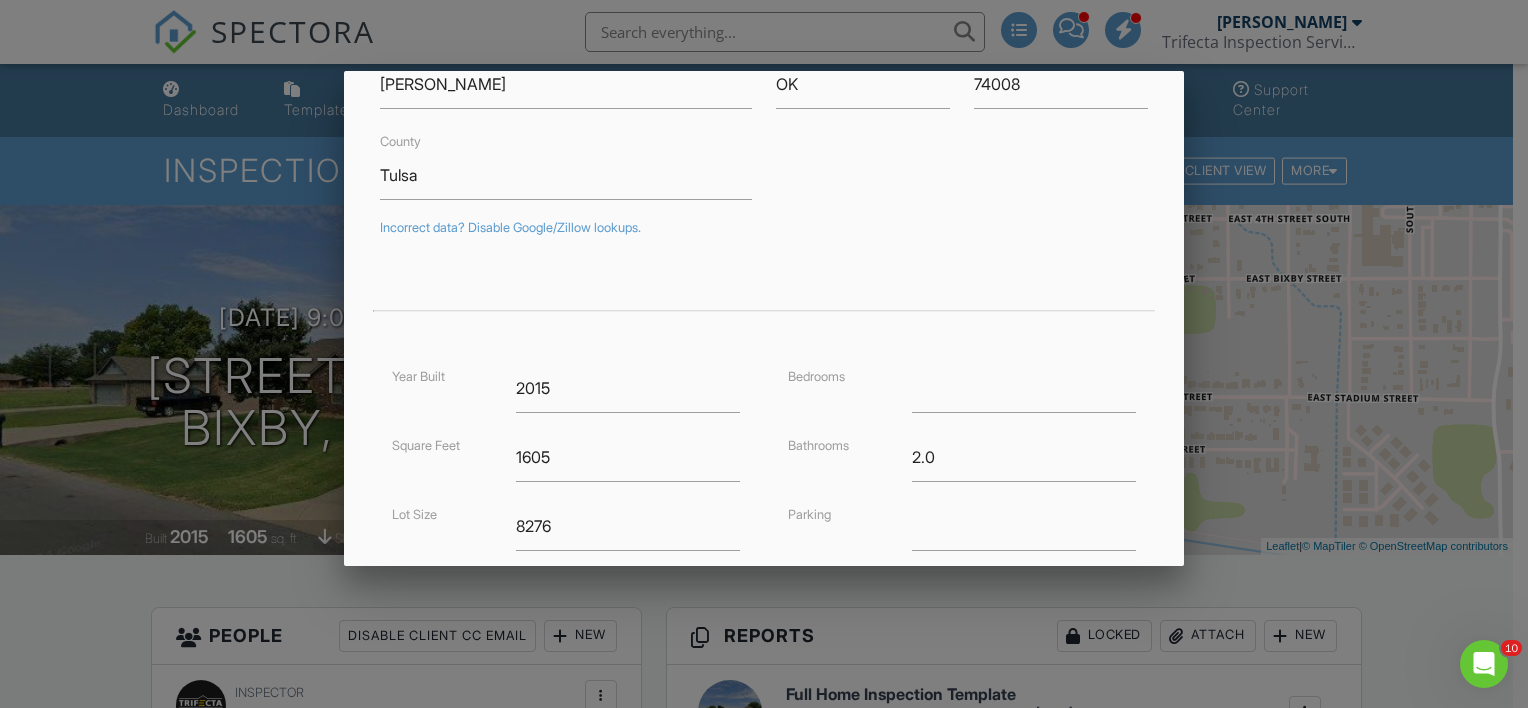 scroll, scrollTop: 413, scrollLeft: 0, axis: vertical 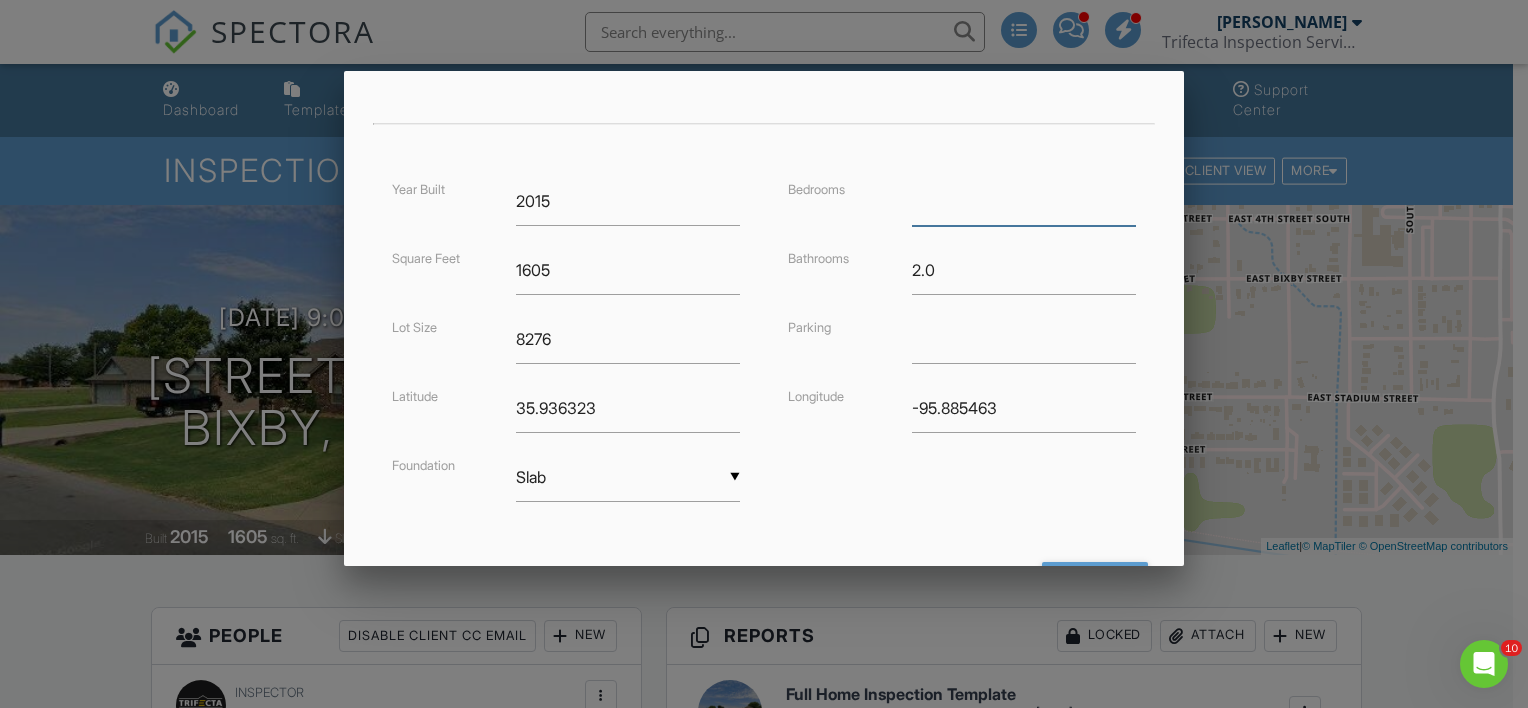 click at bounding box center (1024, 201) 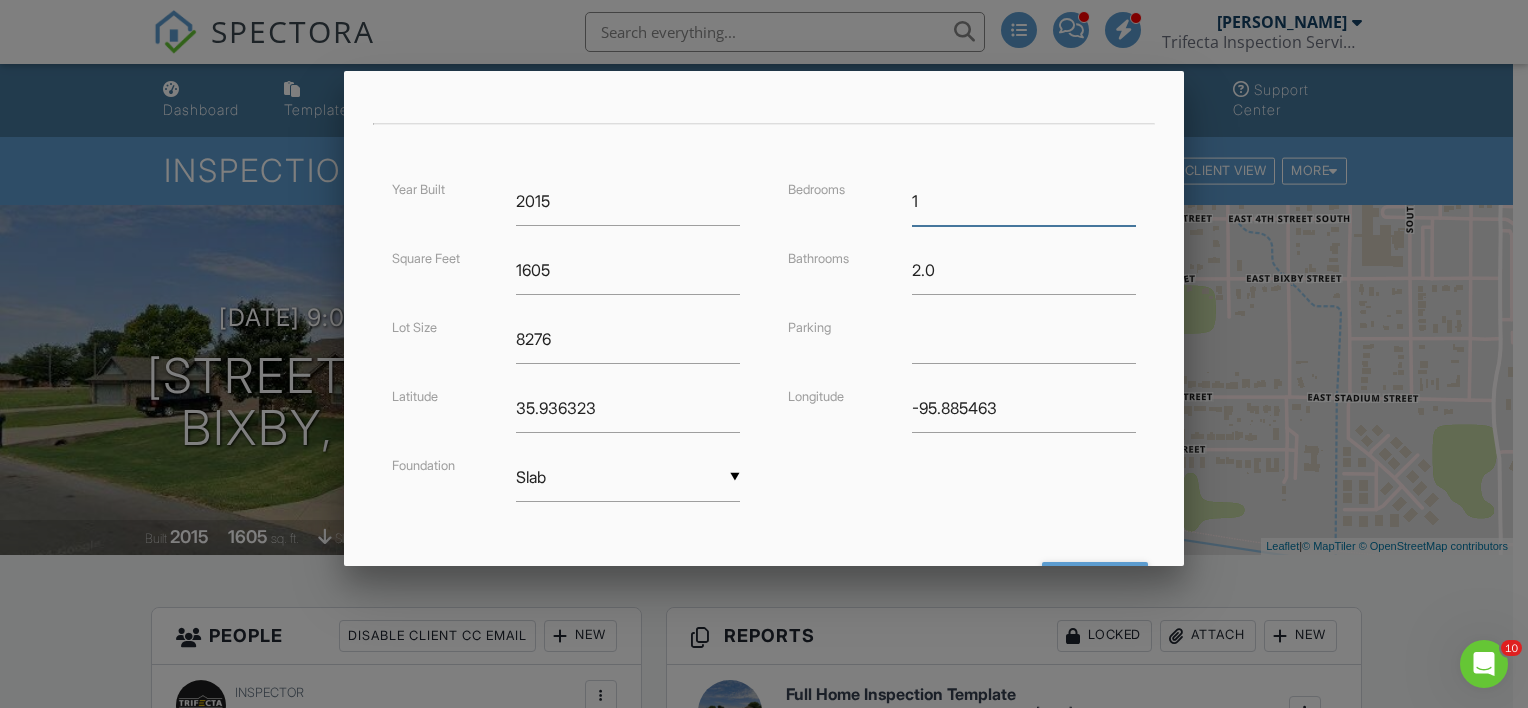 click on "1" at bounding box center (1024, 201) 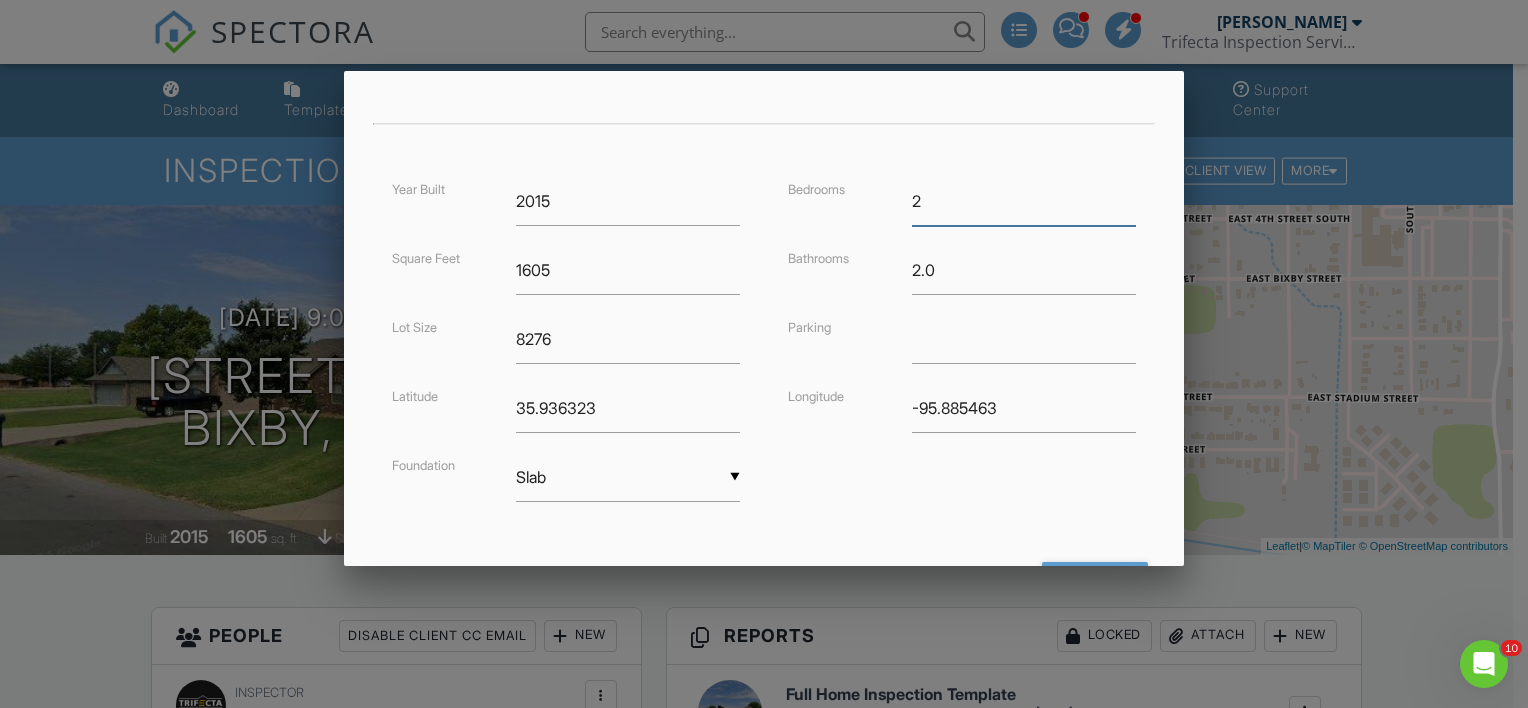 click on "2" at bounding box center (1024, 201) 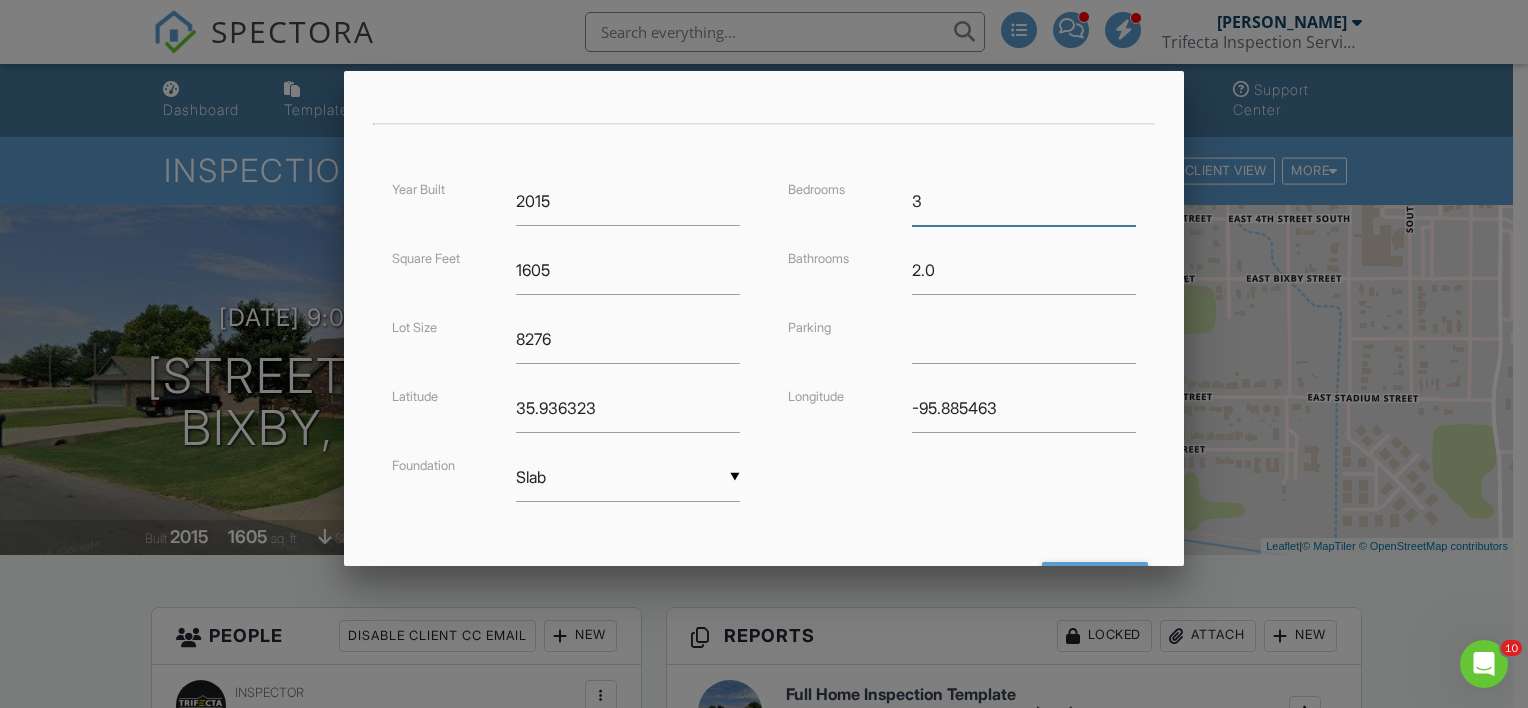 type on "3" 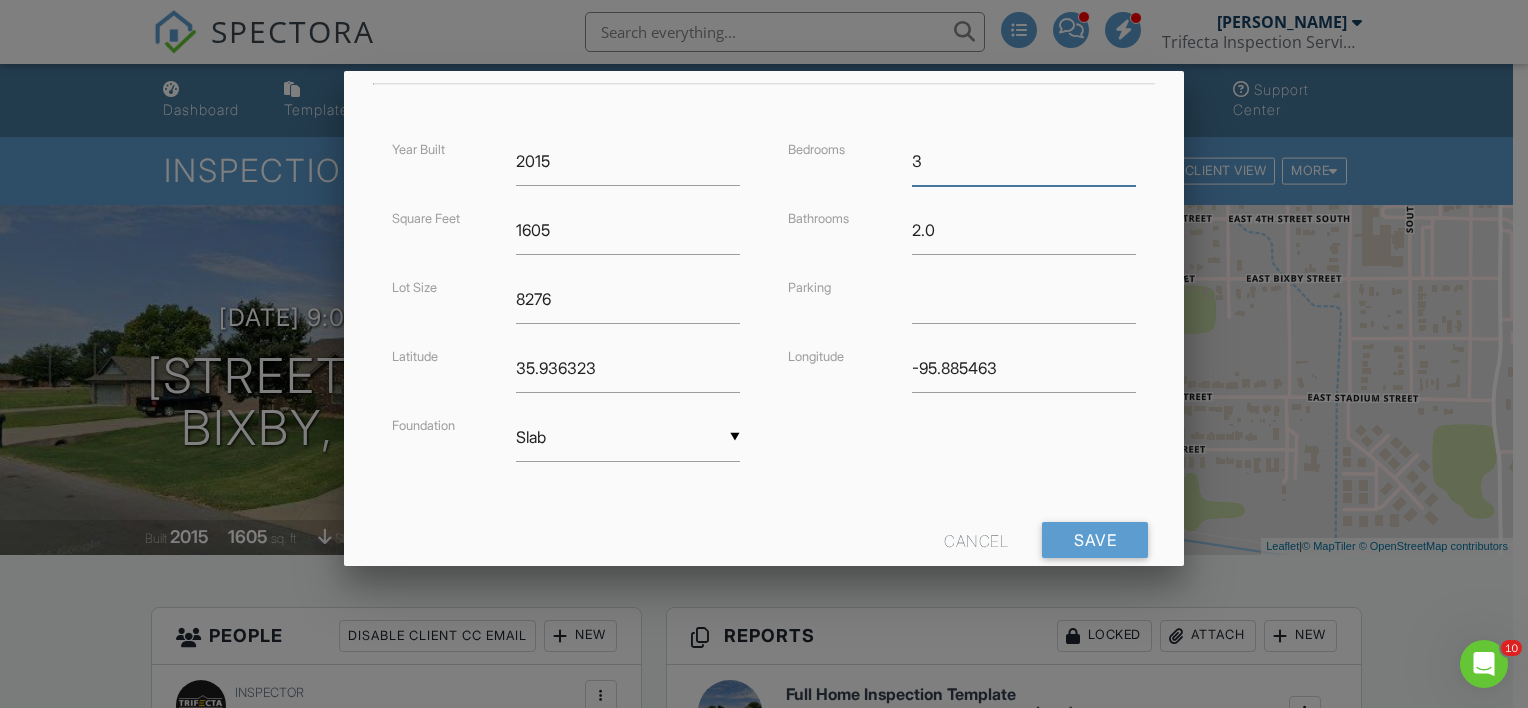 scroll, scrollTop: 501, scrollLeft: 0, axis: vertical 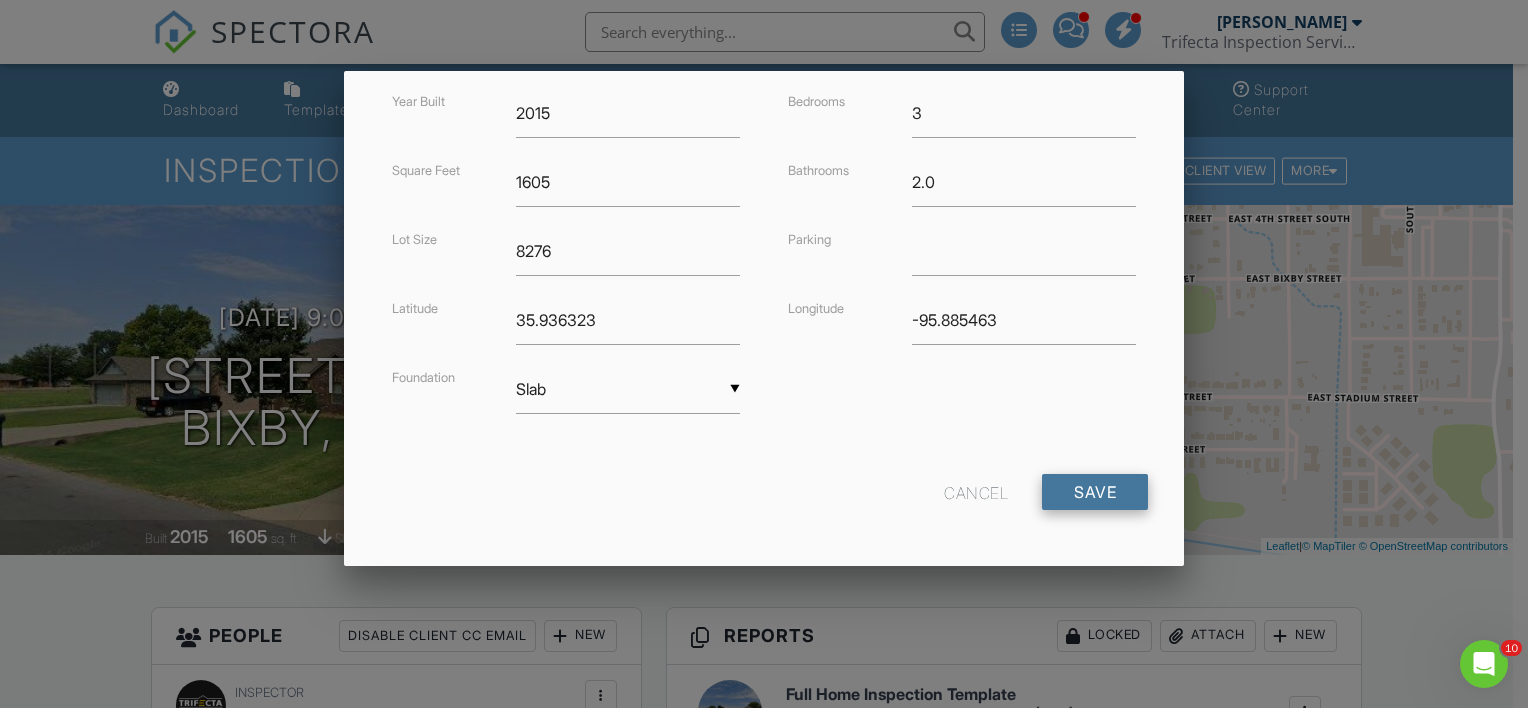 click on "Save" at bounding box center [1095, 492] 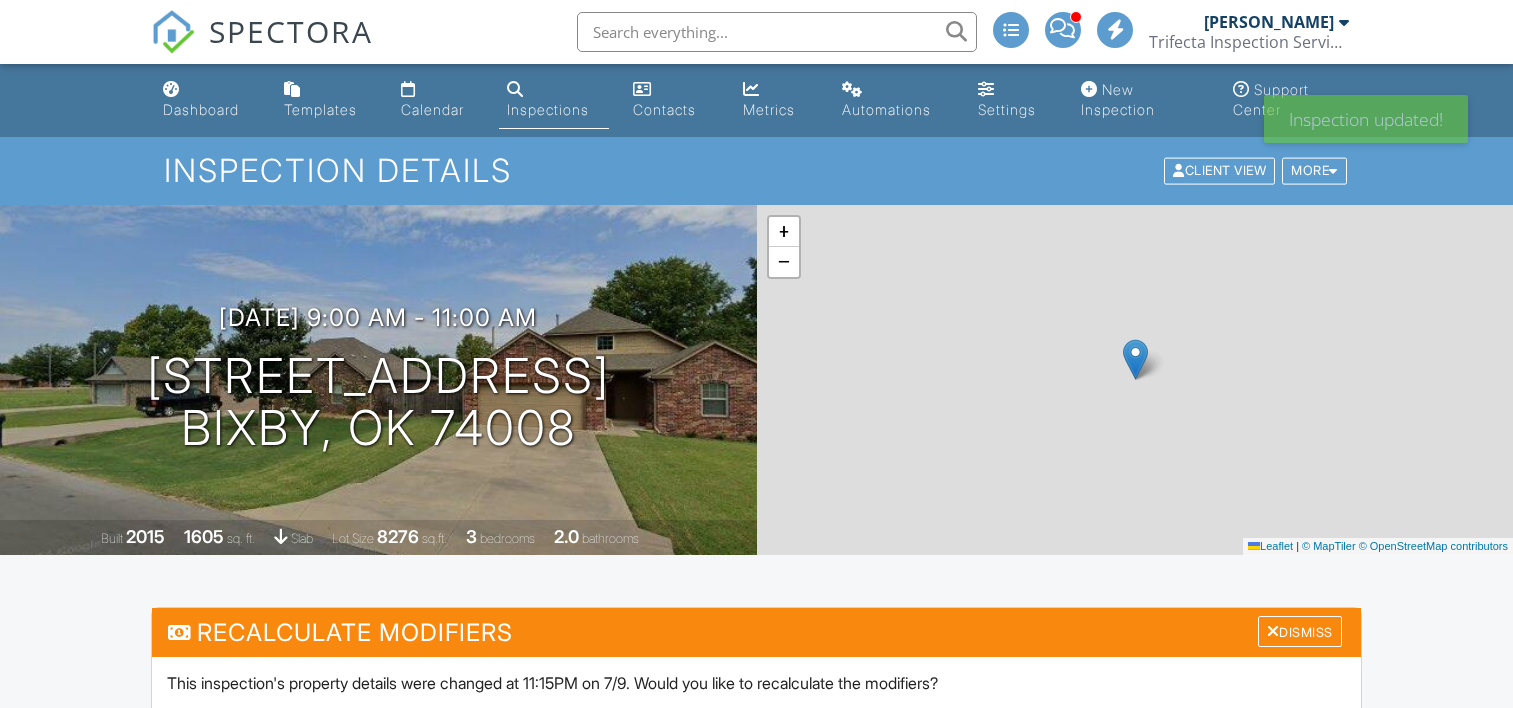 scroll, scrollTop: 0, scrollLeft: 0, axis: both 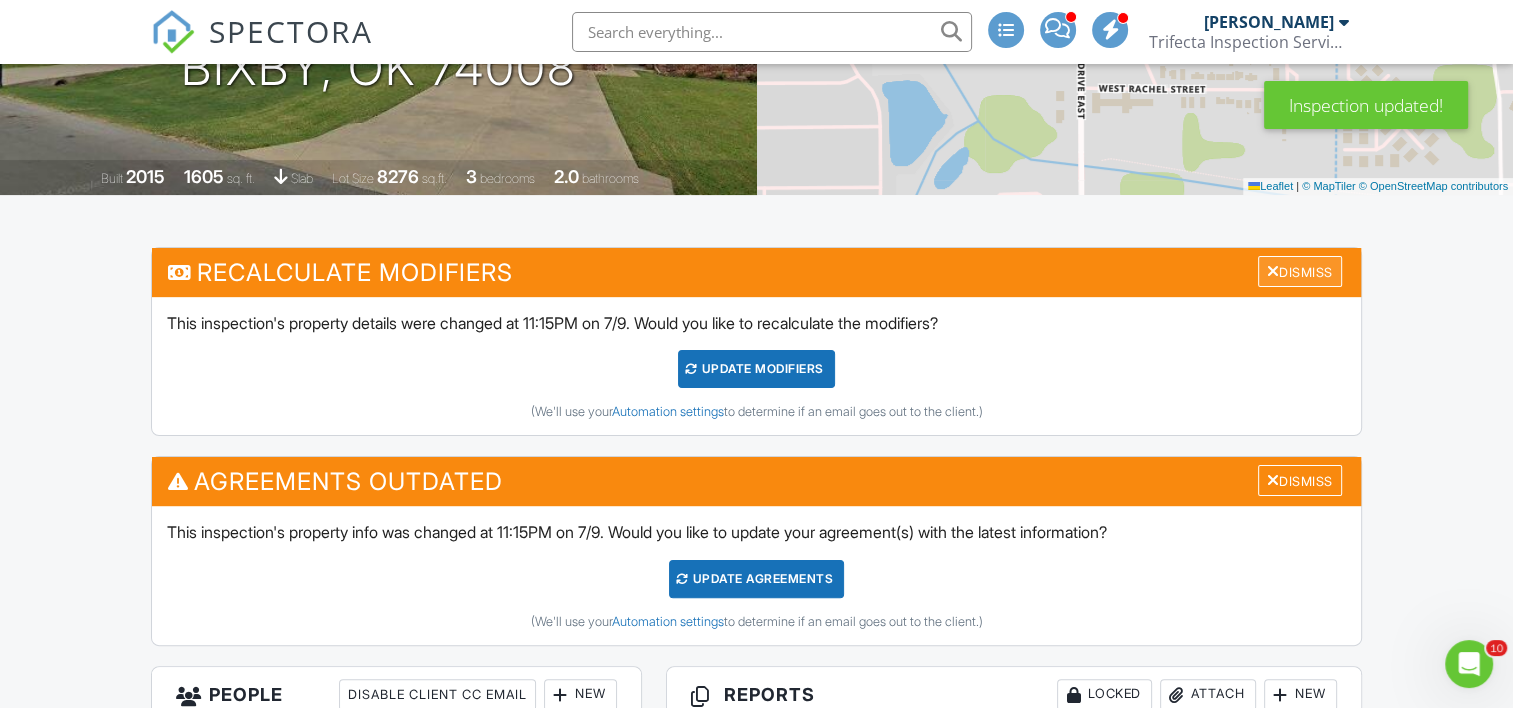 click on "Dismiss" at bounding box center [1300, 271] 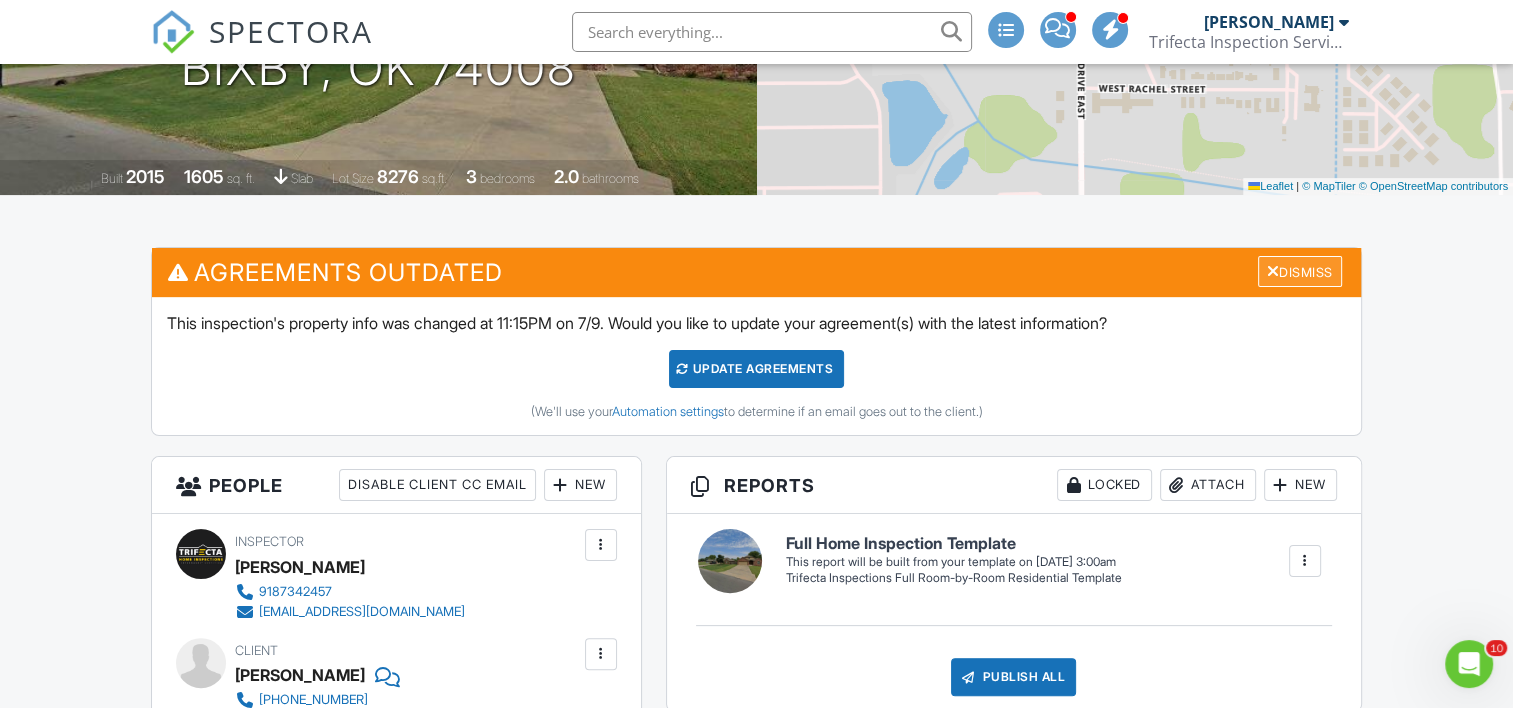 click on "Dismiss" at bounding box center [1300, 271] 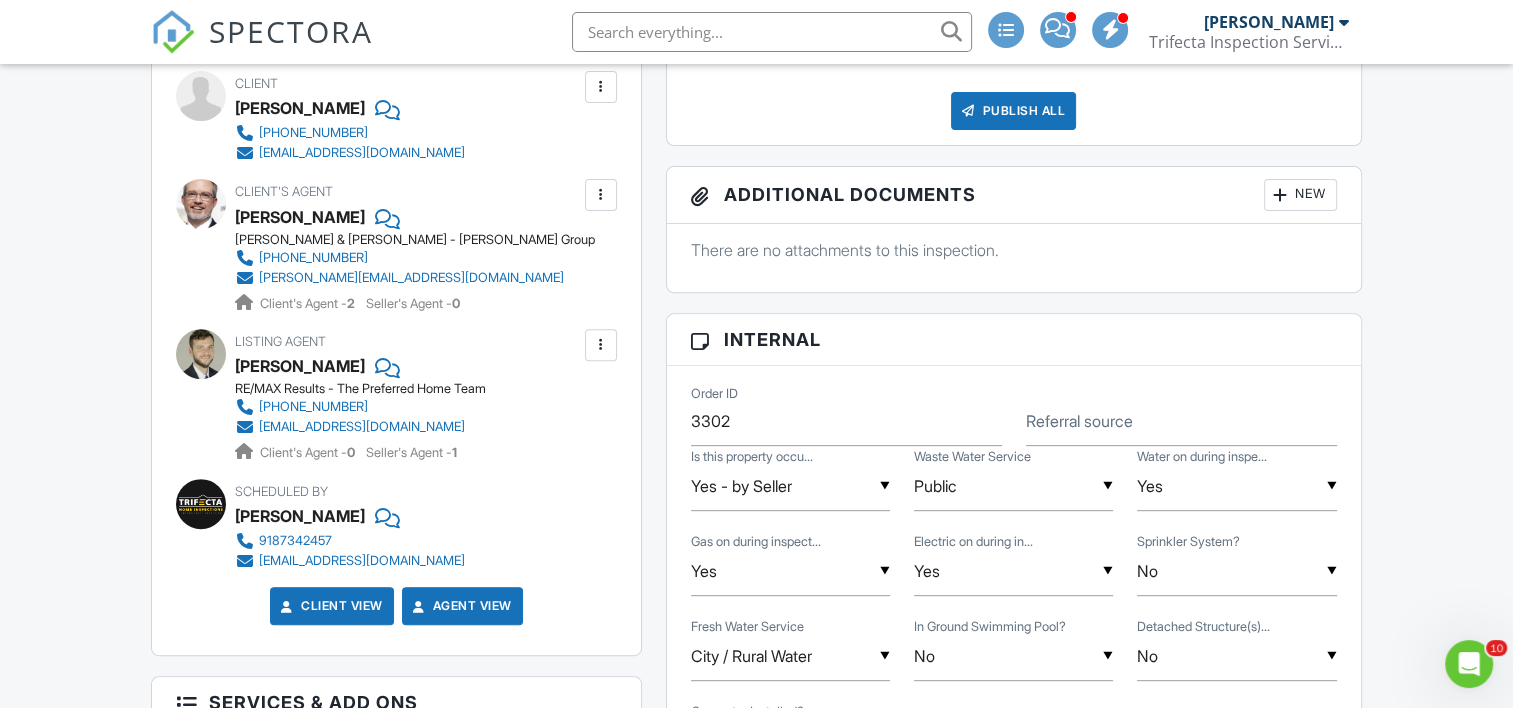 scroll, scrollTop: 747, scrollLeft: 0, axis: vertical 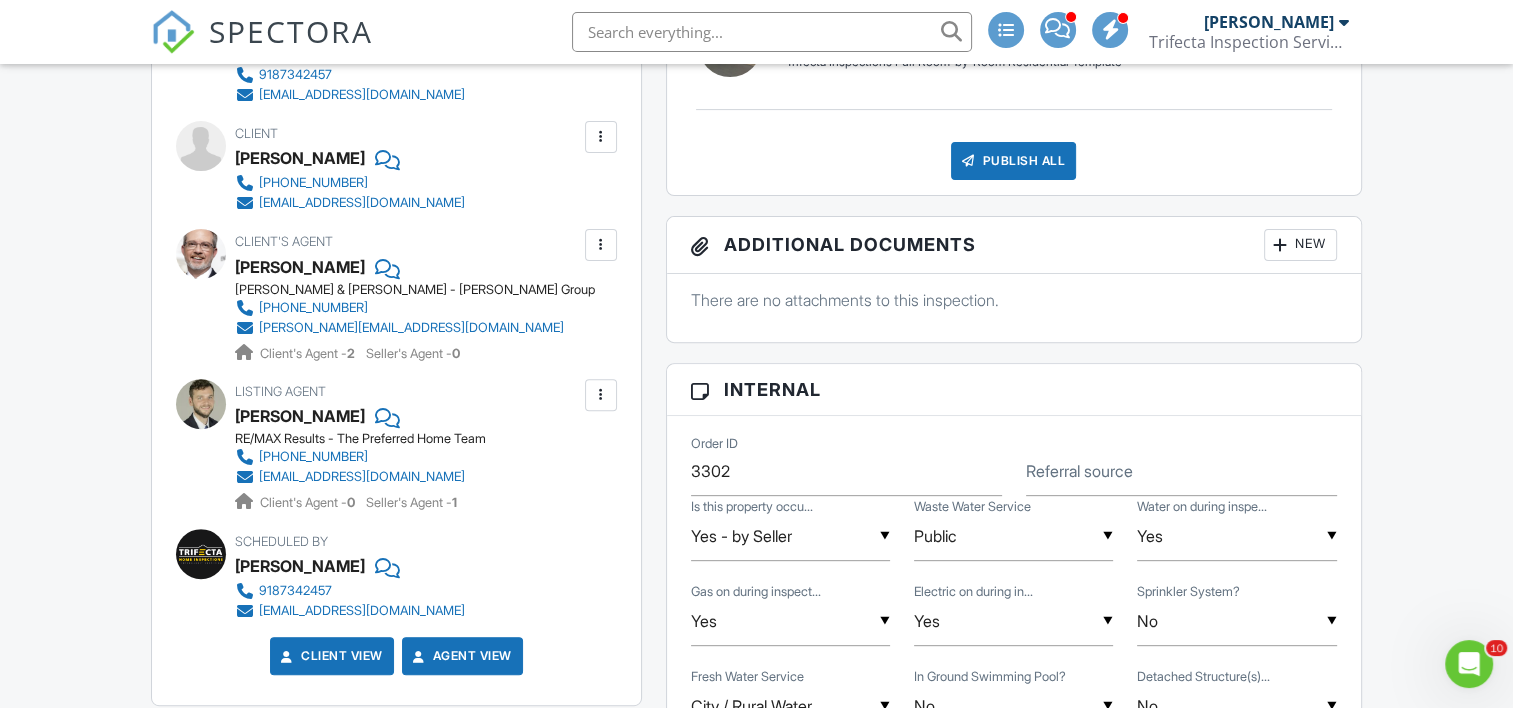 click at bounding box center [601, 137] 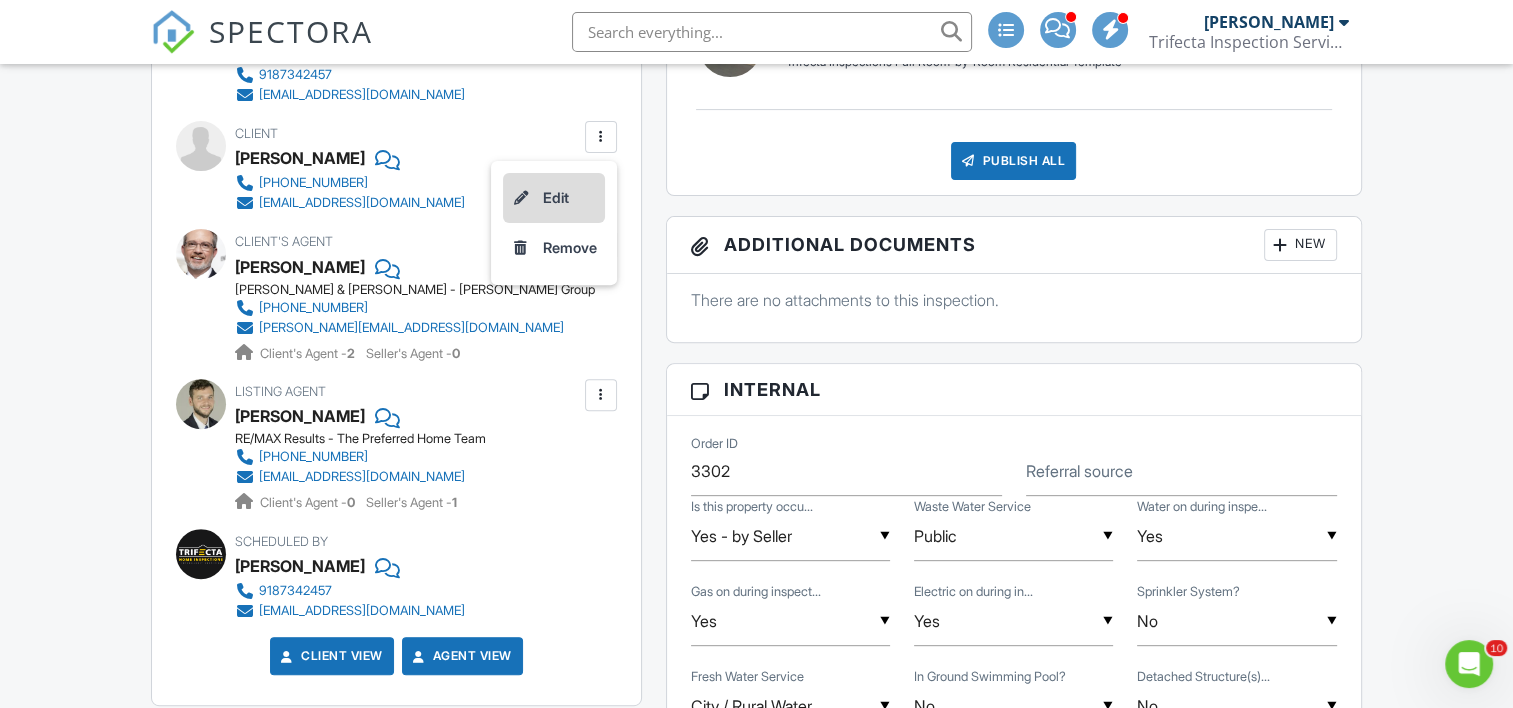 click on "Edit" at bounding box center [554, 198] 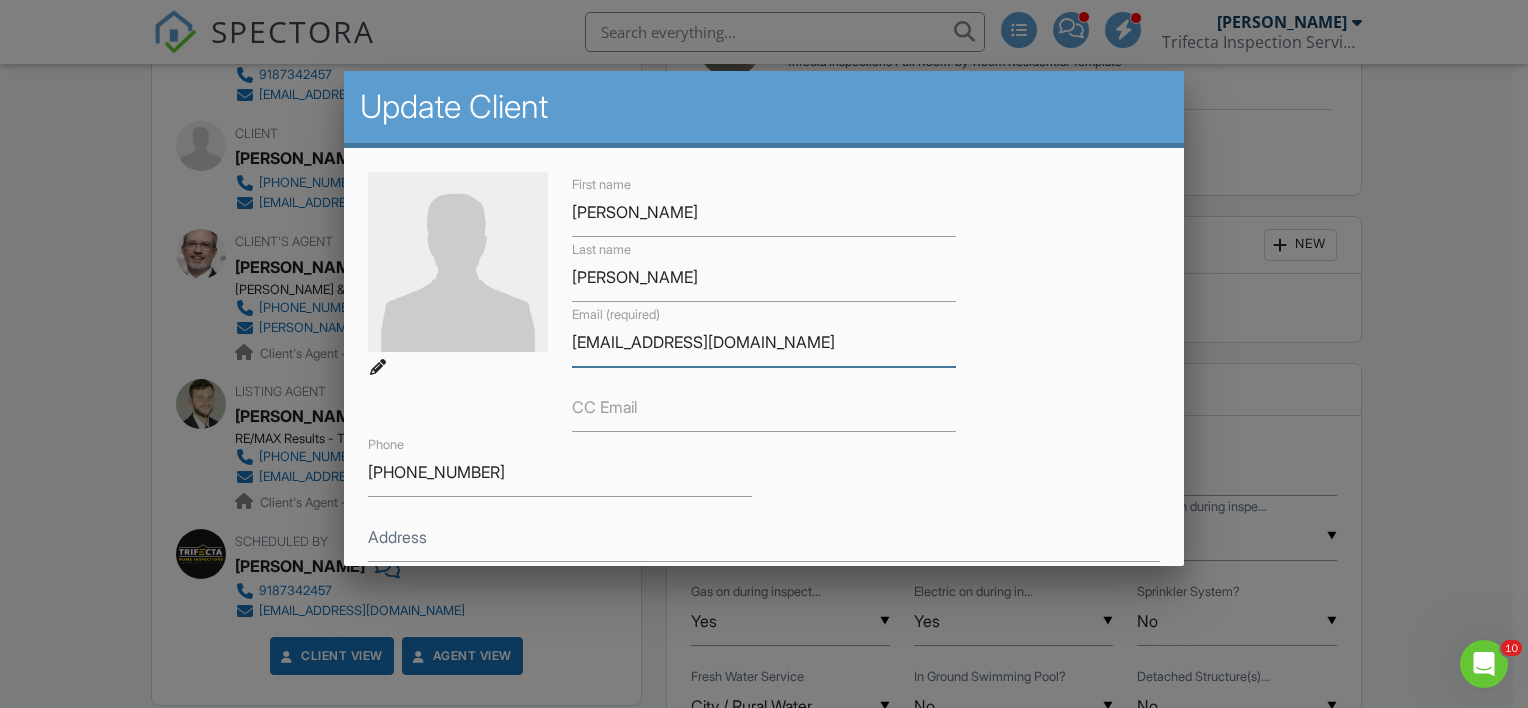 click on "[EMAIL_ADDRESS][DOMAIN_NAME]" at bounding box center [764, 342] 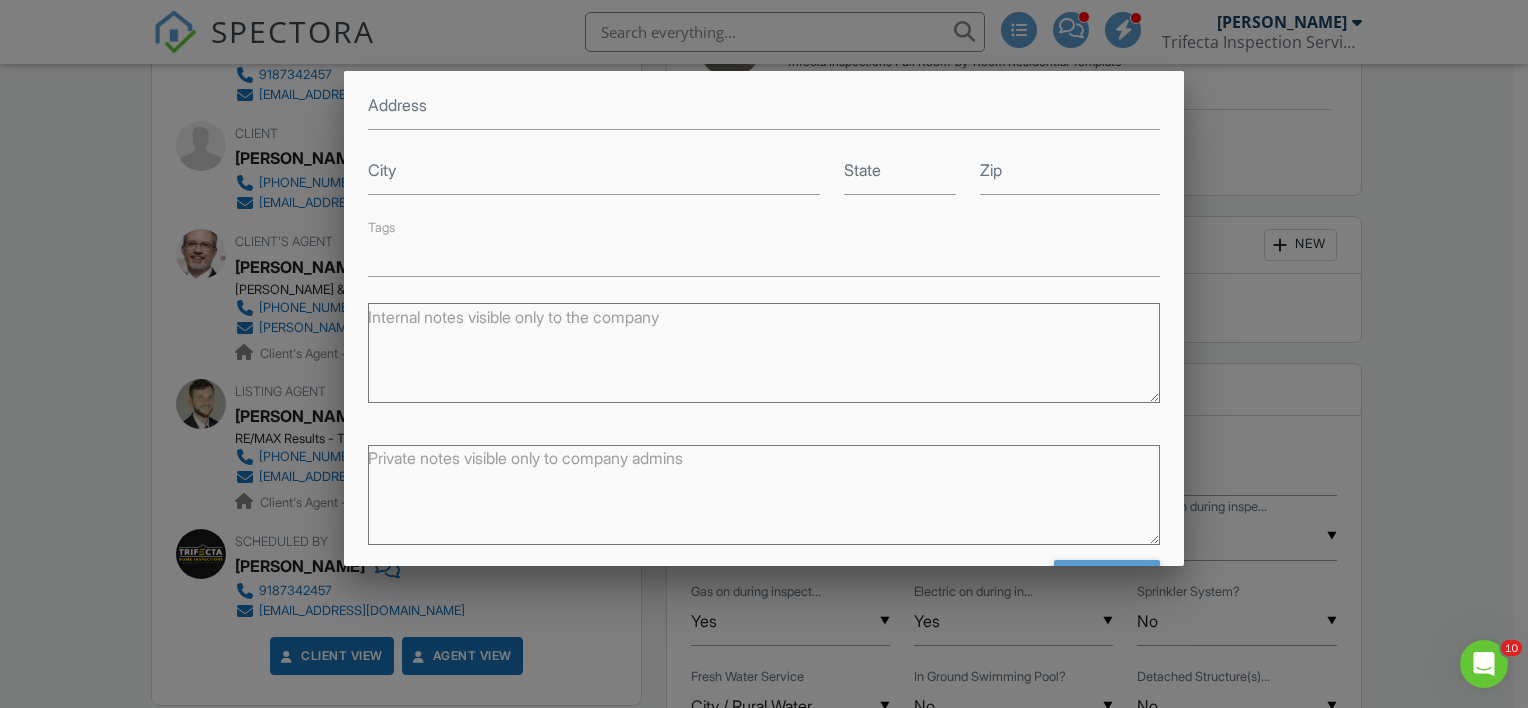 scroll, scrollTop: 499, scrollLeft: 0, axis: vertical 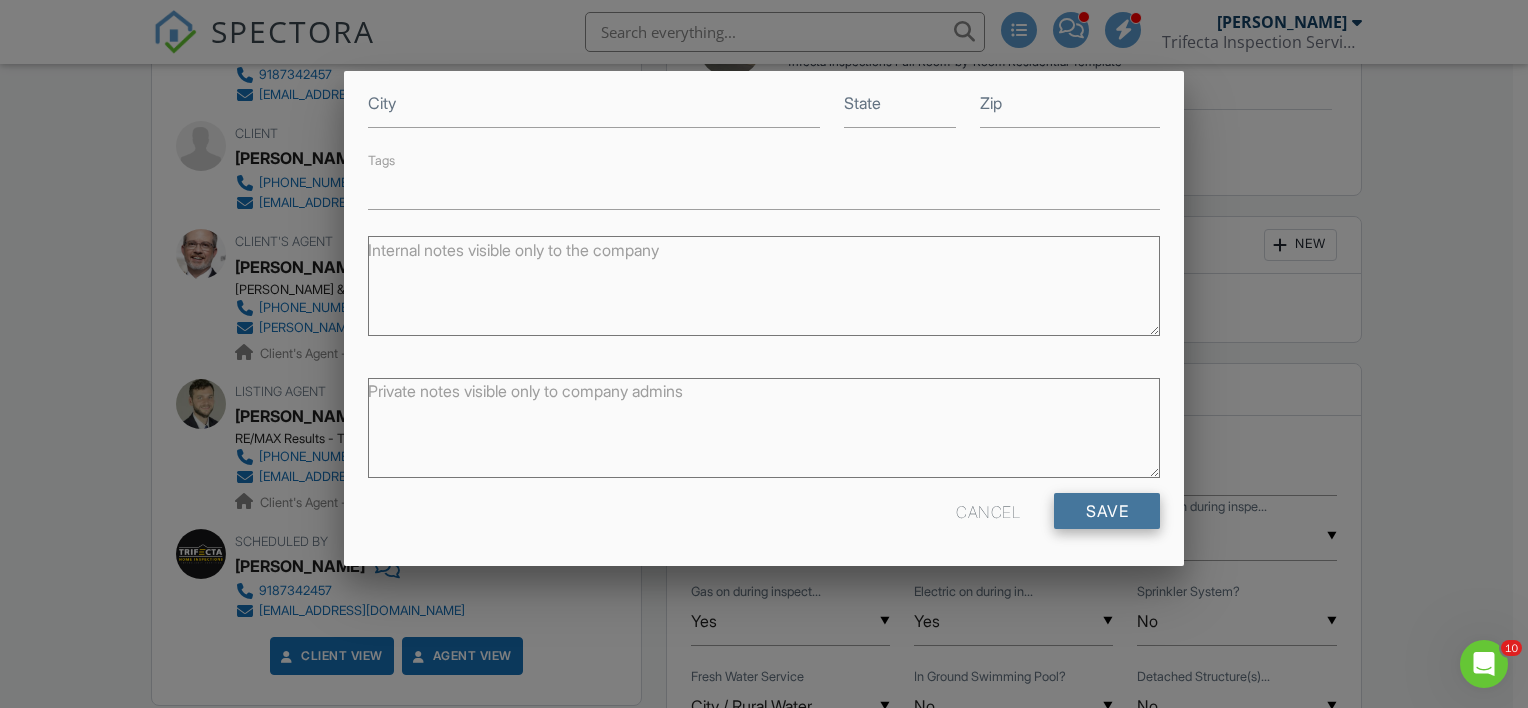 type on "[EMAIL_ADDRESS][DOMAIN_NAME]" 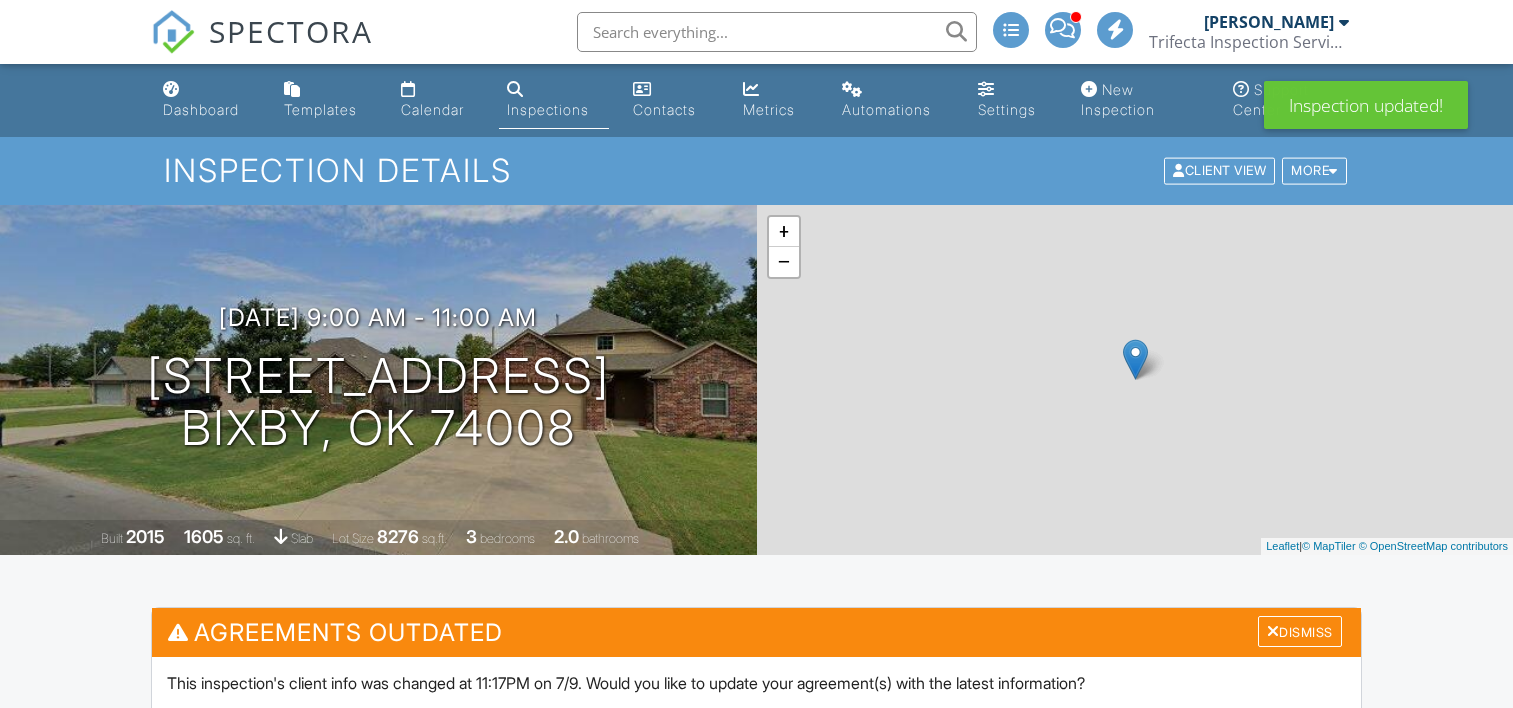 scroll, scrollTop: 0, scrollLeft: 0, axis: both 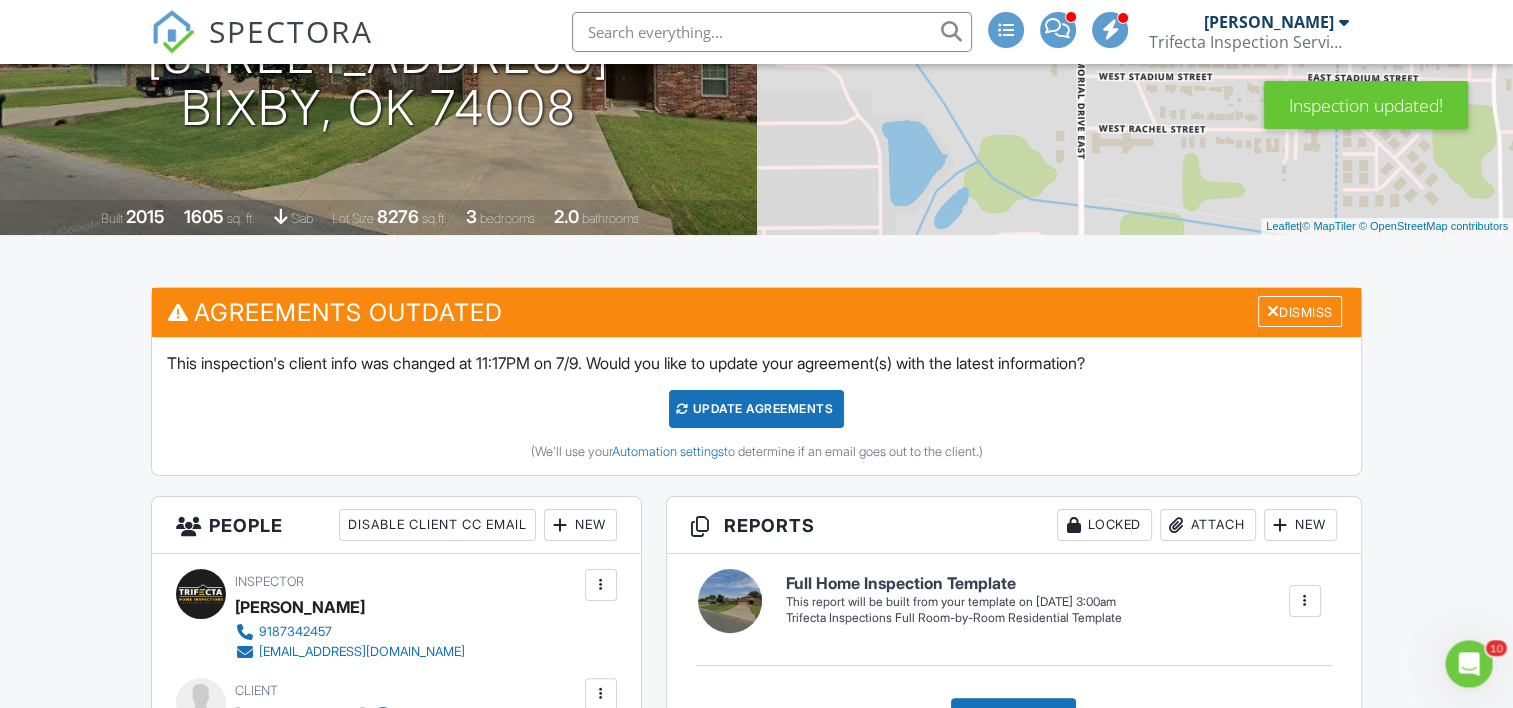 click on "Update Agreements" at bounding box center [756, 409] 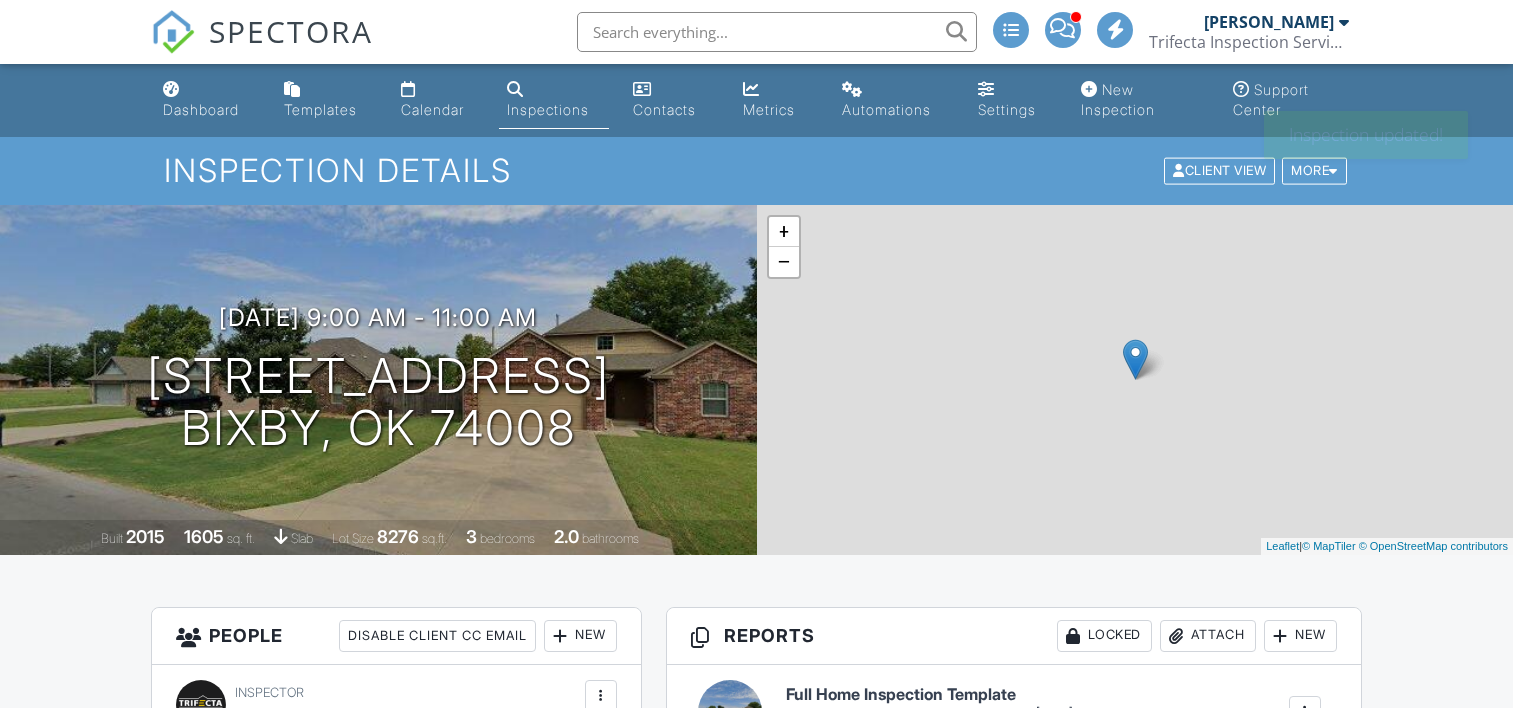 scroll, scrollTop: 0, scrollLeft: 0, axis: both 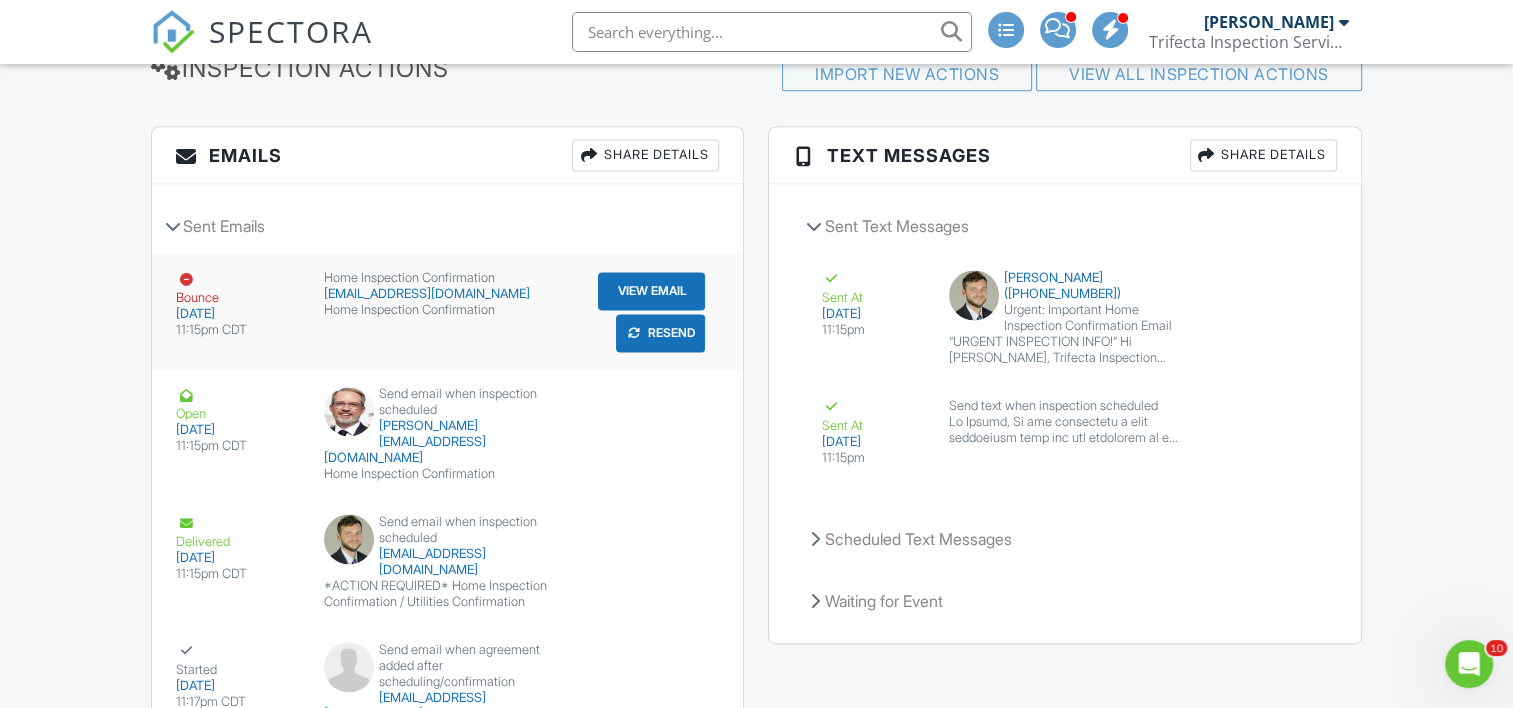 click on "Resend" at bounding box center (660, 333) 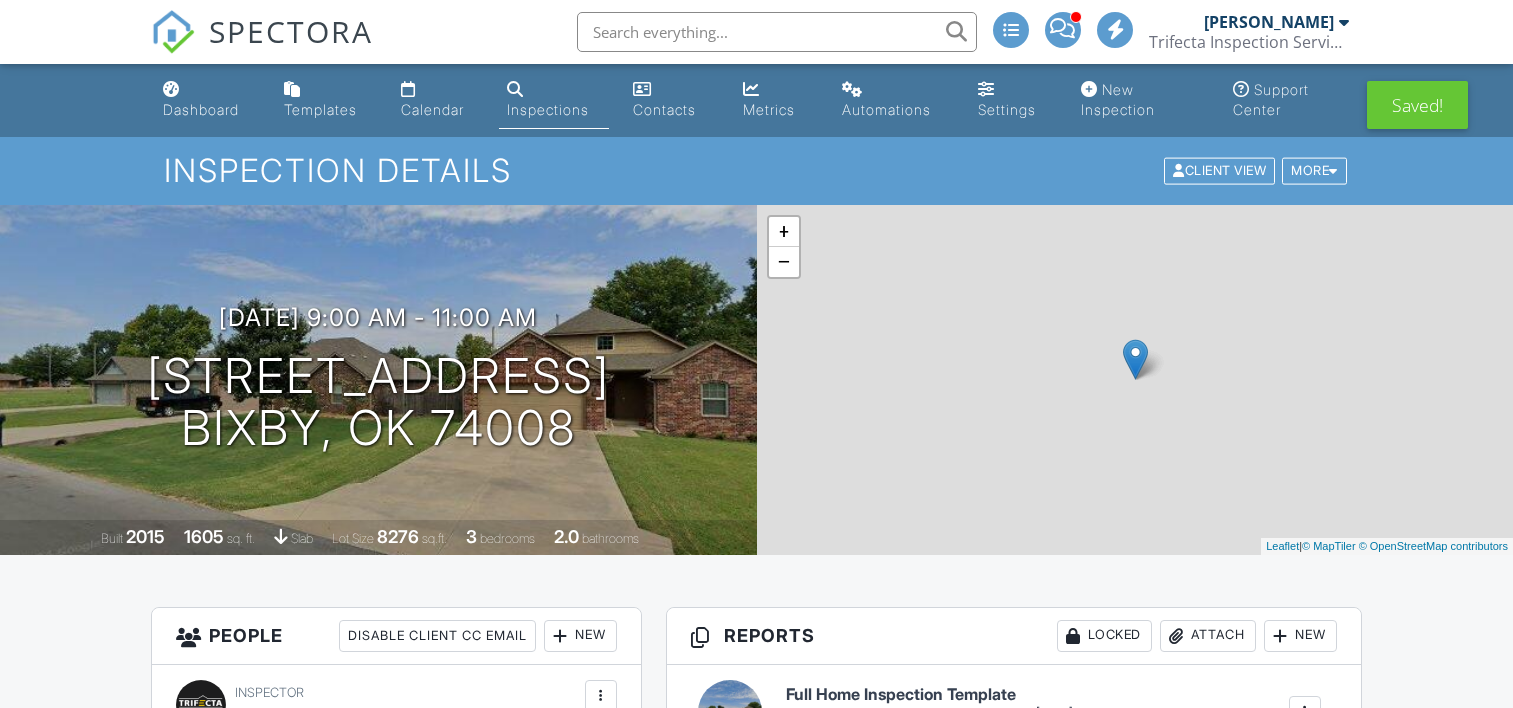 scroll, scrollTop: 0, scrollLeft: 0, axis: both 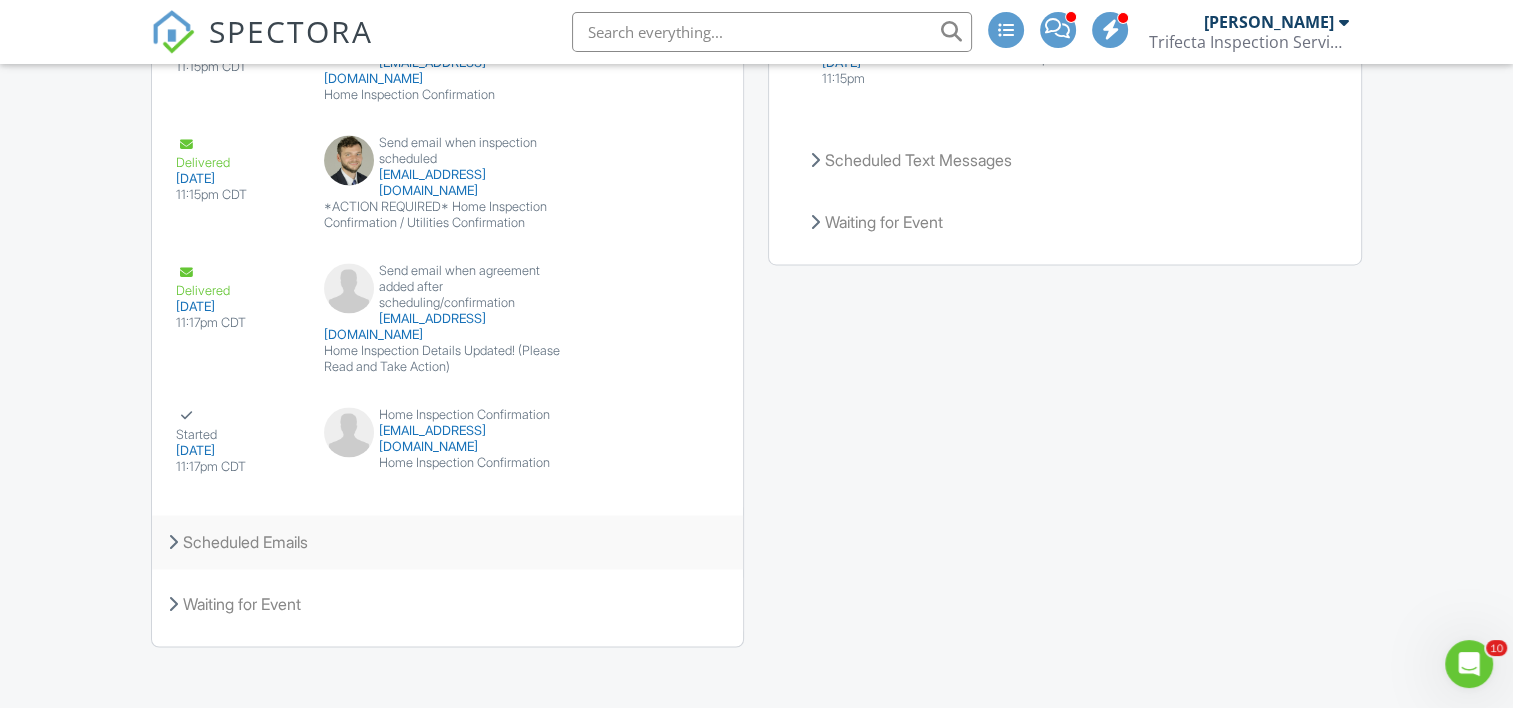 click on "Scheduled Emails" at bounding box center [447, 542] 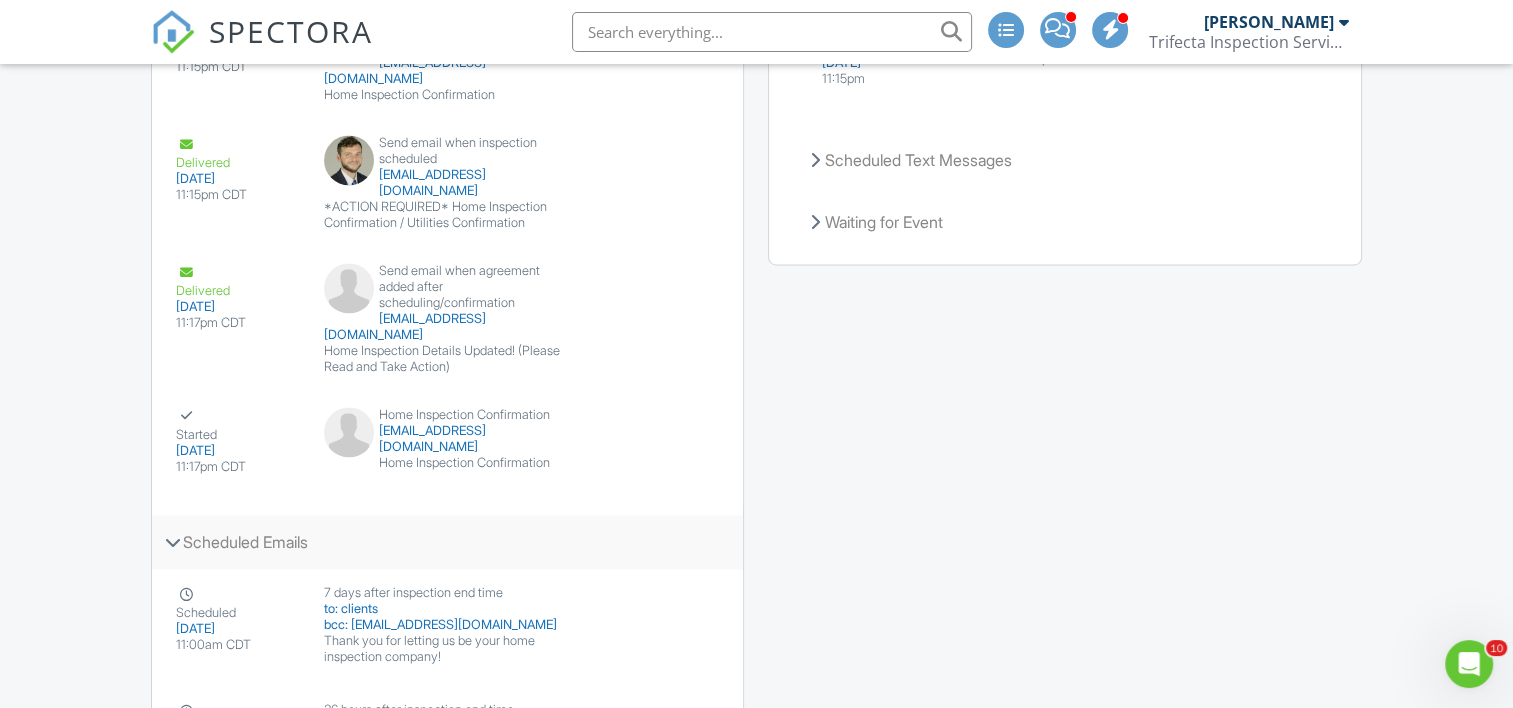 click on "Scheduled Emails" at bounding box center [447, 542] 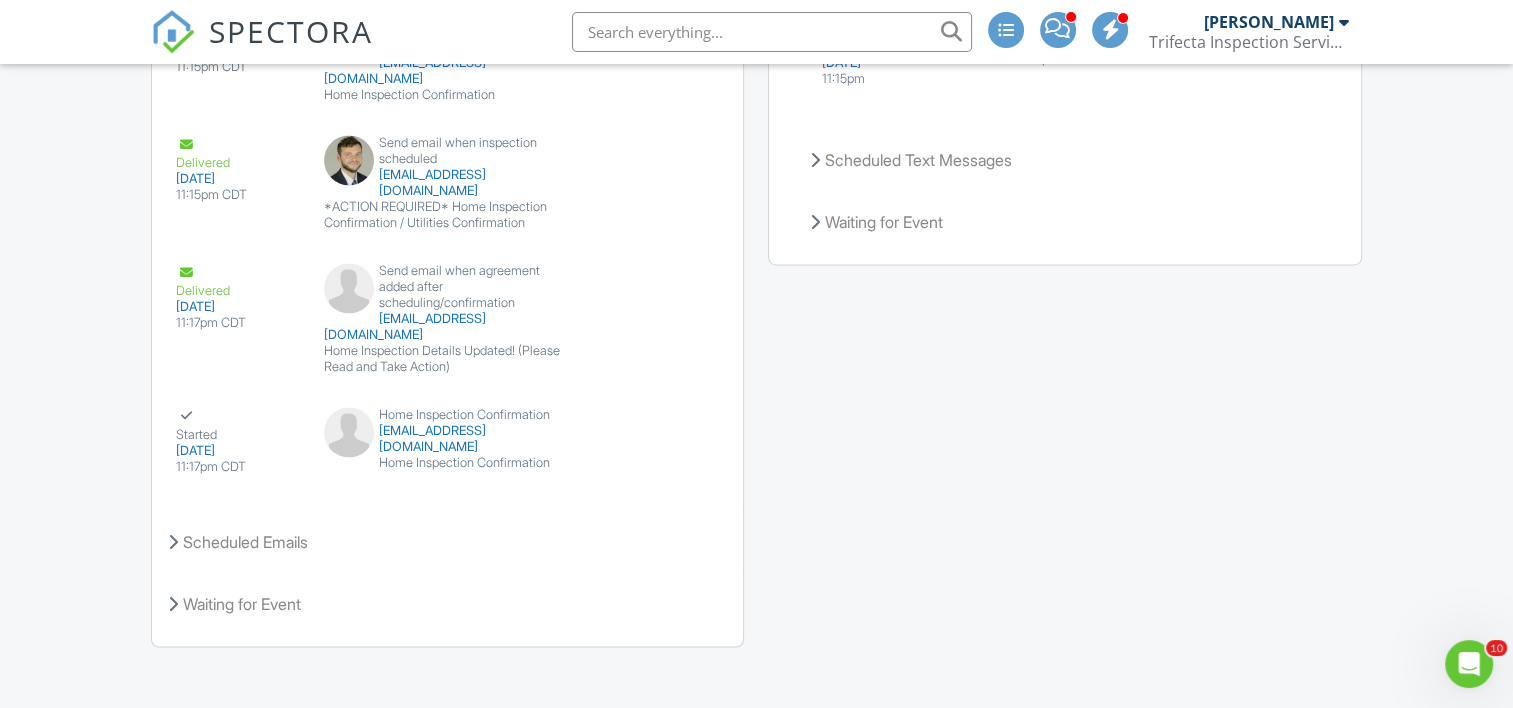 scroll, scrollTop: 2493, scrollLeft: 0, axis: vertical 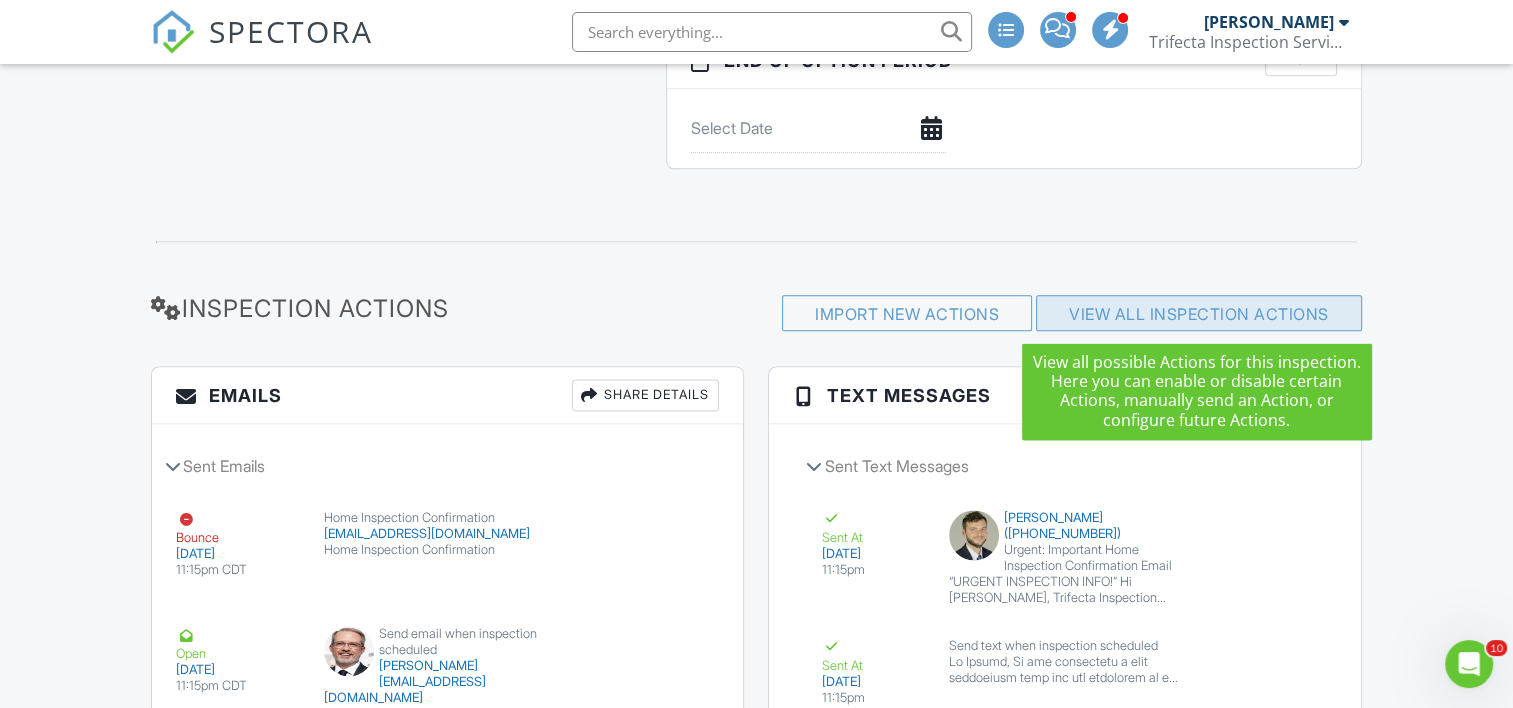 click on "View All Inspection Actions" at bounding box center [1199, 314] 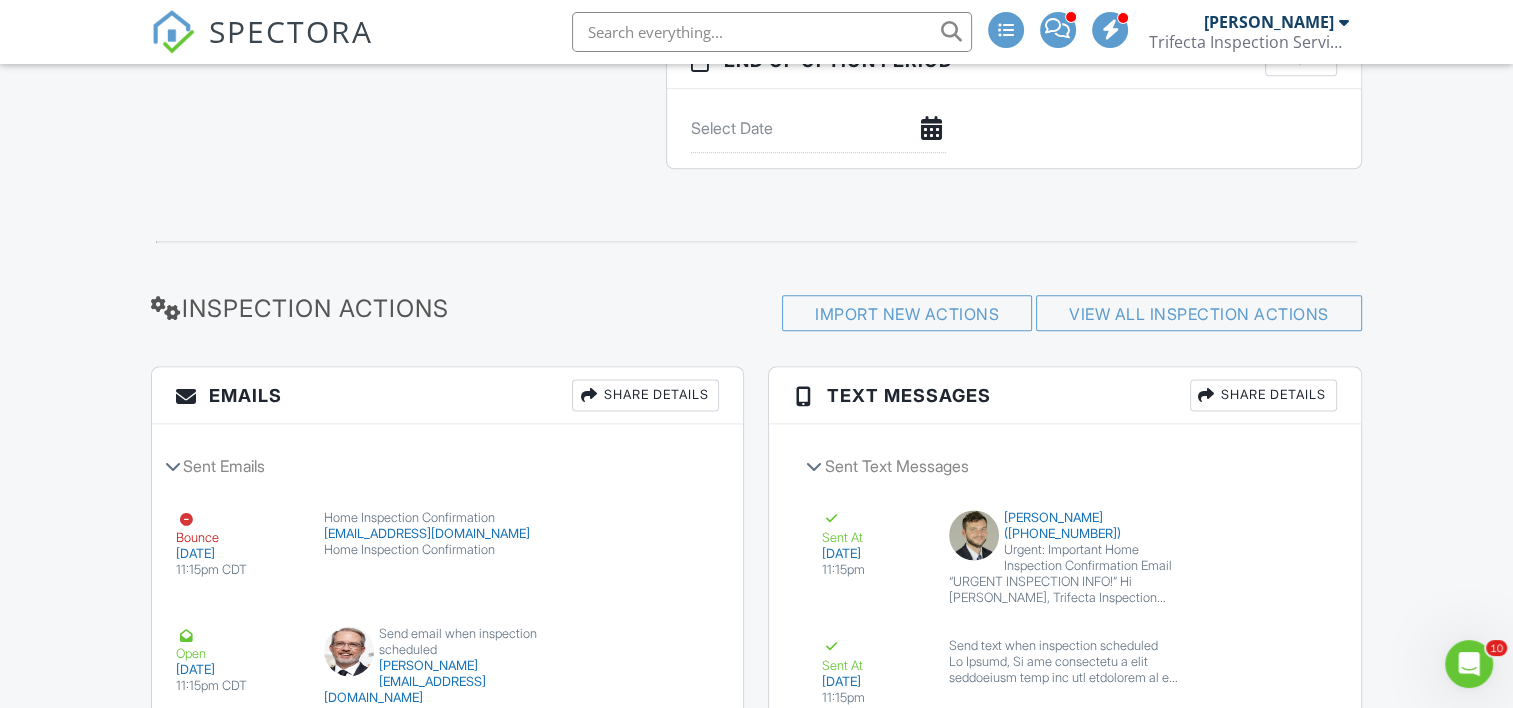 scroll, scrollTop: 3112, scrollLeft: 0, axis: vertical 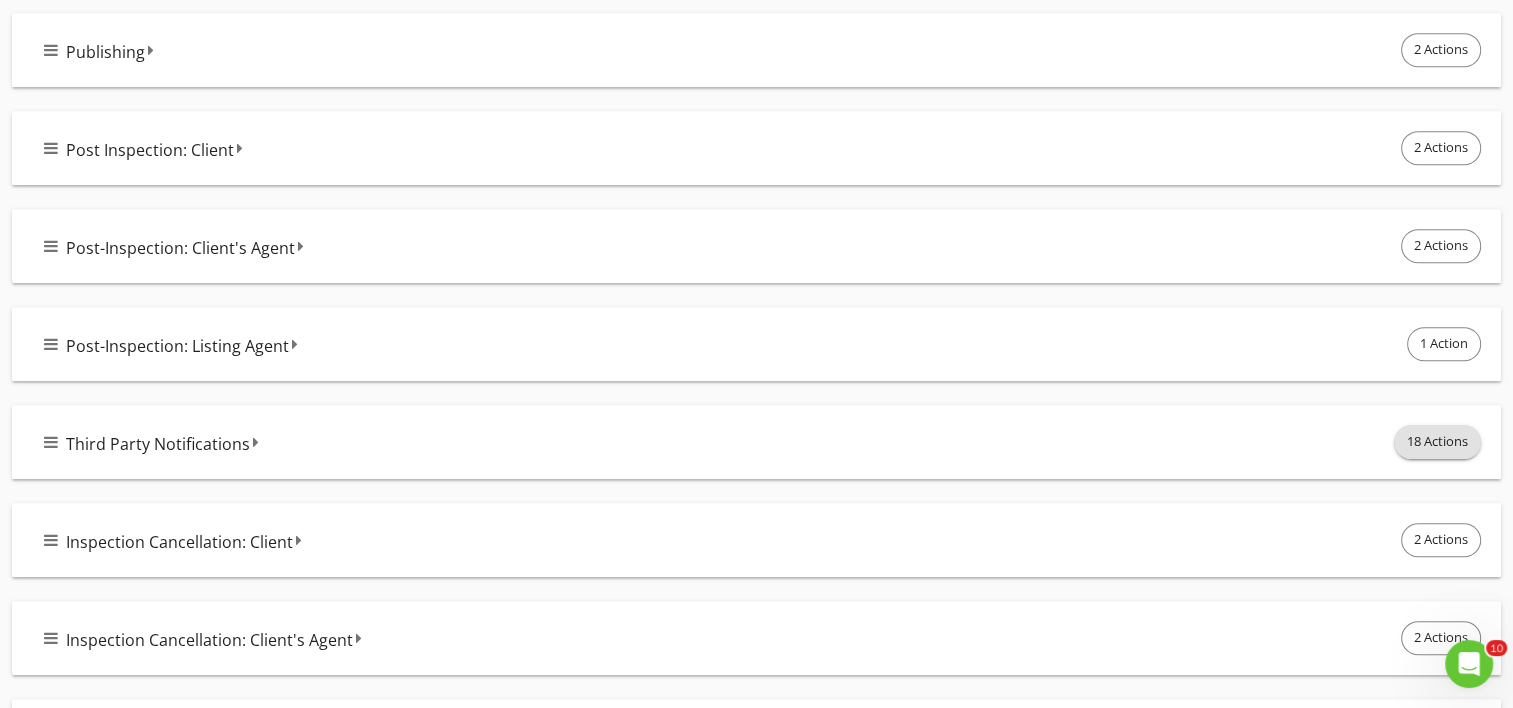 click on "18 Actions" at bounding box center (1437, 442) 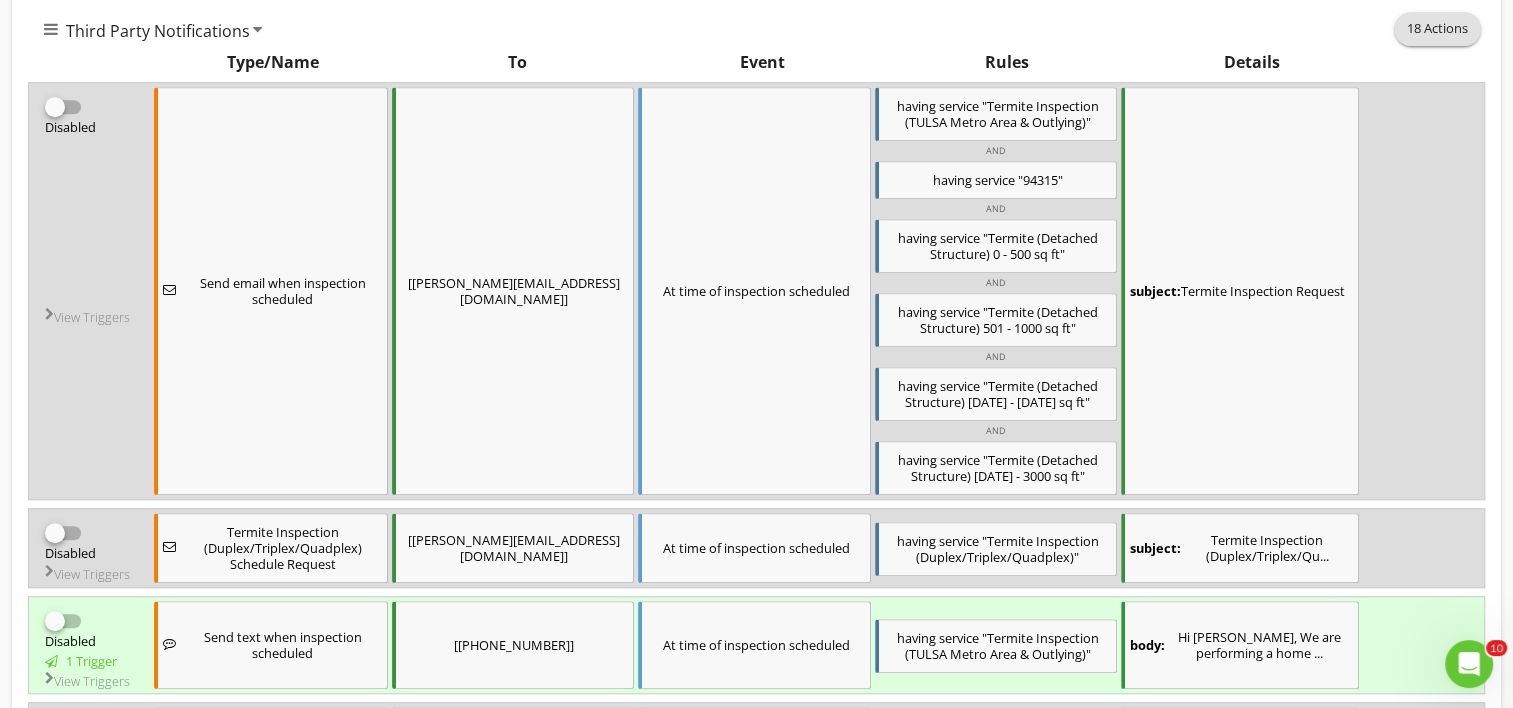 scroll, scrollTop: 1494, scrollLeft: 0, axis: vertical 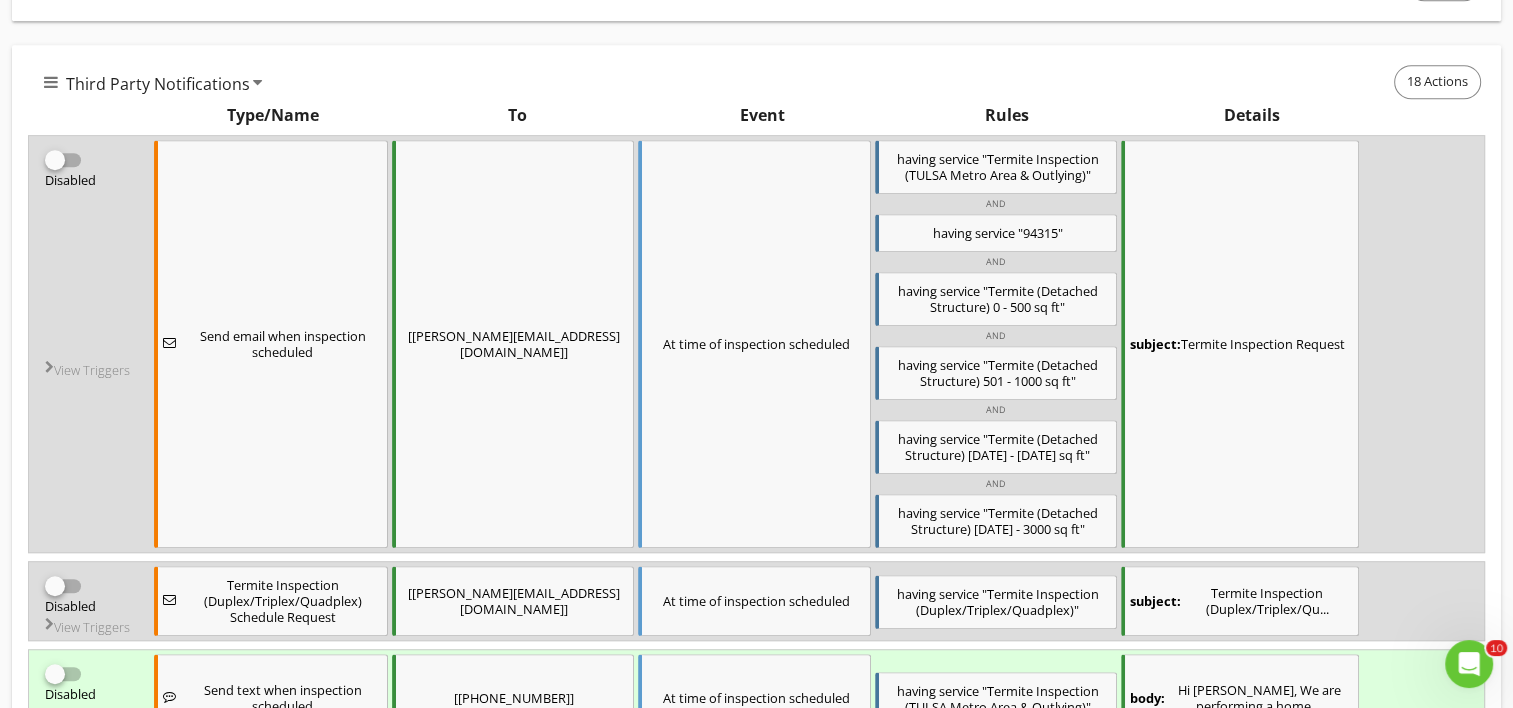 click at bounding box center (55, 160) 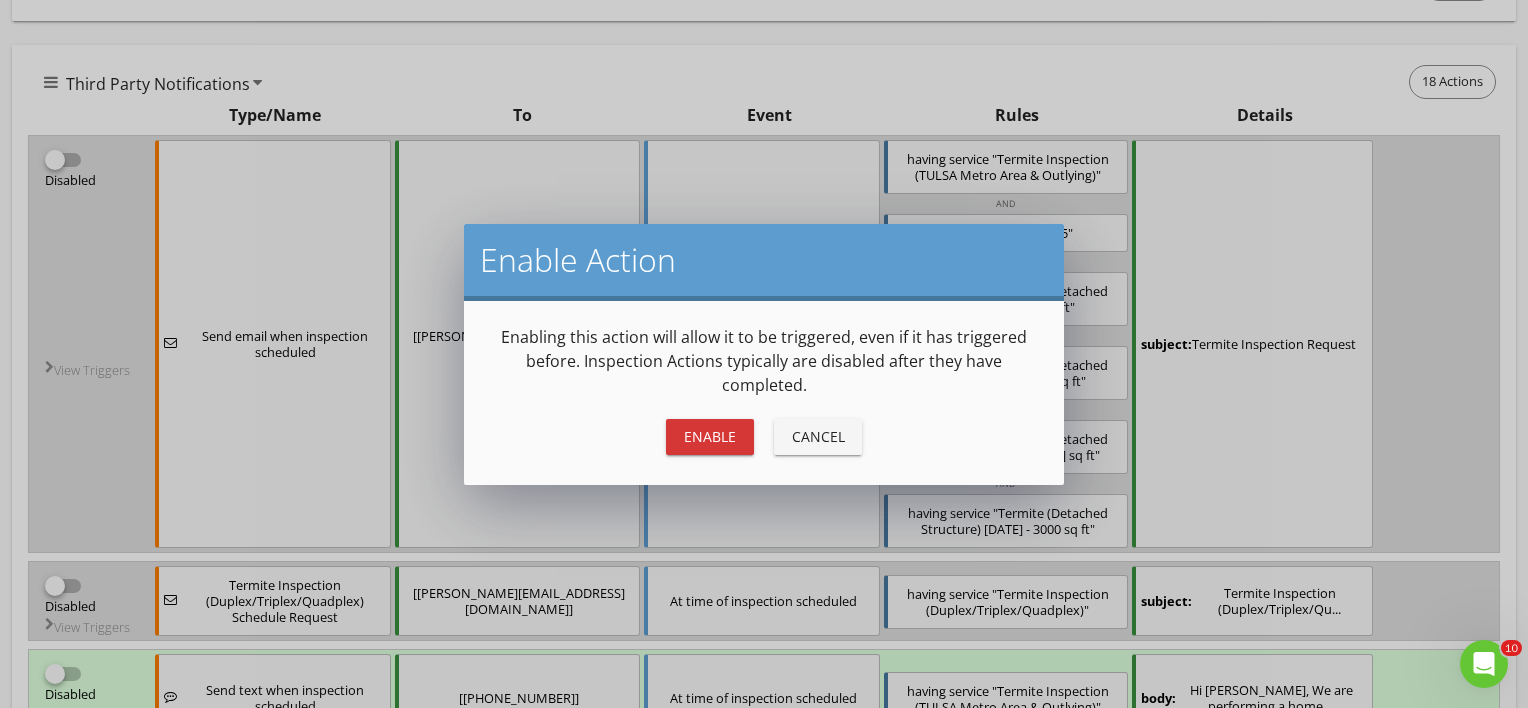 click on "Enable" at bounding box center [710, 436] 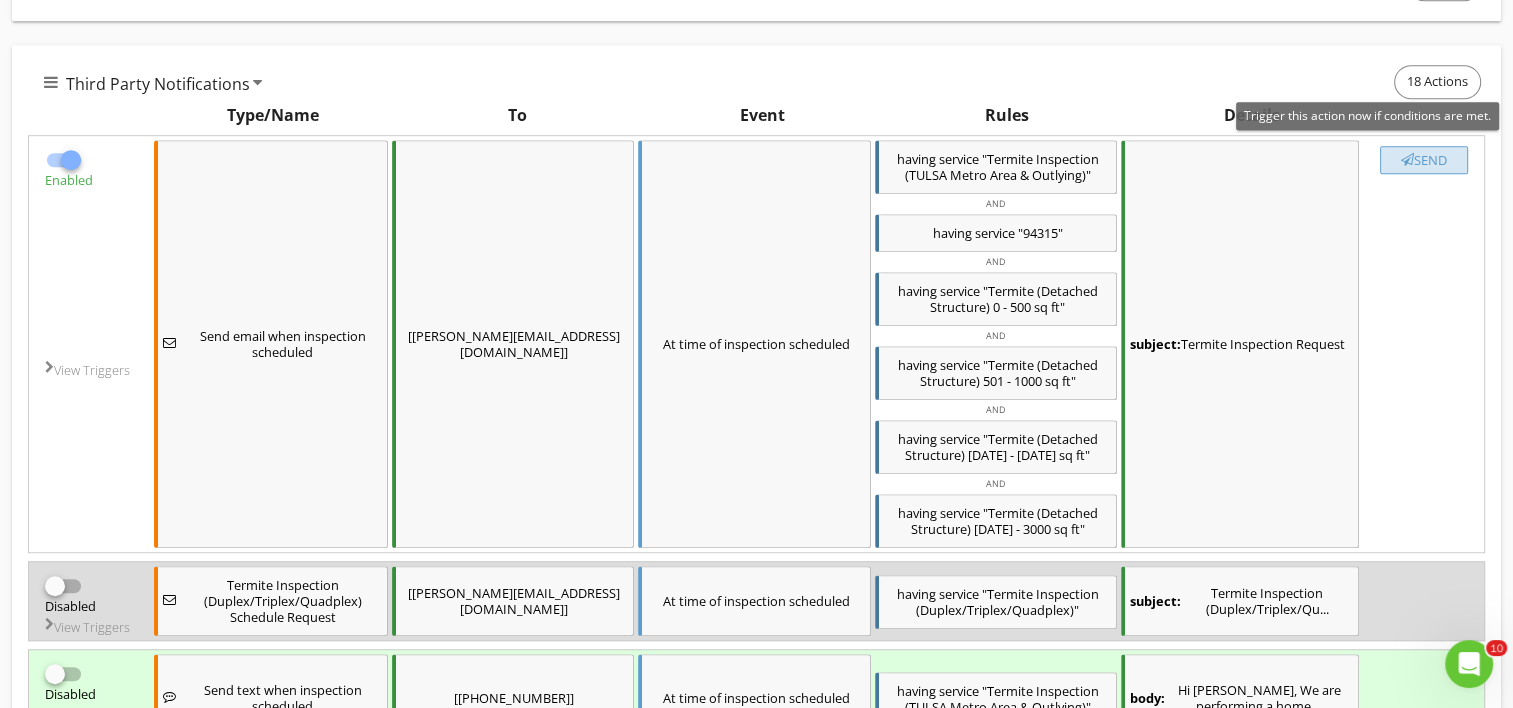 click on "Send" at bounding box center (1424, 160) 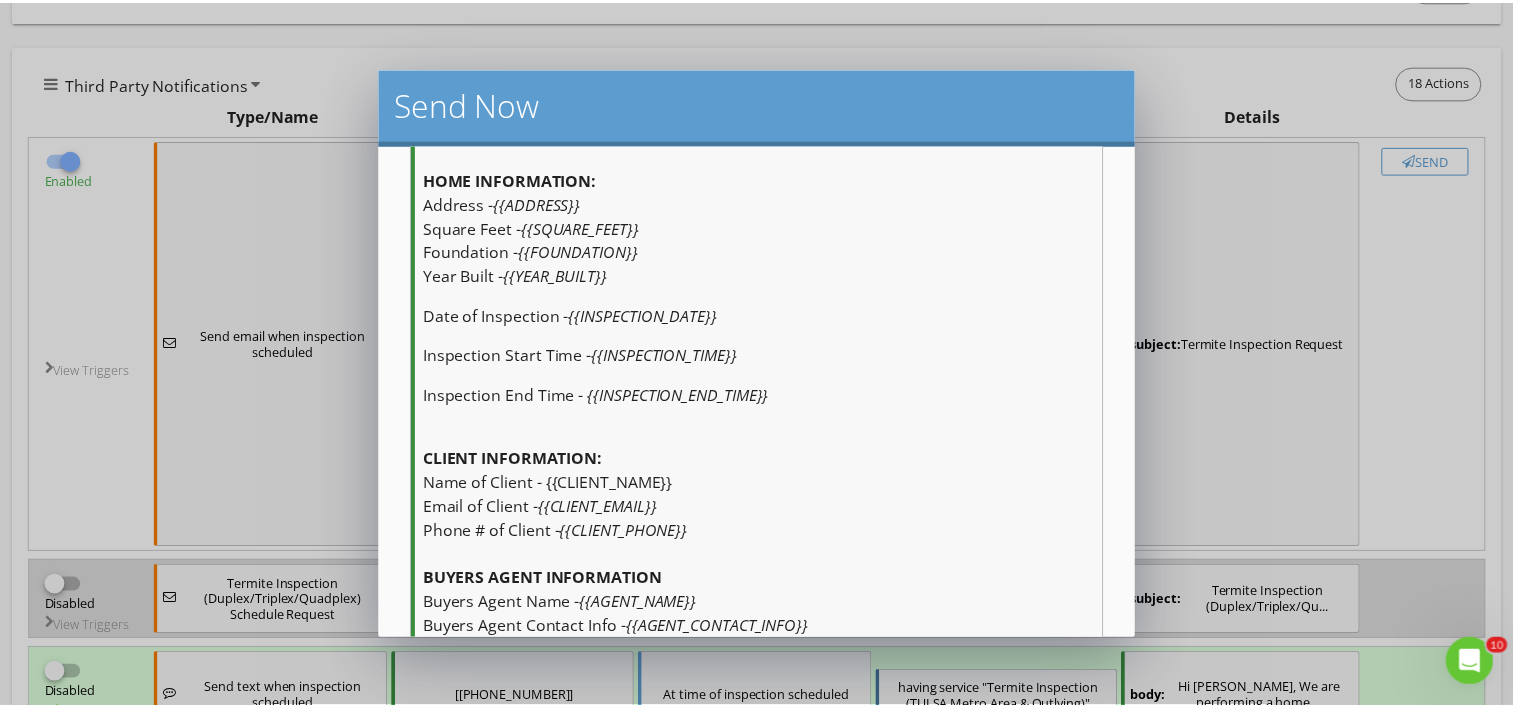 scroll, scrollTop: 734, scrollLeft: 0, axis: vertical 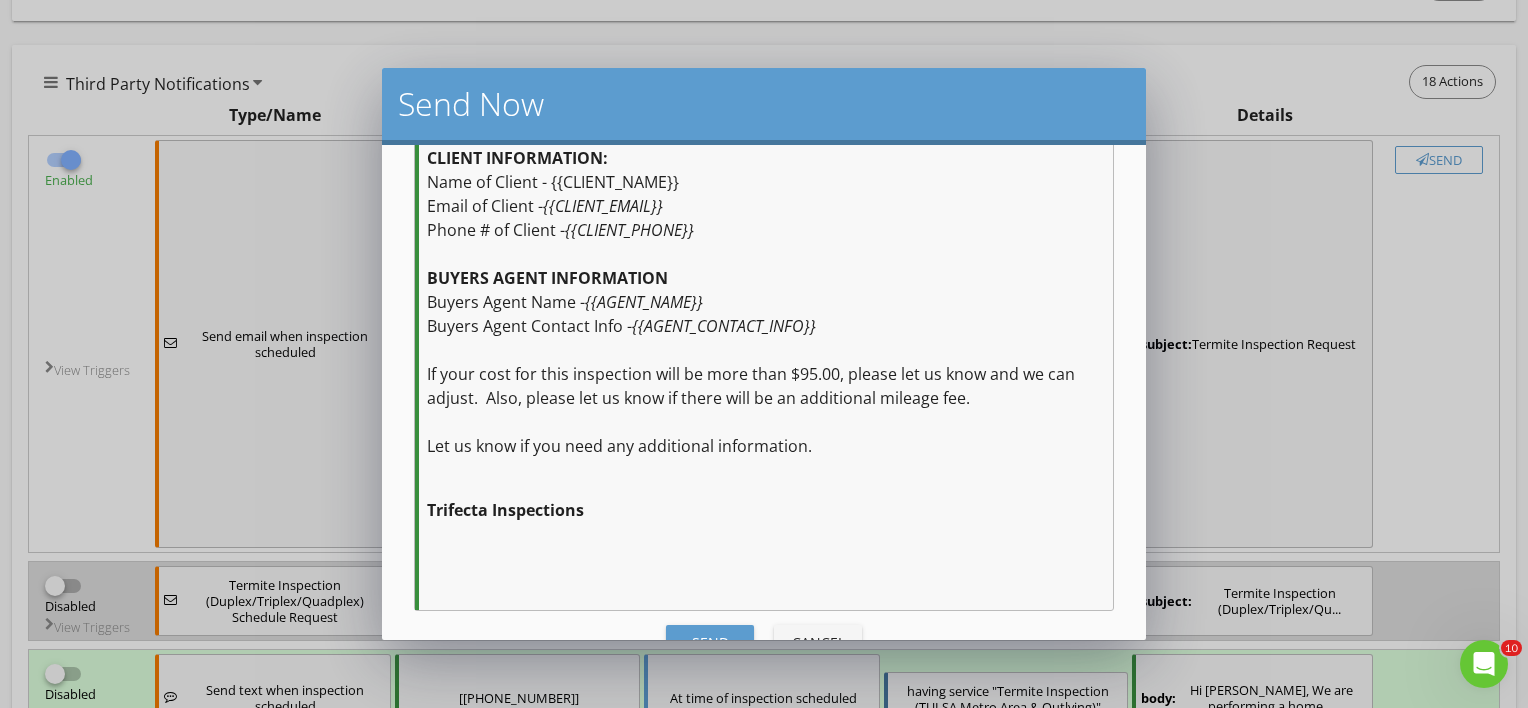 click on "Send" at bounding box center (710, 642) 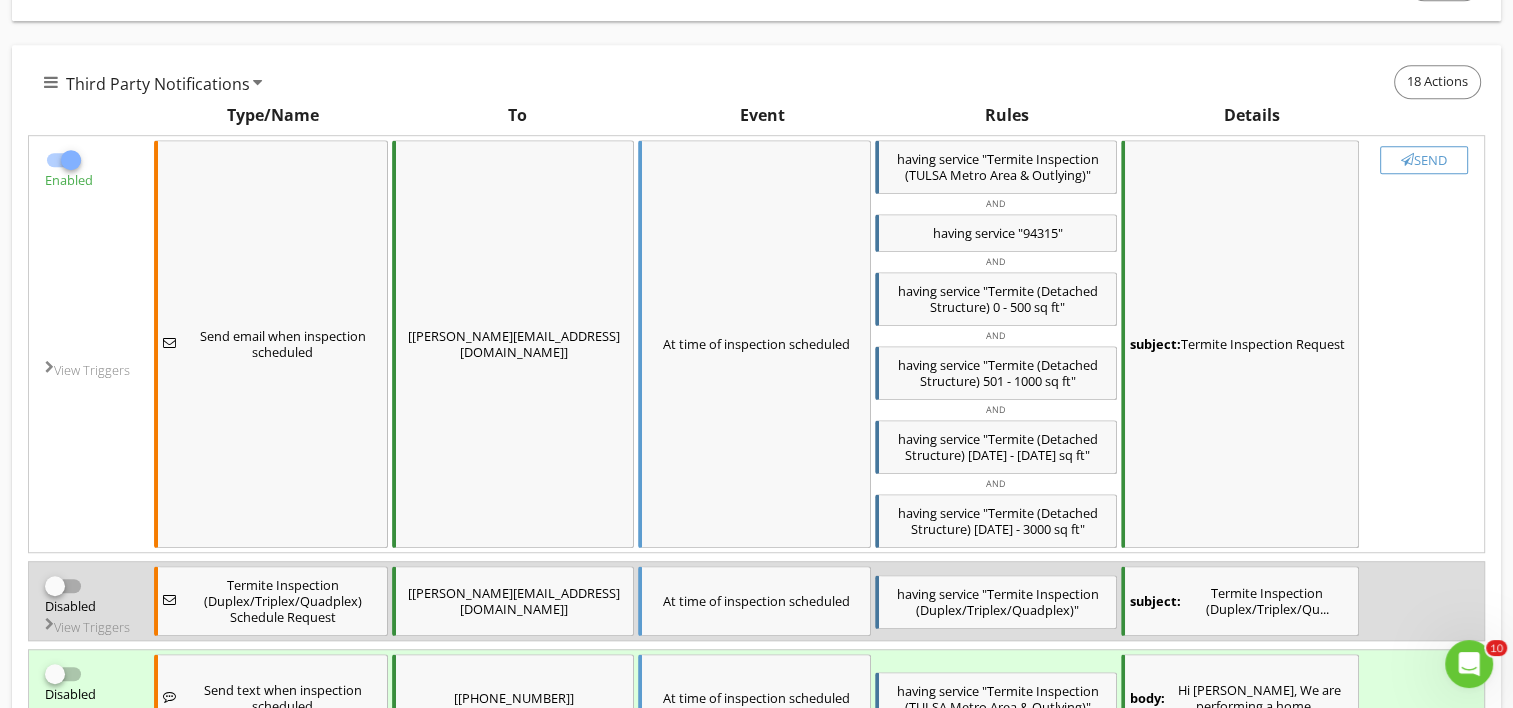 checkbox on "false" 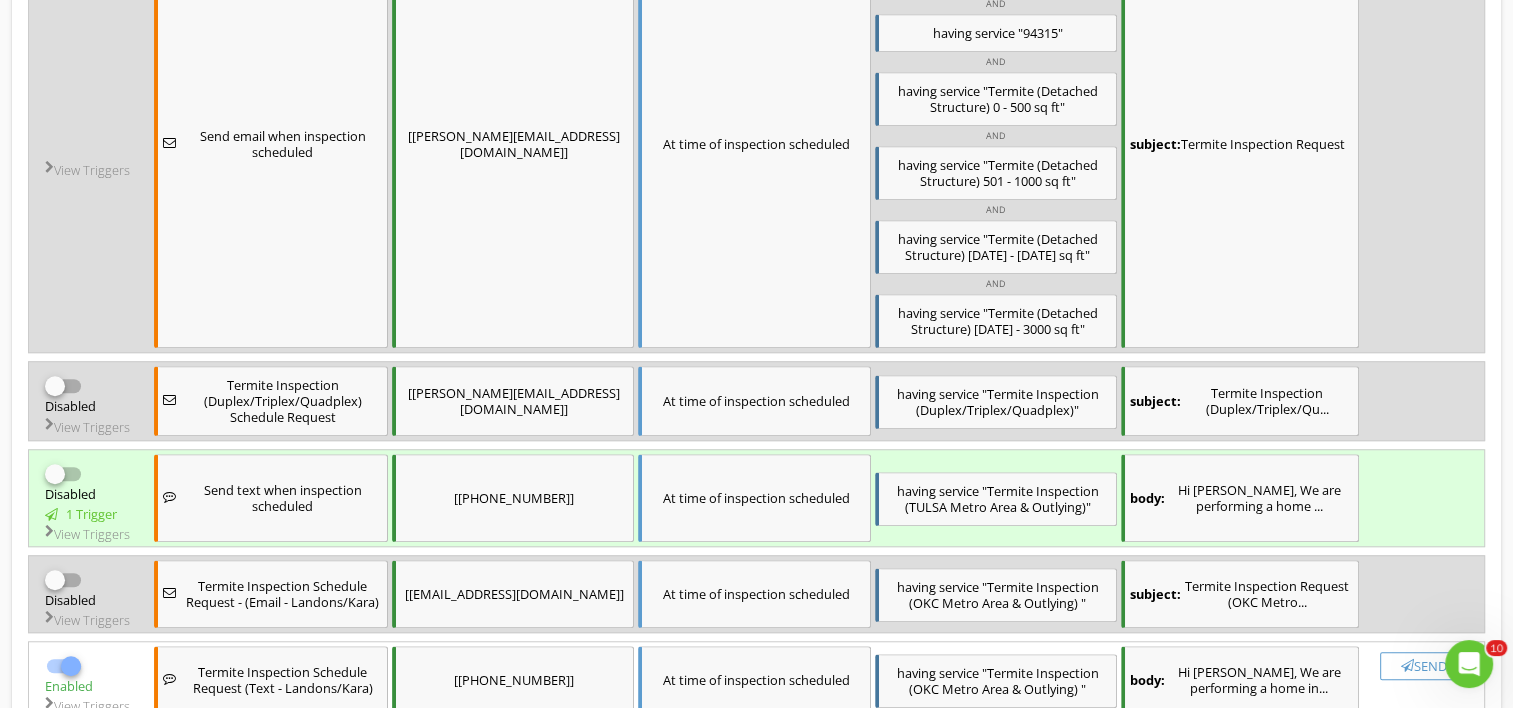 scroll, scrollTop: 1680, scrollLeft: 0, axis: vertical 